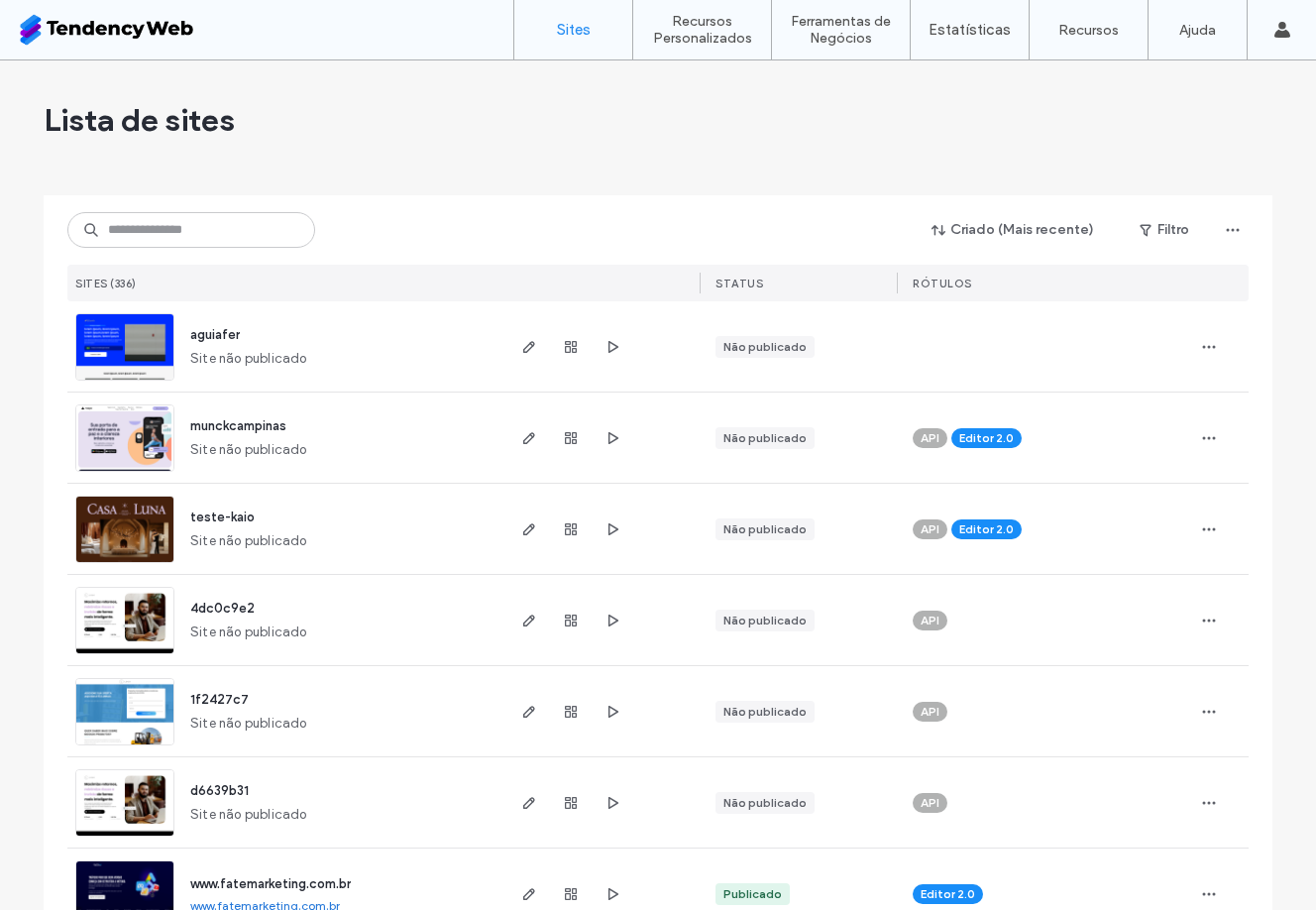 scroll, scrollTop: 0, scrollLeft: 0, axis: both 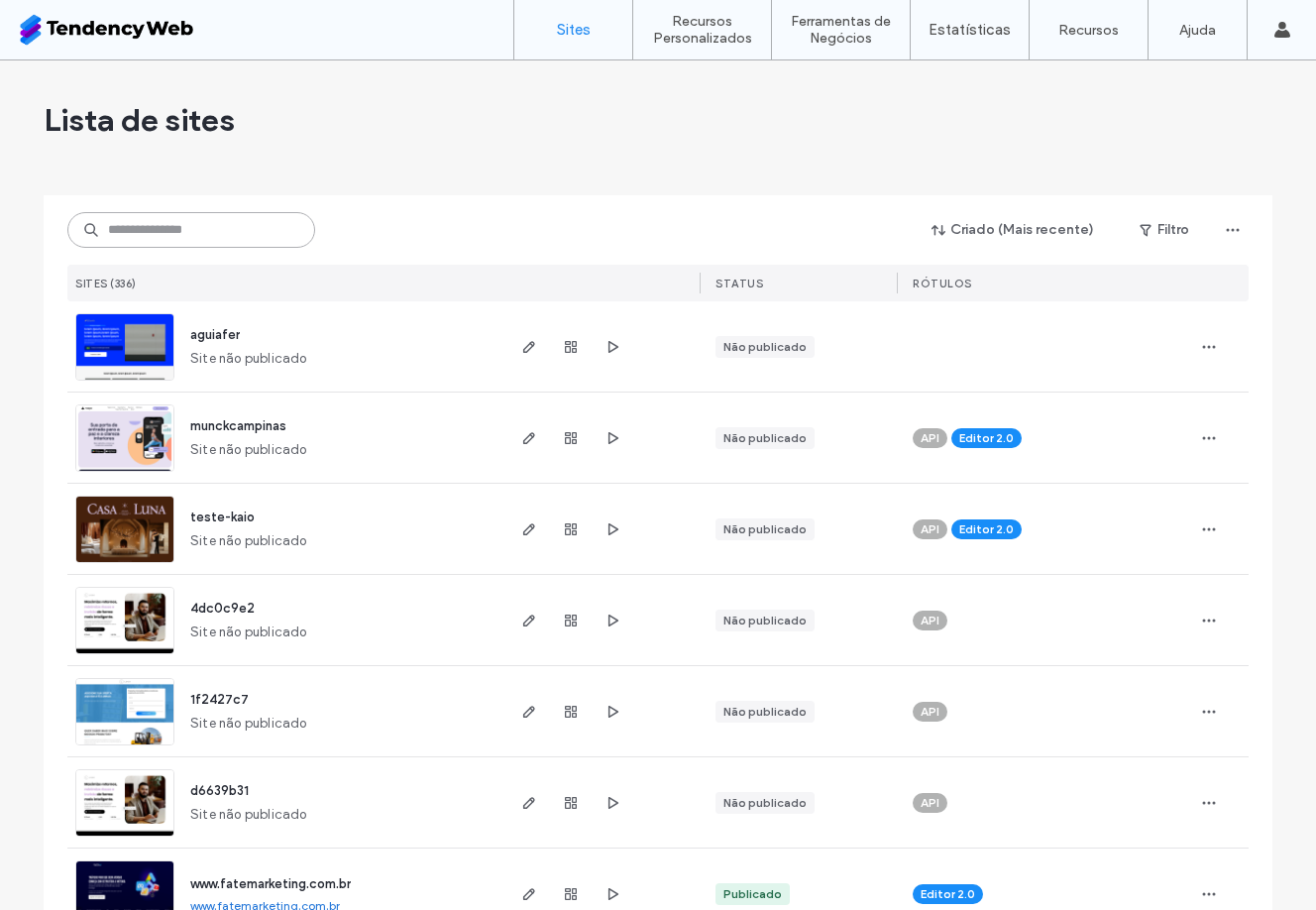 click at bounding box center (191, 230) 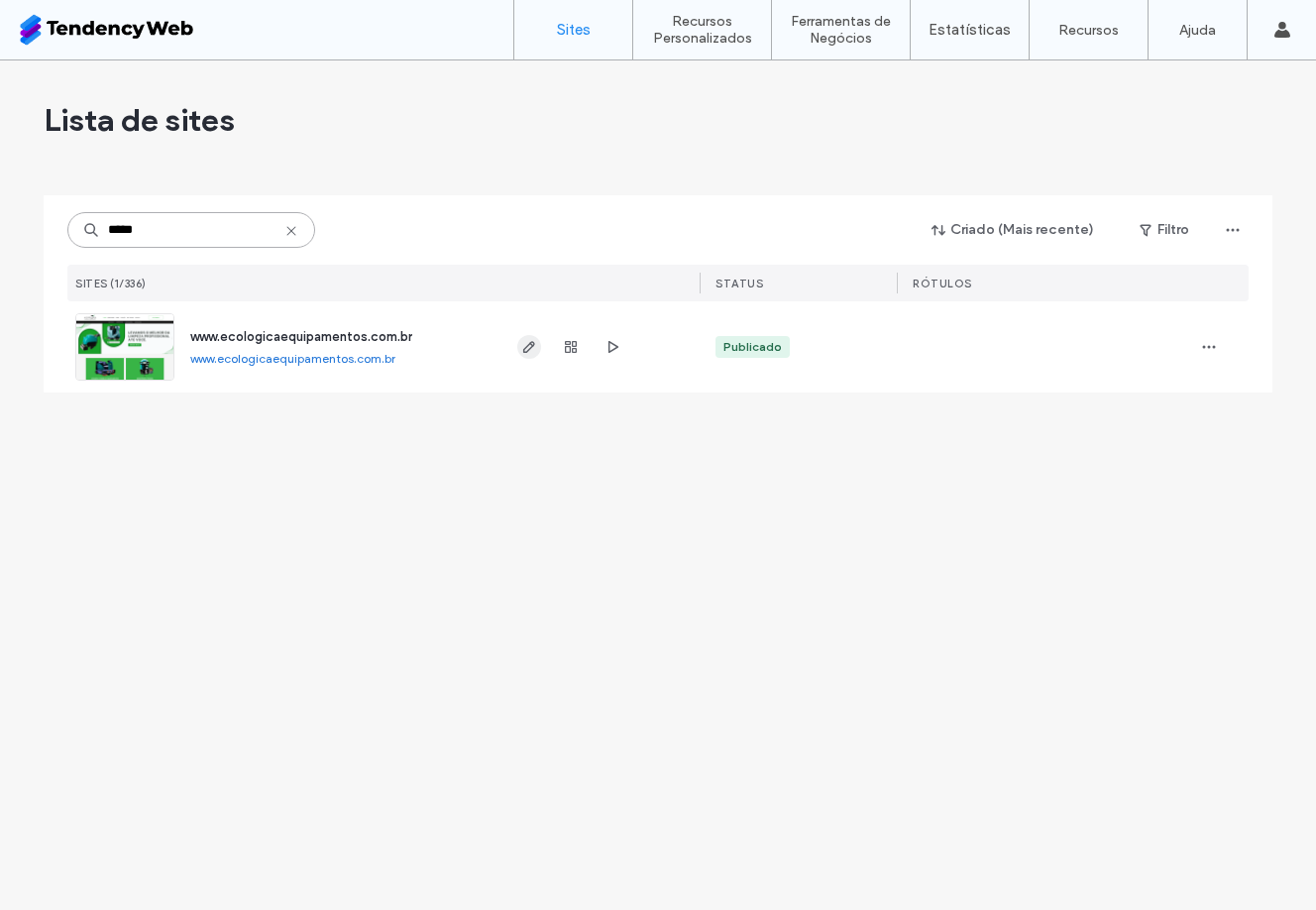 type on "*****" 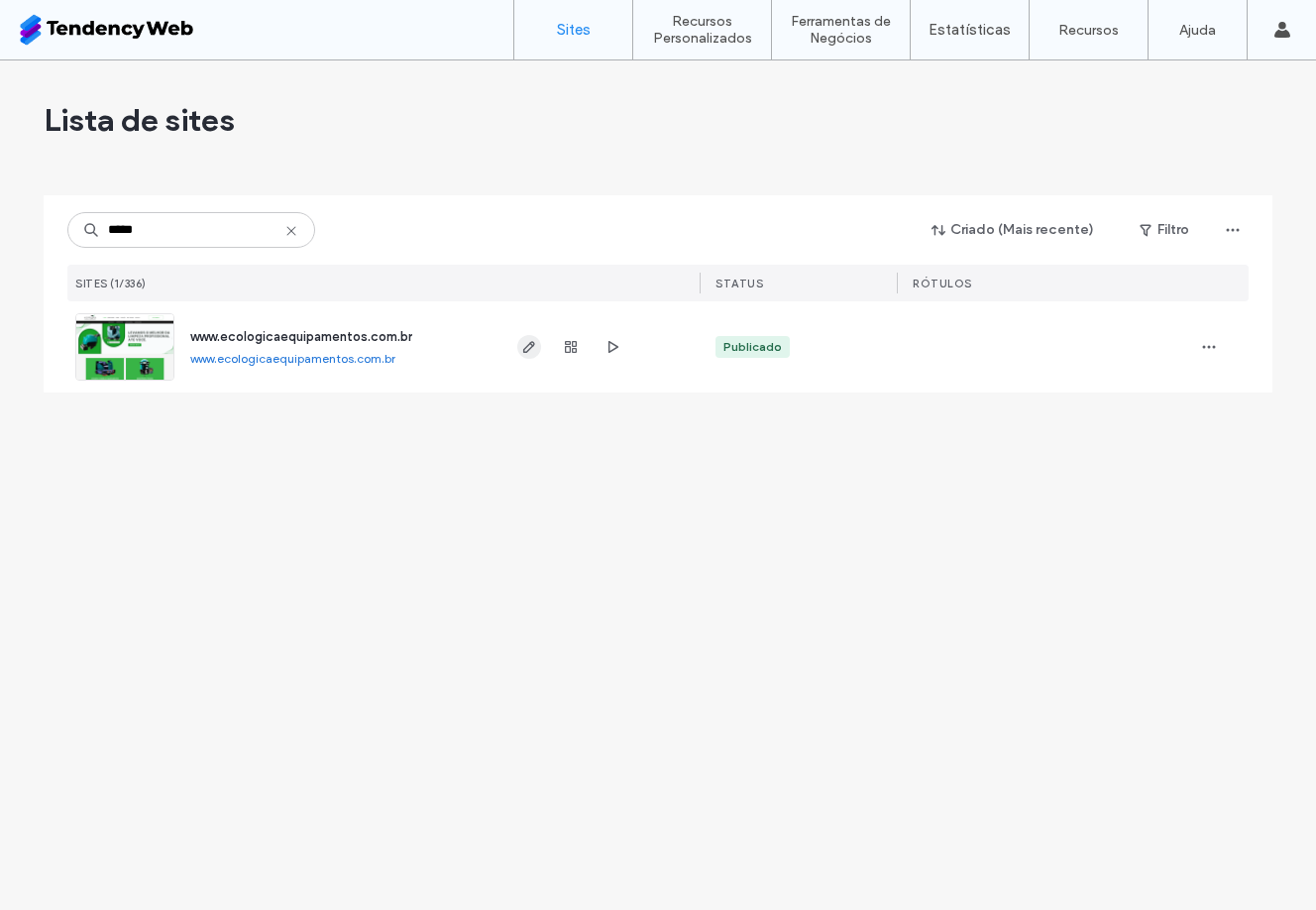 click 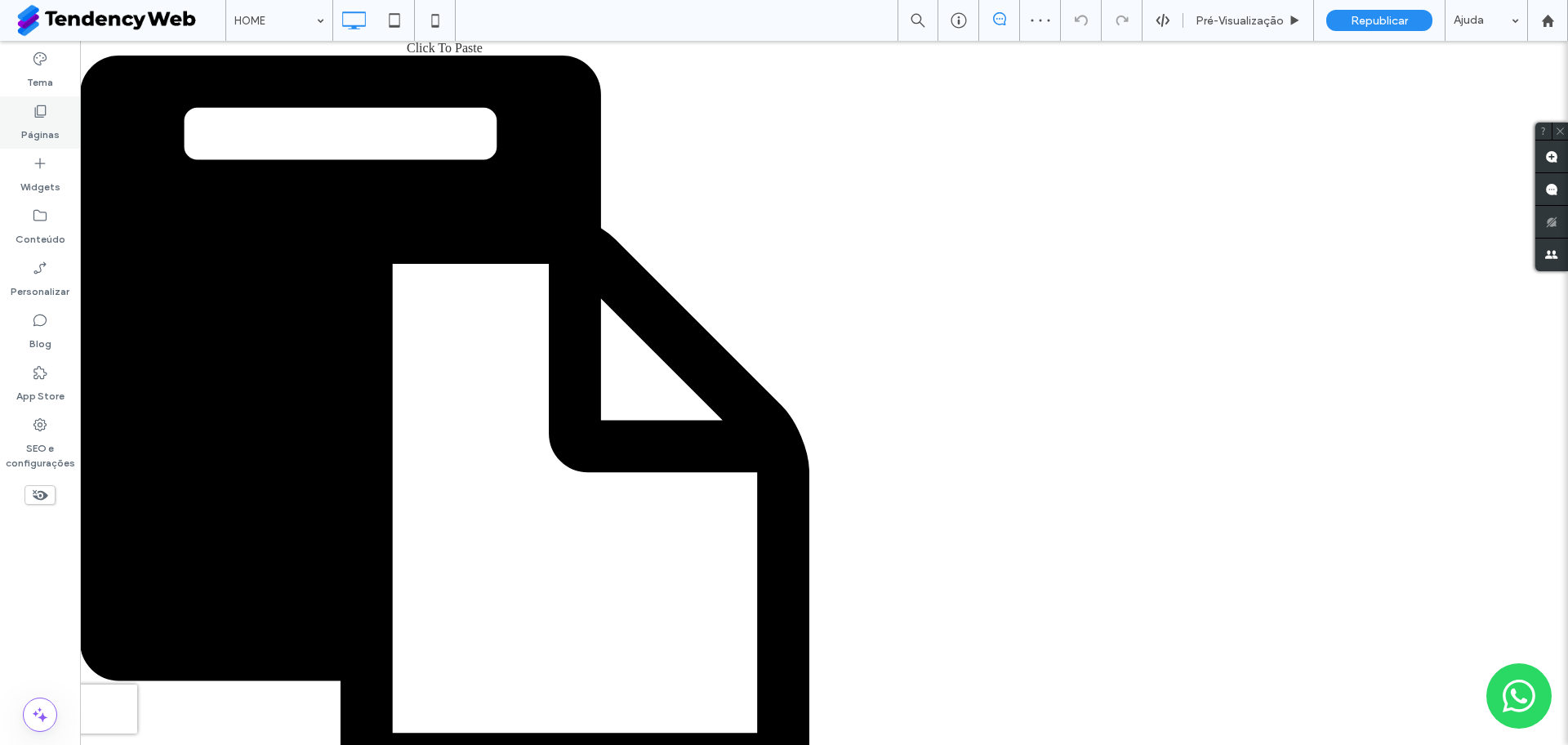 scroll, scrollTop: 0, scrollLeft: 0, axis: both 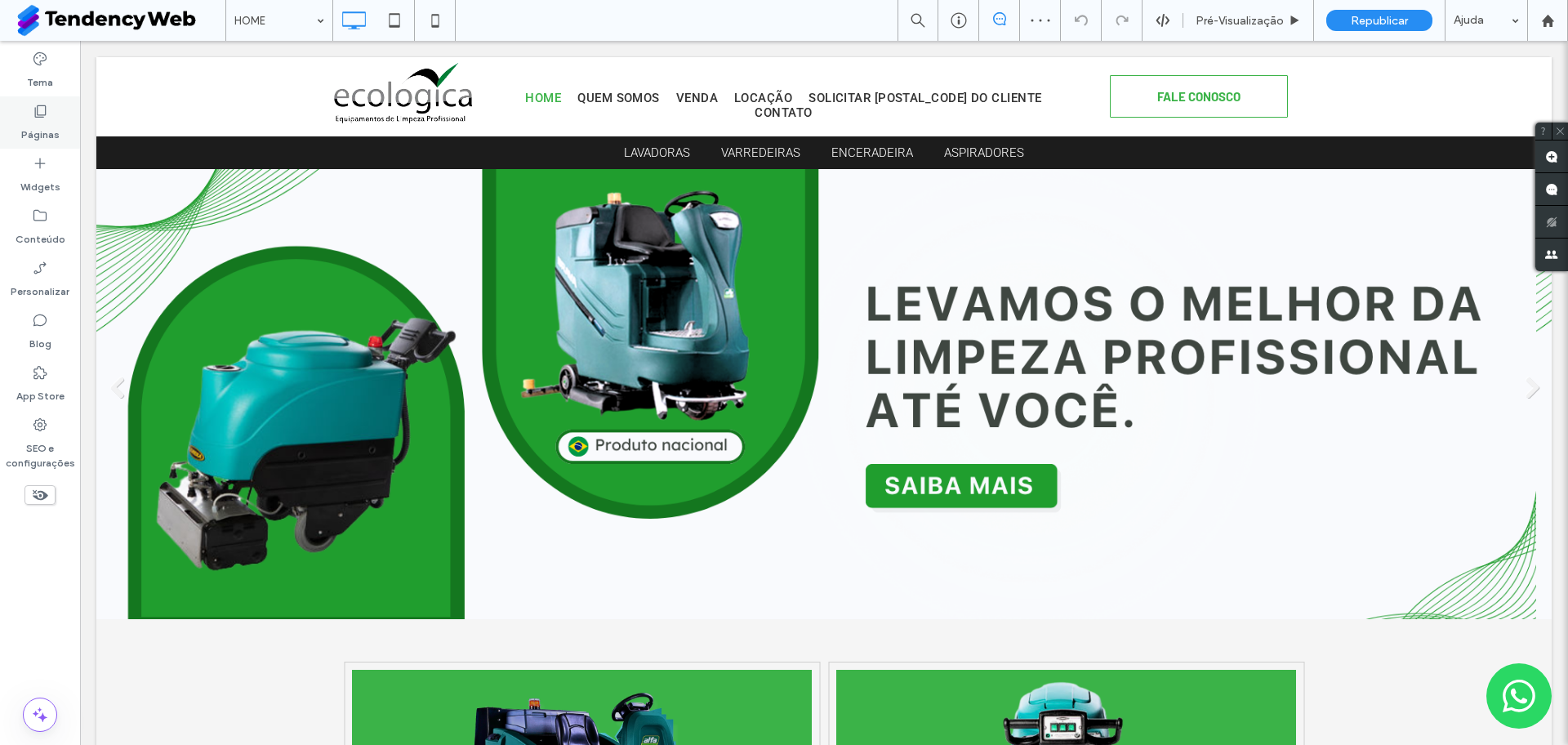 click on "Páginas" at bounding box center [40, 131] 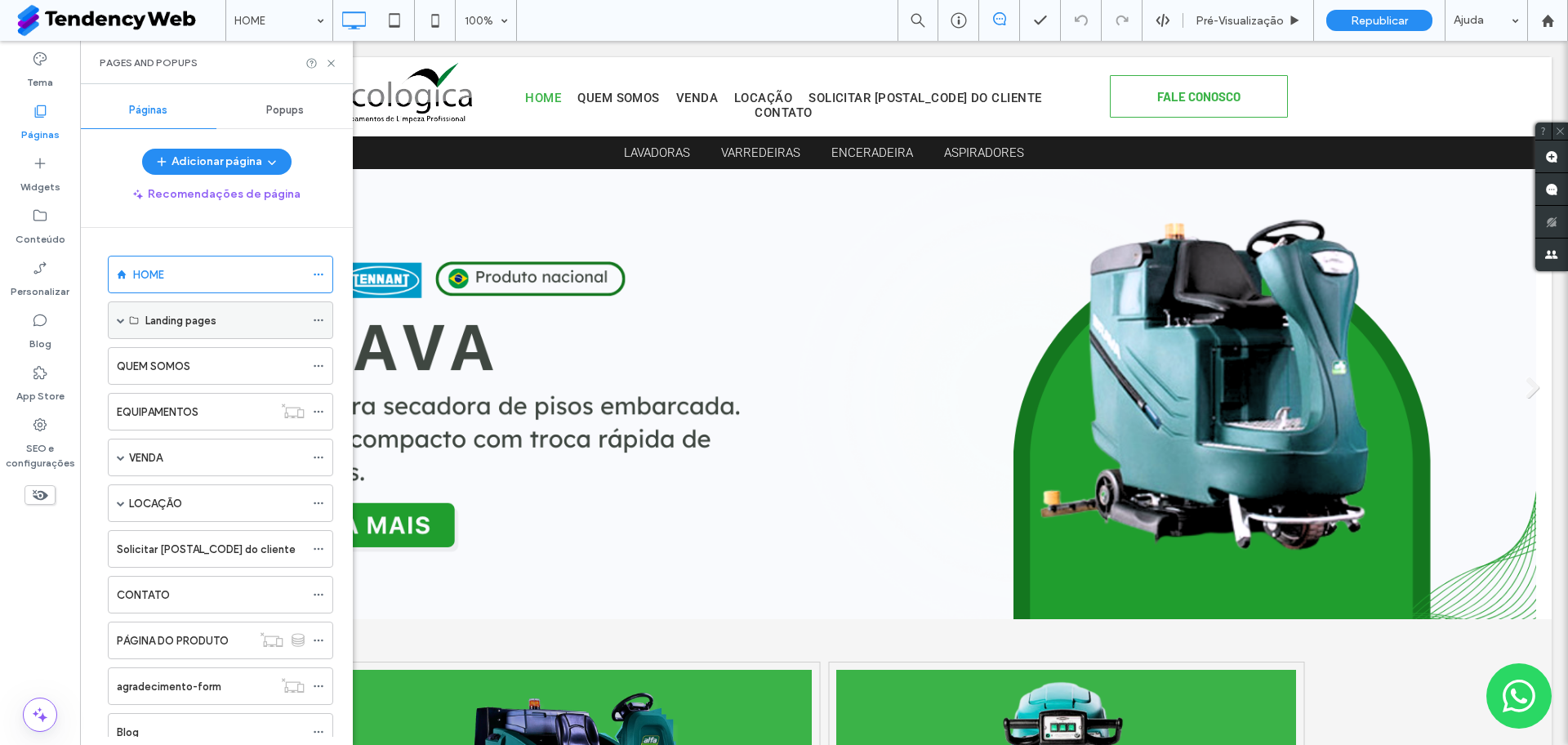 click at bounding box center [121, 320] 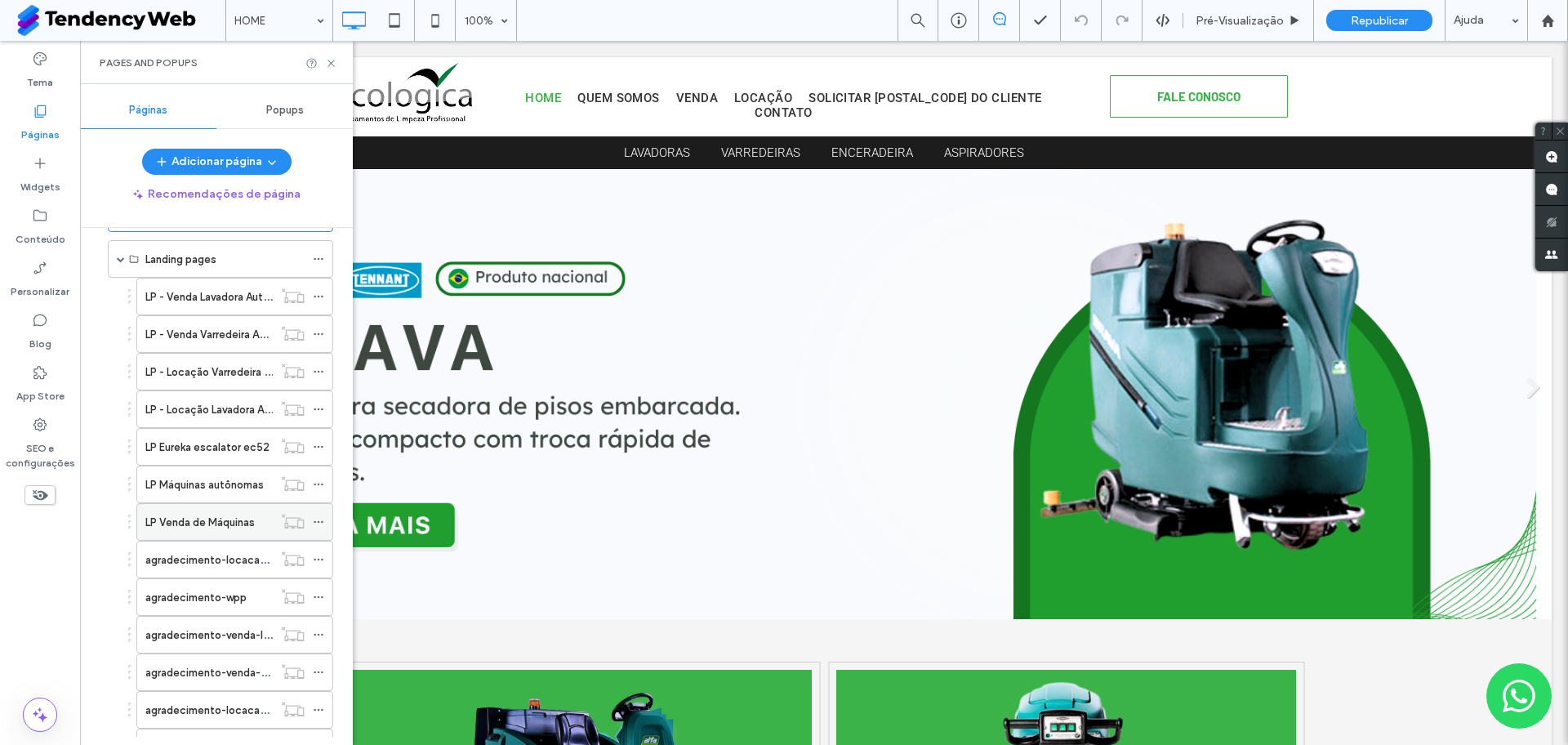 scroll, scrollTop: 159, scrollLeft: 0, axis: vertical 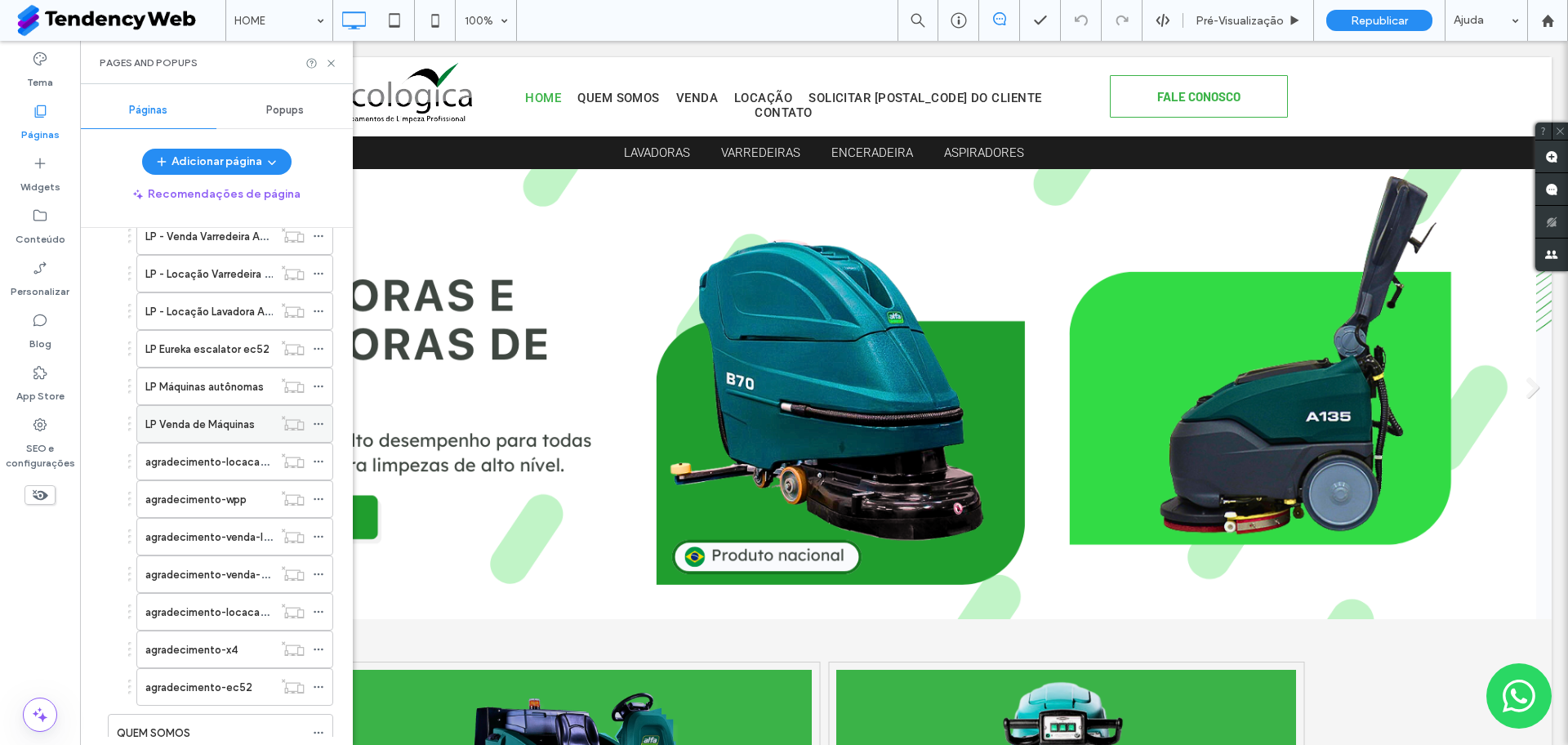 click on "LP Venda de Máquinas" at bounding box center [200, 424] 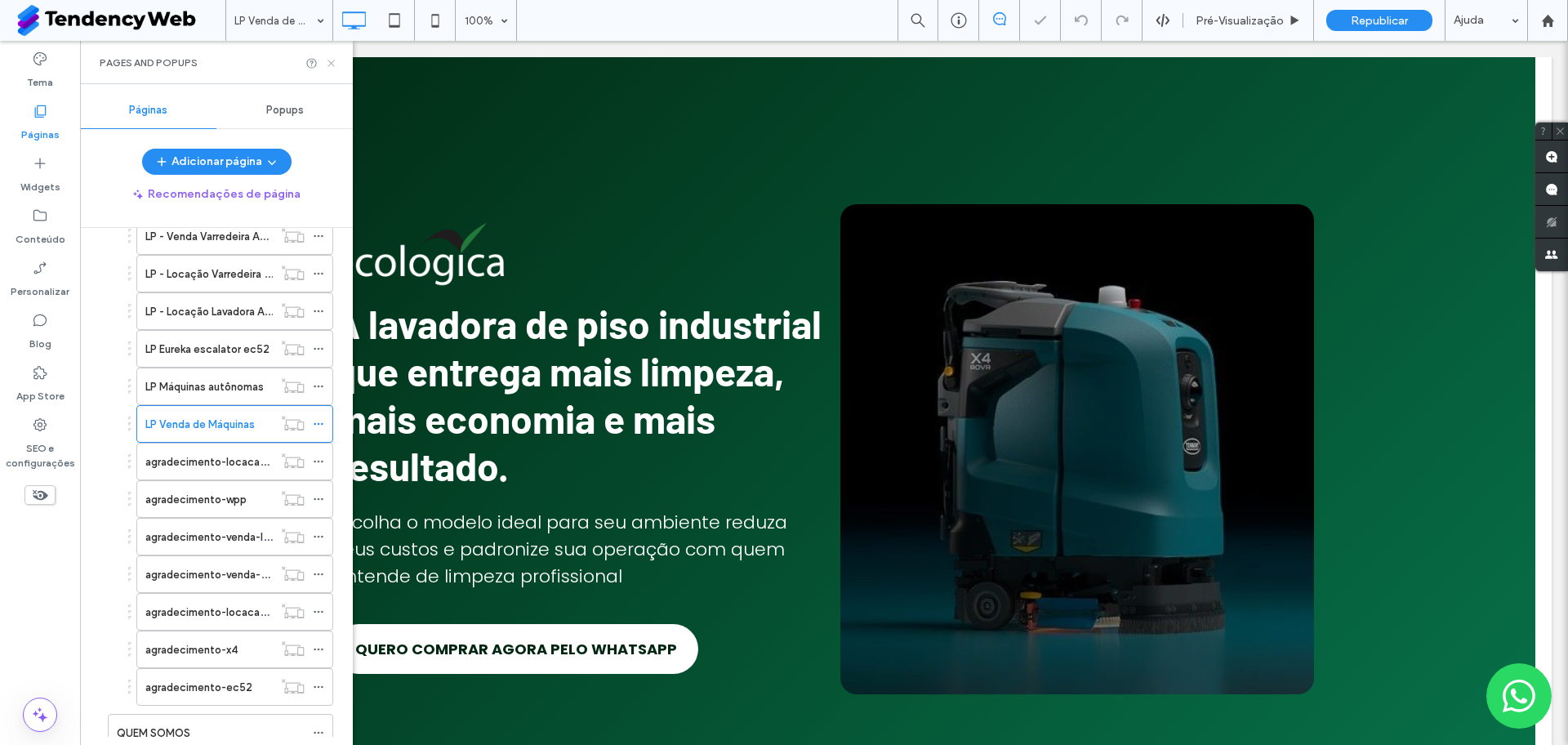 scroll, scrollTop: 0, scrollLeft: 0, axis: both 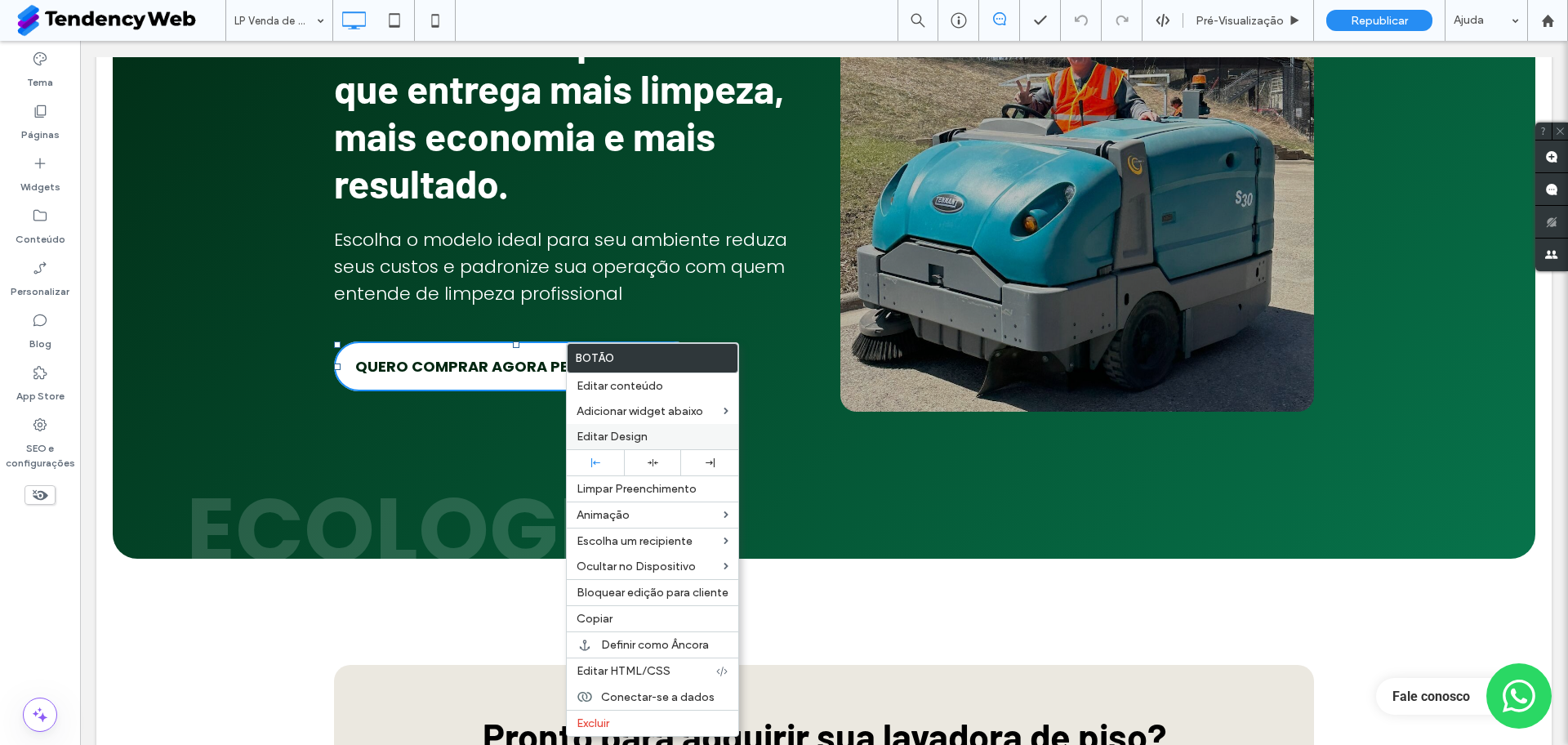 click on "Editar Design" at bounding box center [612, 436] 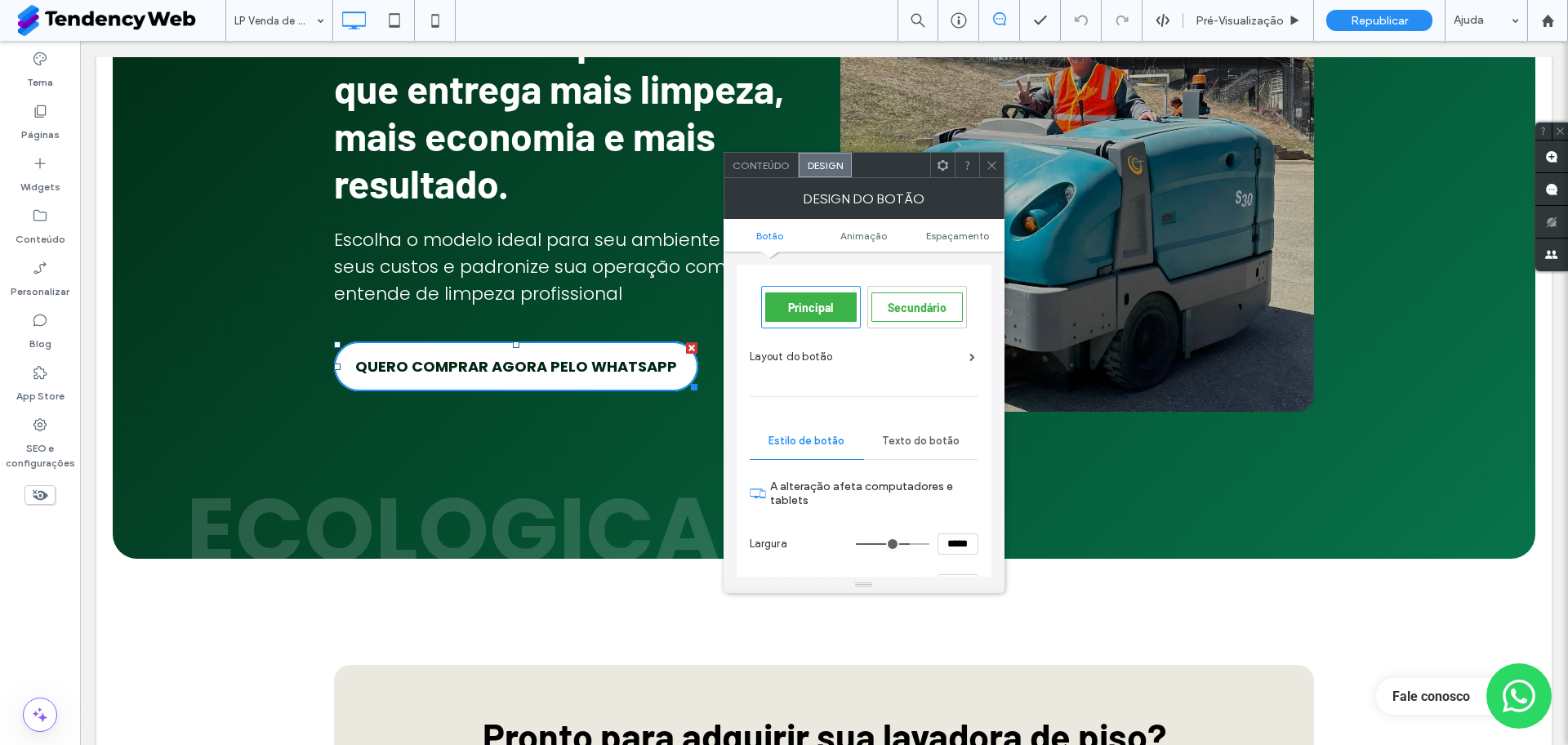 click 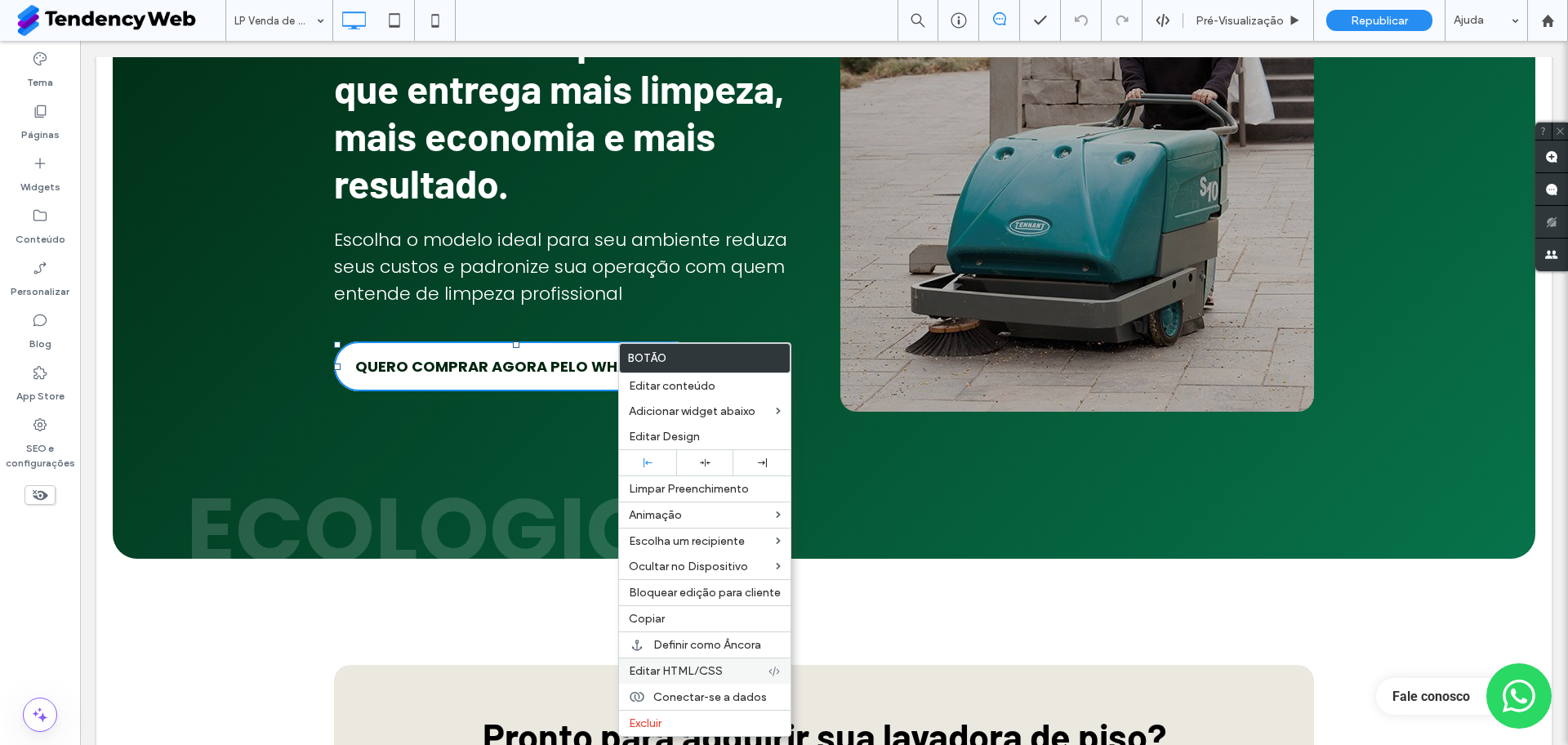 click on "Editar HTML/CSS" at bounding box center (675, 671) 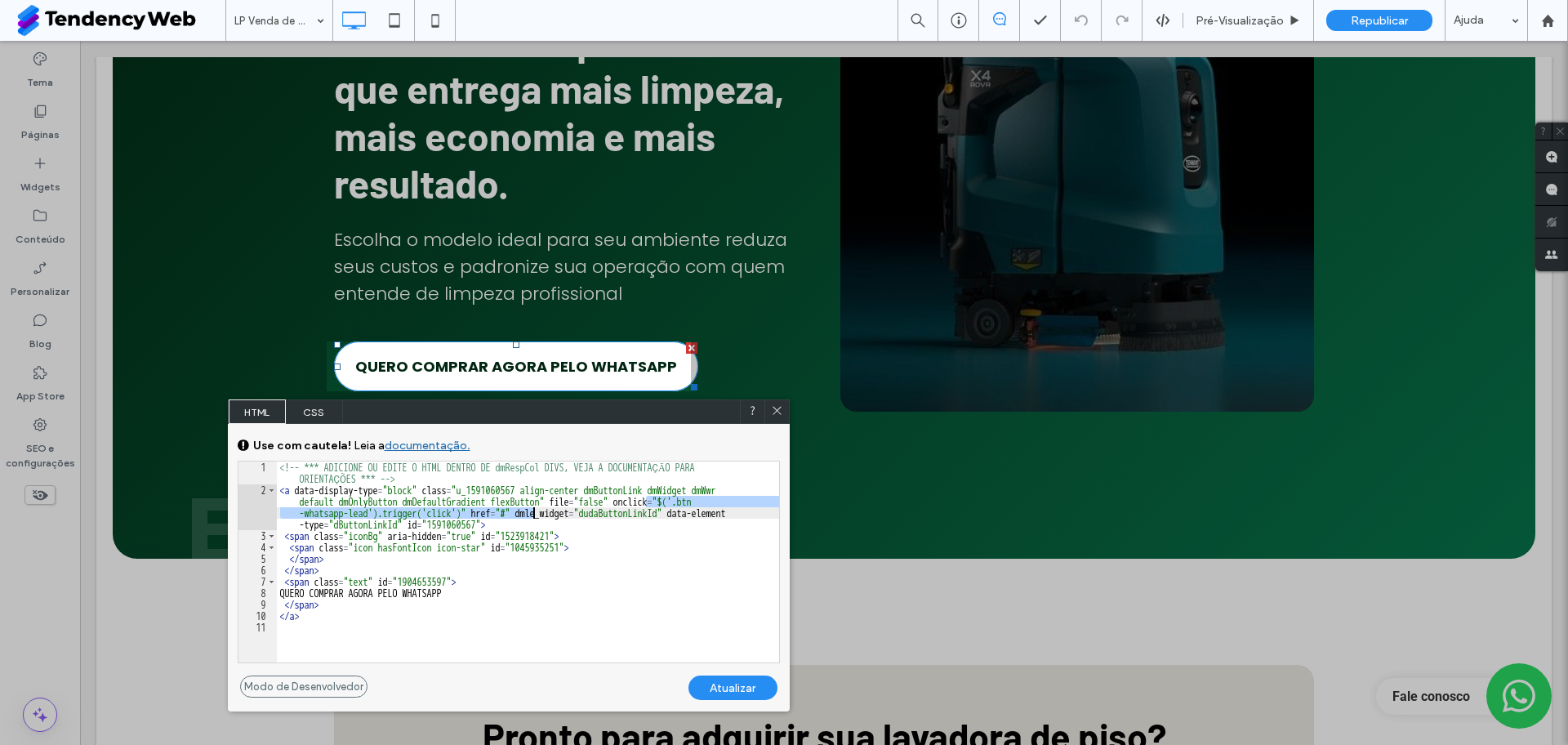 drag, startPoint x: 648, startPoint y: 501, endPoint x: 533, endPoint y: 515, distance: 115.84904 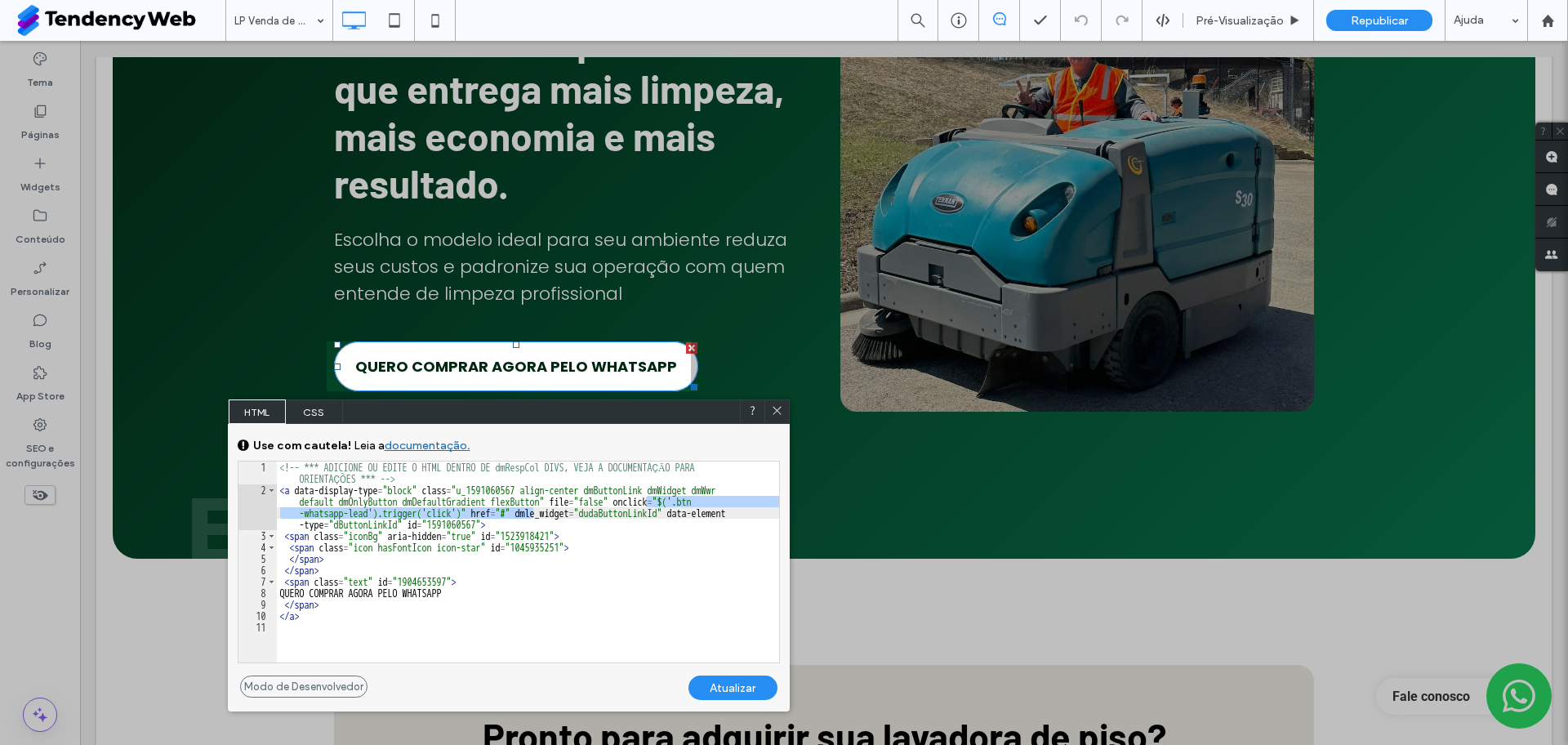 click 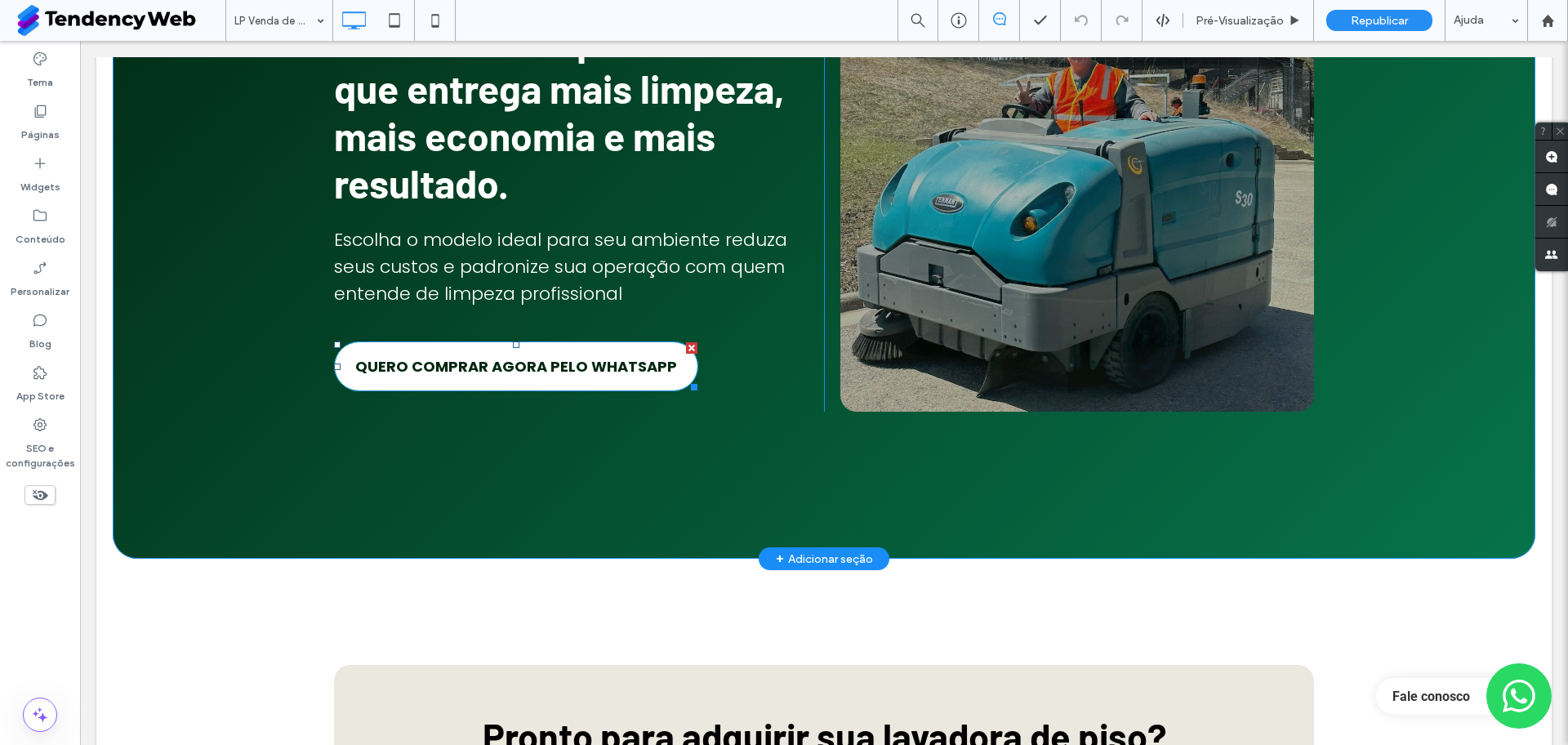 click on "QUERO COMPRAR AGORA PELO WHATSAPP" at bounding box center (516, 366) 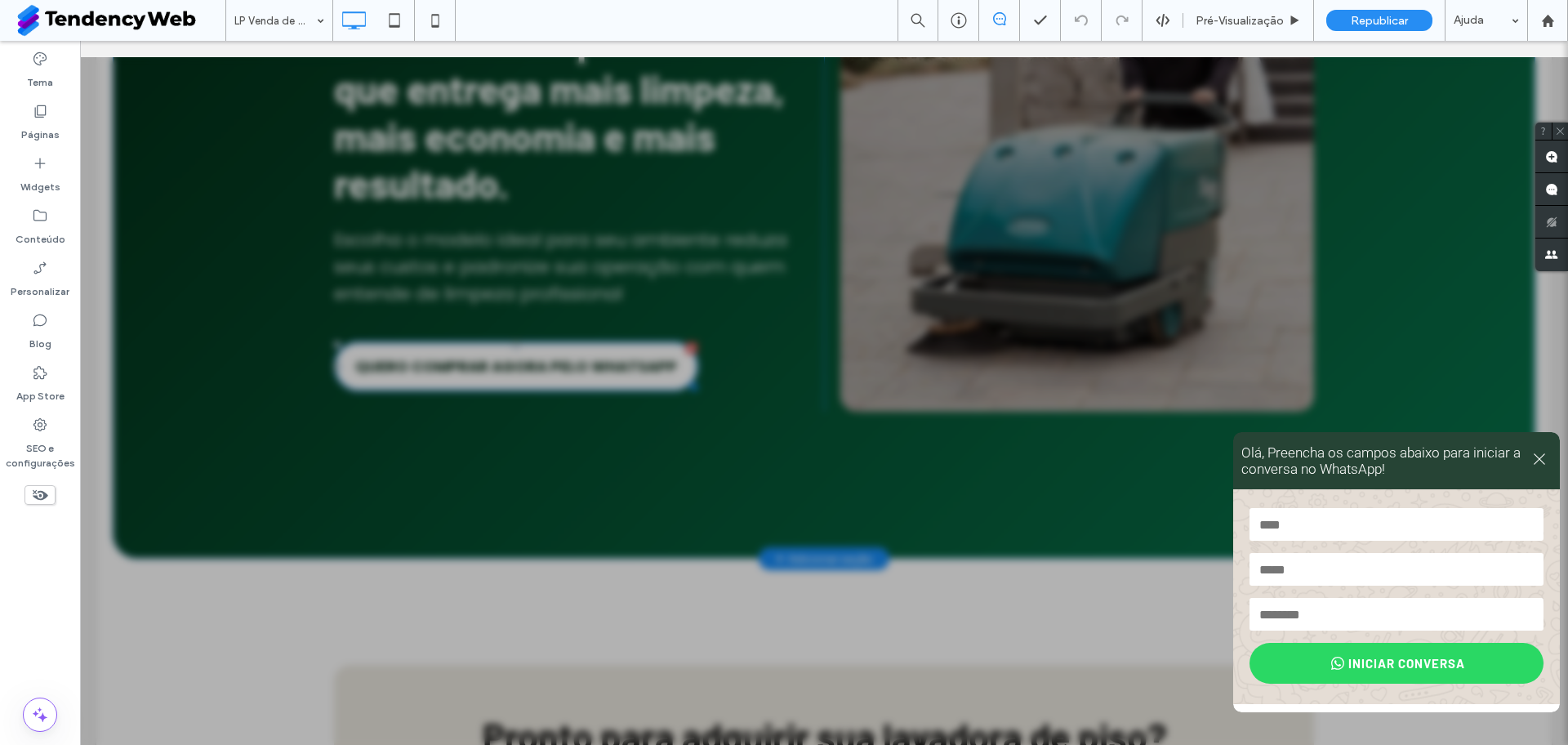click on "Olá, Preencha os campos abaixo para iniciar a conversa no WhatsApp!
Nome
Digite um nome válido
Email
Endereço de email inválido
Telefone
Telefone inválido
Iniciar conversa
Ocorreu um erro, verifique se preencheu seus dados corretamente." at bounding box center (1396, 572) 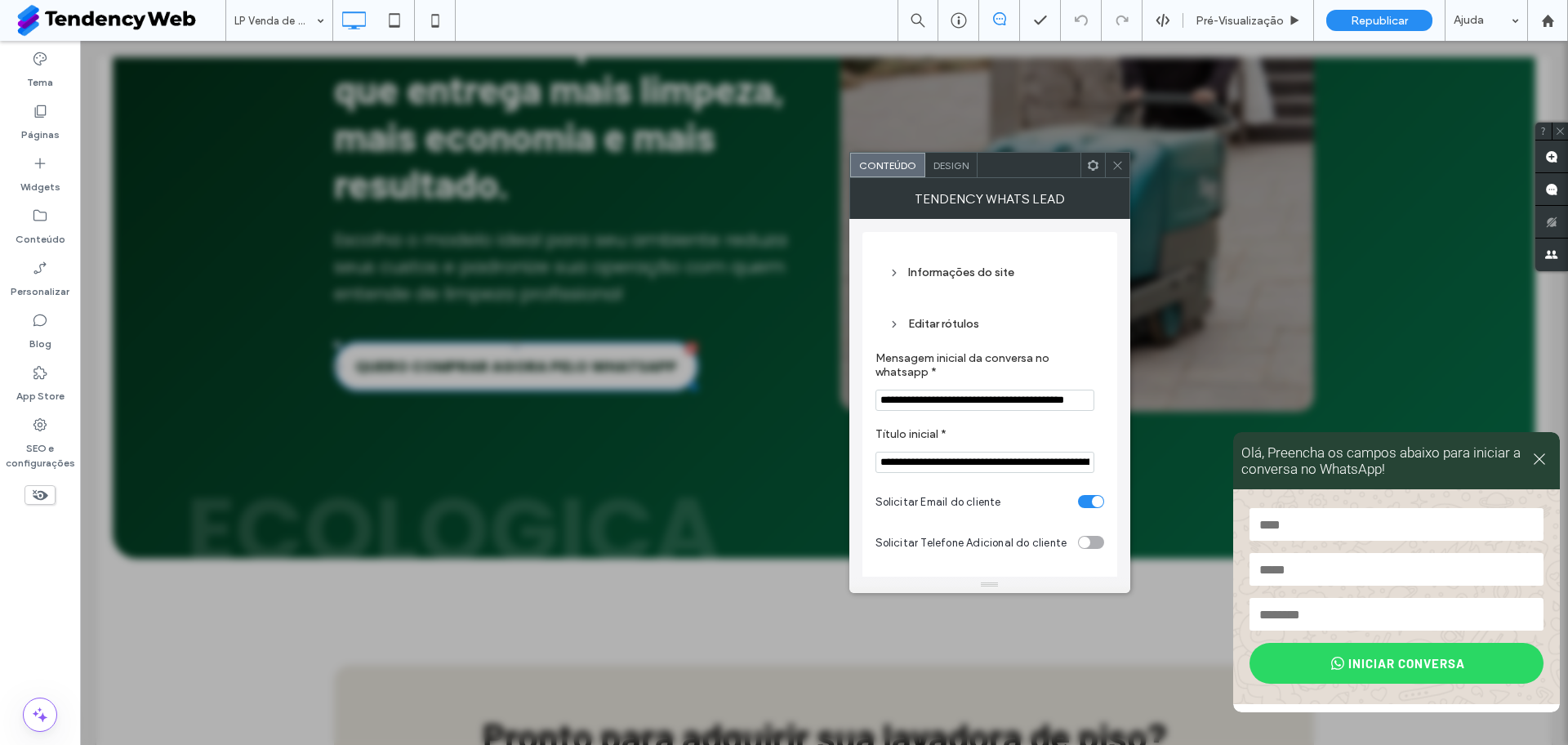 click at bounding box center [1117, 165] 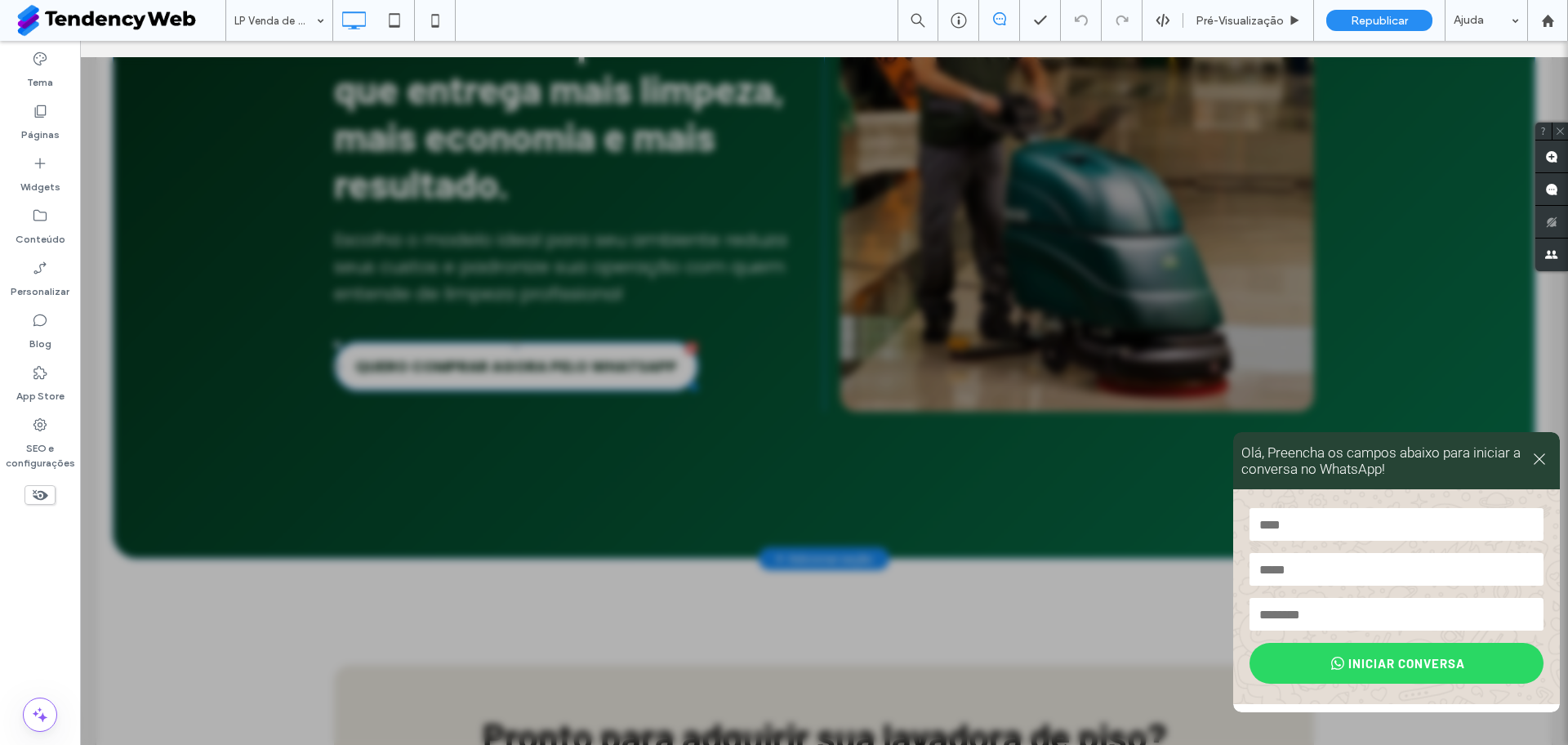 click 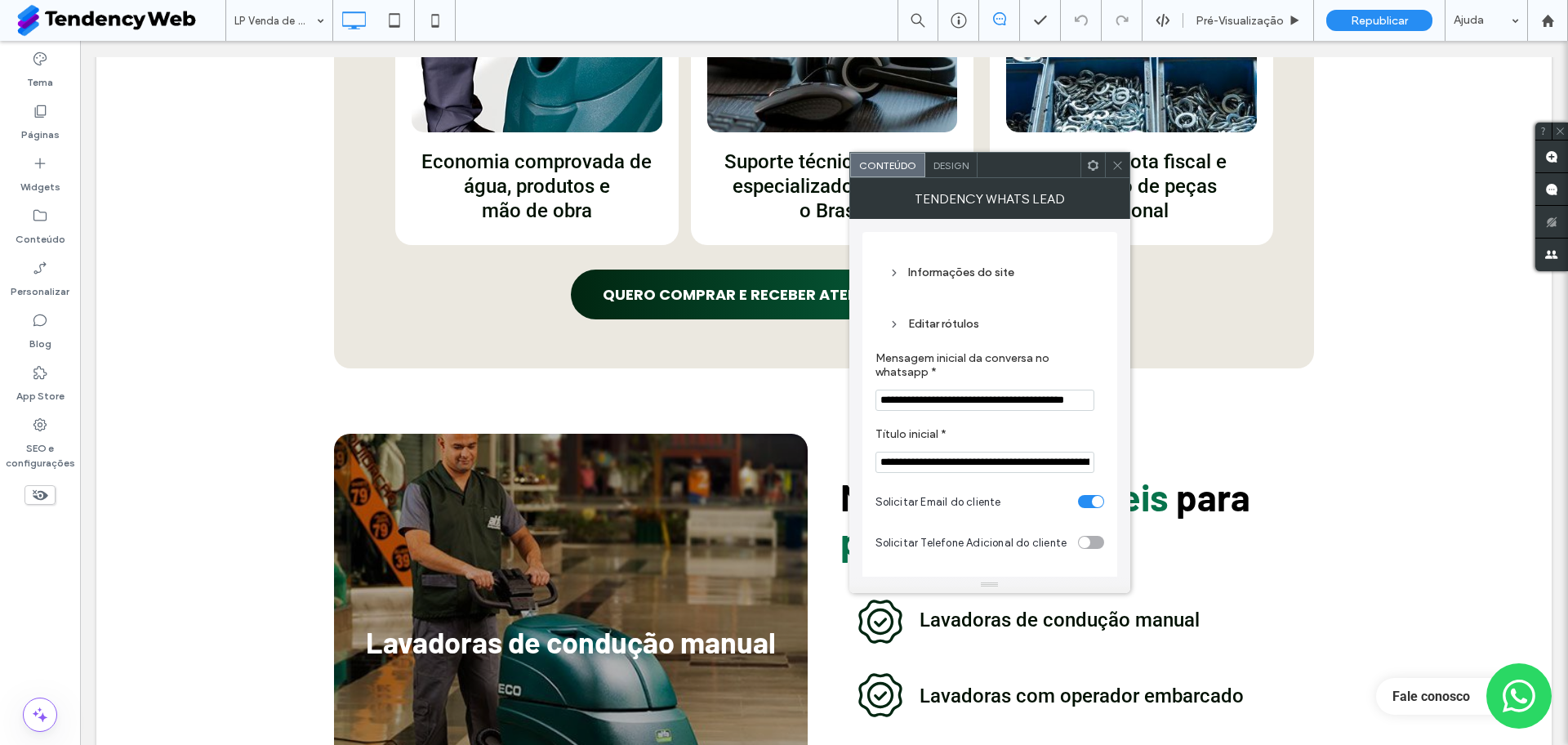 scroll, scrollTop: 1635, scrollLeft: 0, axis: vertical 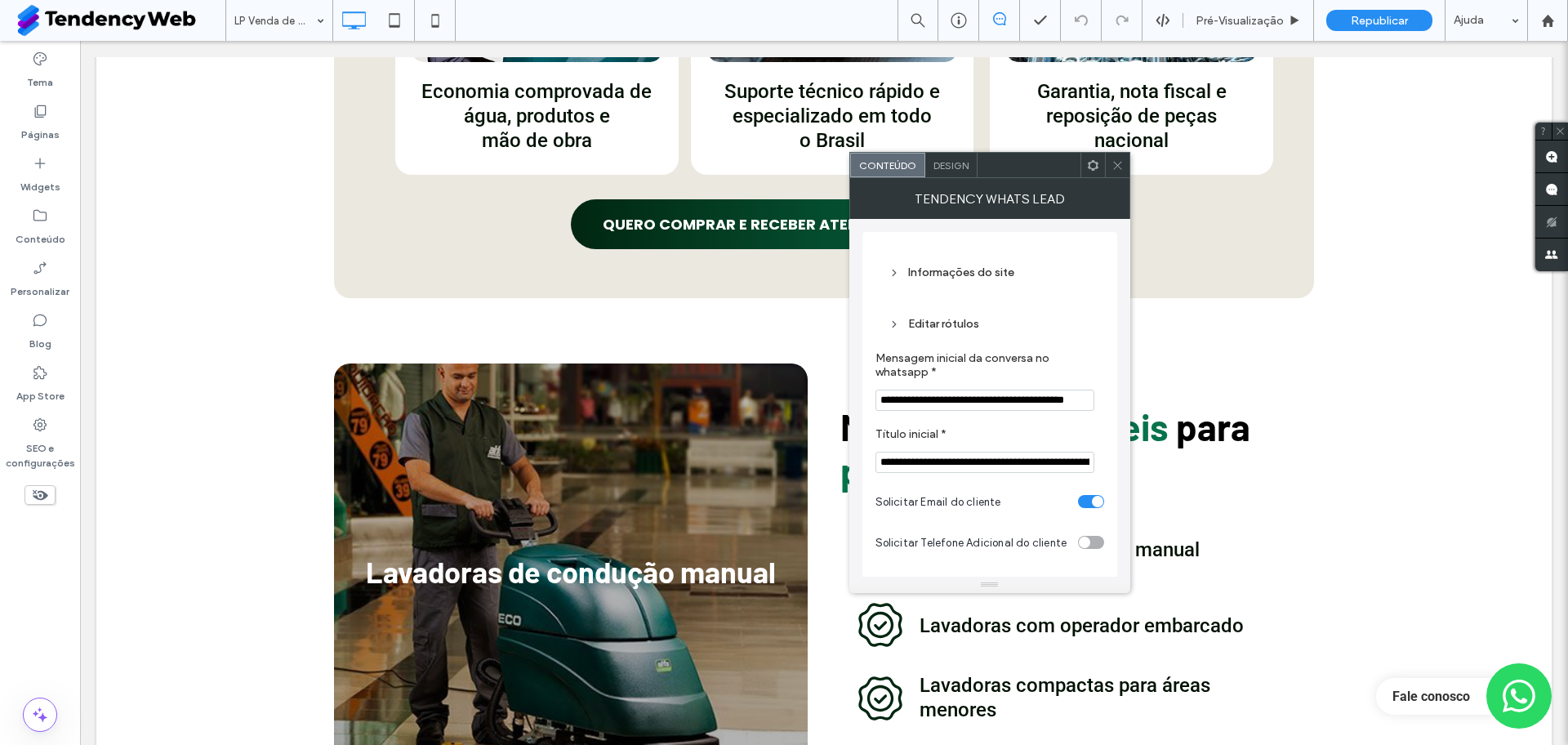 click on "Pronto para adquirir sua lavadora de piso?
Veja por que comprar conosco é a escolha mais inteligente
Modelos para todos os tipos
de piso e área
Click To Paste
Equipamentos robustos com alta durabilidade
Click To Paste
Limpeza e secagem em uma única passada
Click To Paste
Economia comprovada de água, produtos e
﻿
mão de obra
Click To Paste
Suporte técnico rápido e especializado em todo
﻿ o Brasil
Click To Paste
Garantia, nota fiscal e reposição de peças
﻿ nacional
Click To Paste
QUERO COMPRAR E RECEBER ATENDIMENTO ESPECIALIZADO
Click To Paste" at bounding box center (824, -194) 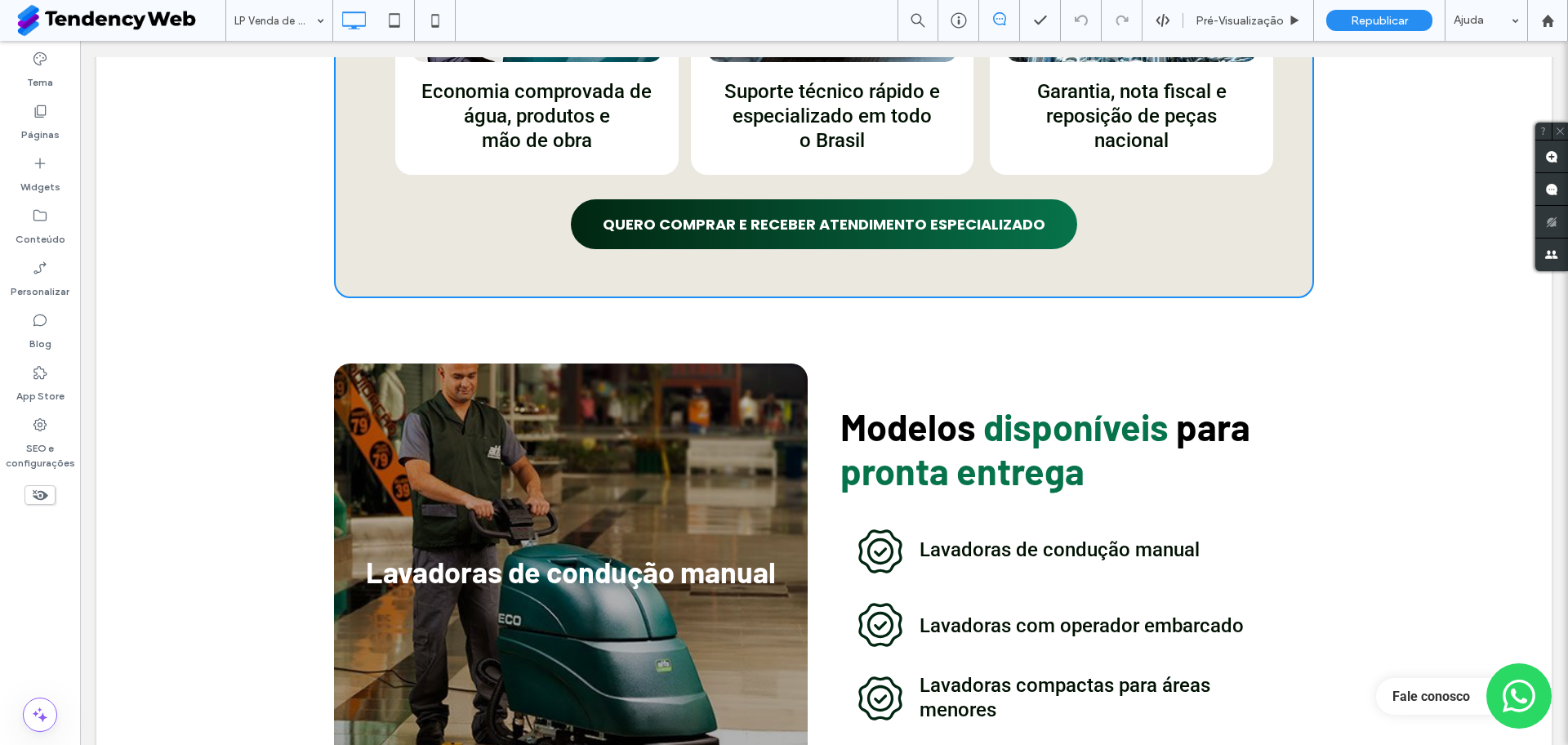 type on "**" 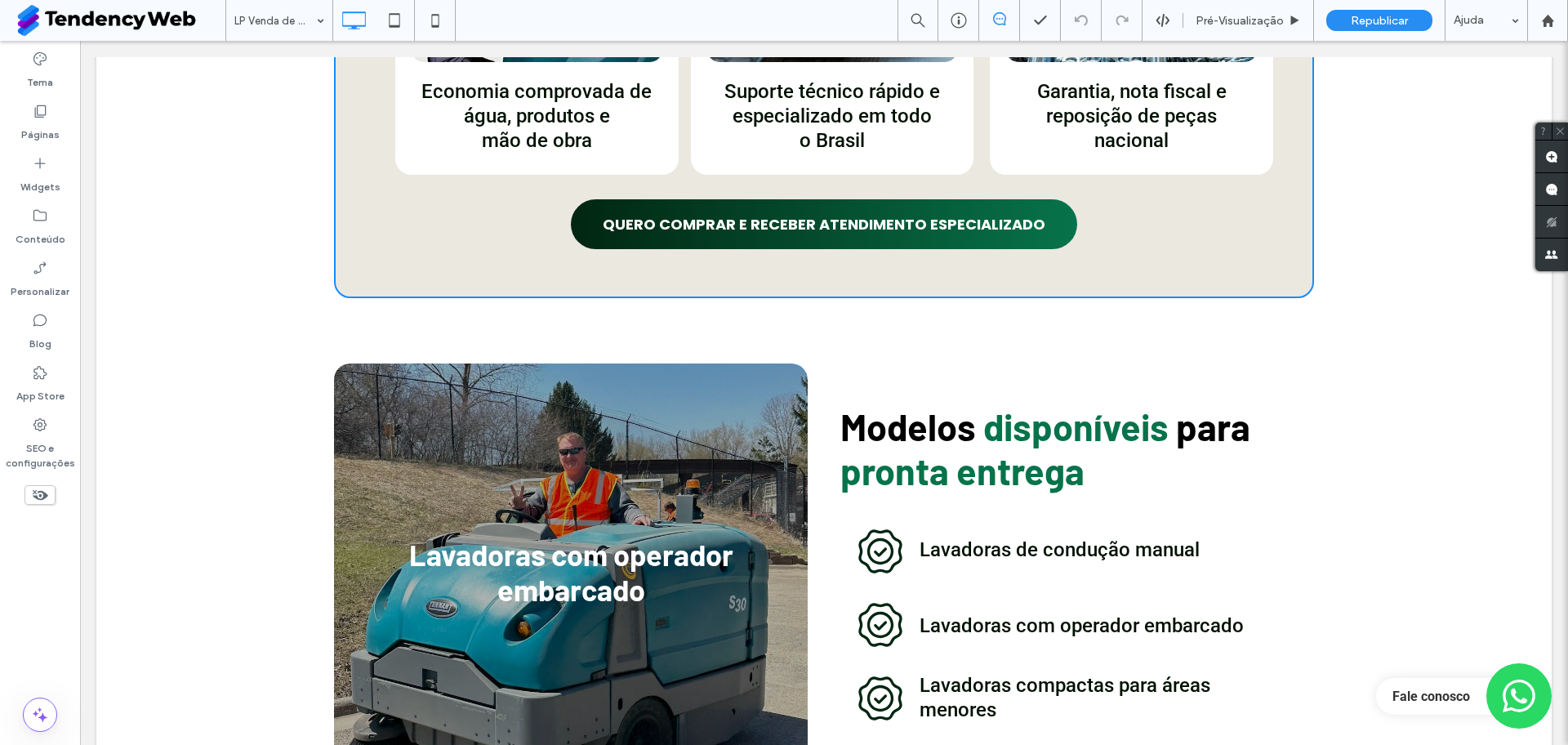 click on "Pronto para adquirir sua lavadora de piso?
Veja por que comprar conosco é a escolha mais inteligente
Modelos para todos os tipos
de piso e área
Click To Paste
Equipamentos robustos com alta durabilidade
Click To Paste
Limpeza e secagem em uma única passada
Click To Paste
Economia comprovada de água, produtos e
﻿
mão de obra
Click To Paste
Suporte técnico rápido e especializado em todo
﻿ o Brasil
Click To Paste
Garantia, nota fiscal e reposição de peças
﻿ nacional
Click To Paste
QUERO COMPRAR E RECEBER ATENDIMENTO ESPECIALIZADO
Click To Paste
Linha + Adicionar seção" at bounding box center [824, -194] 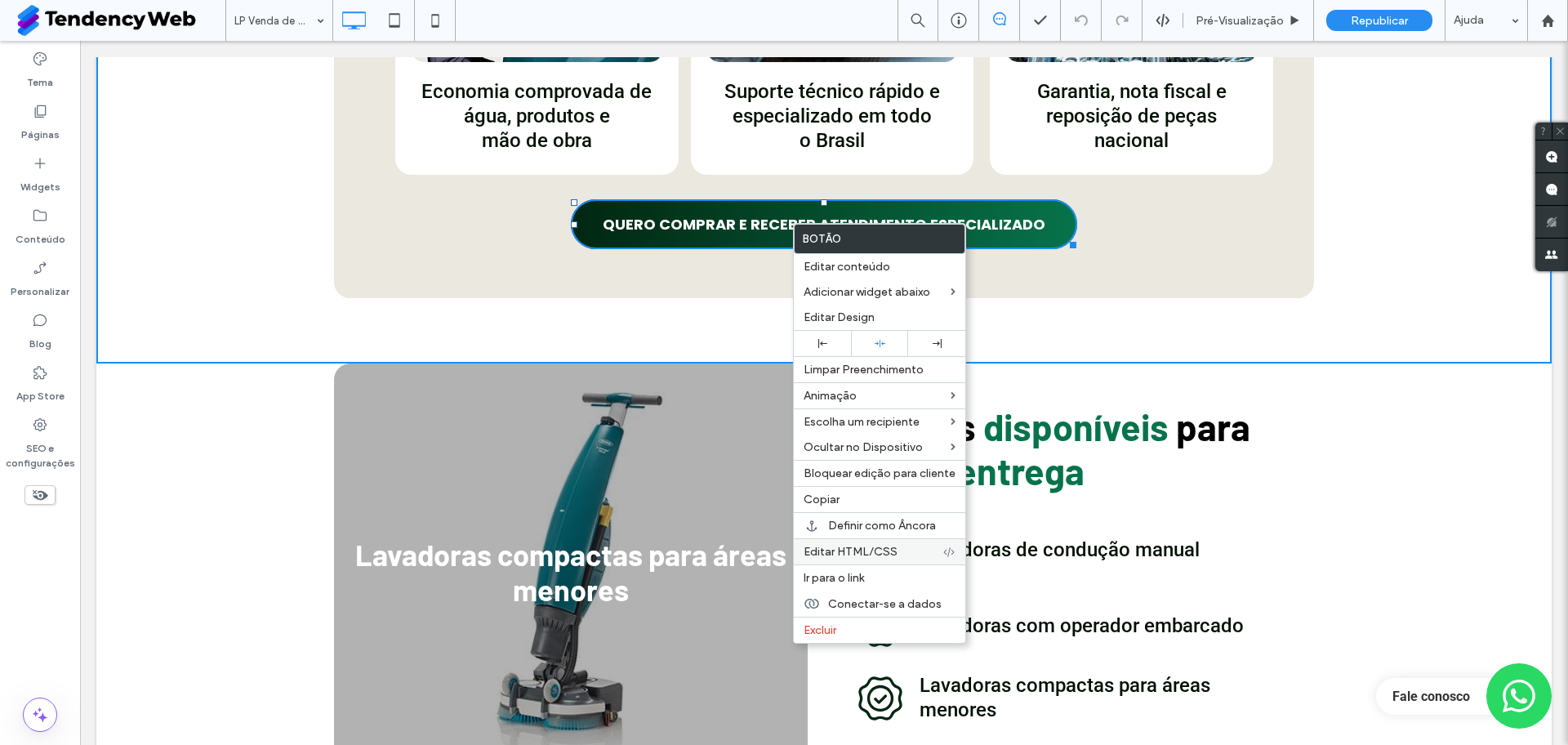 click on "Editar HTML/CSS" at bounding box center [850, 551] 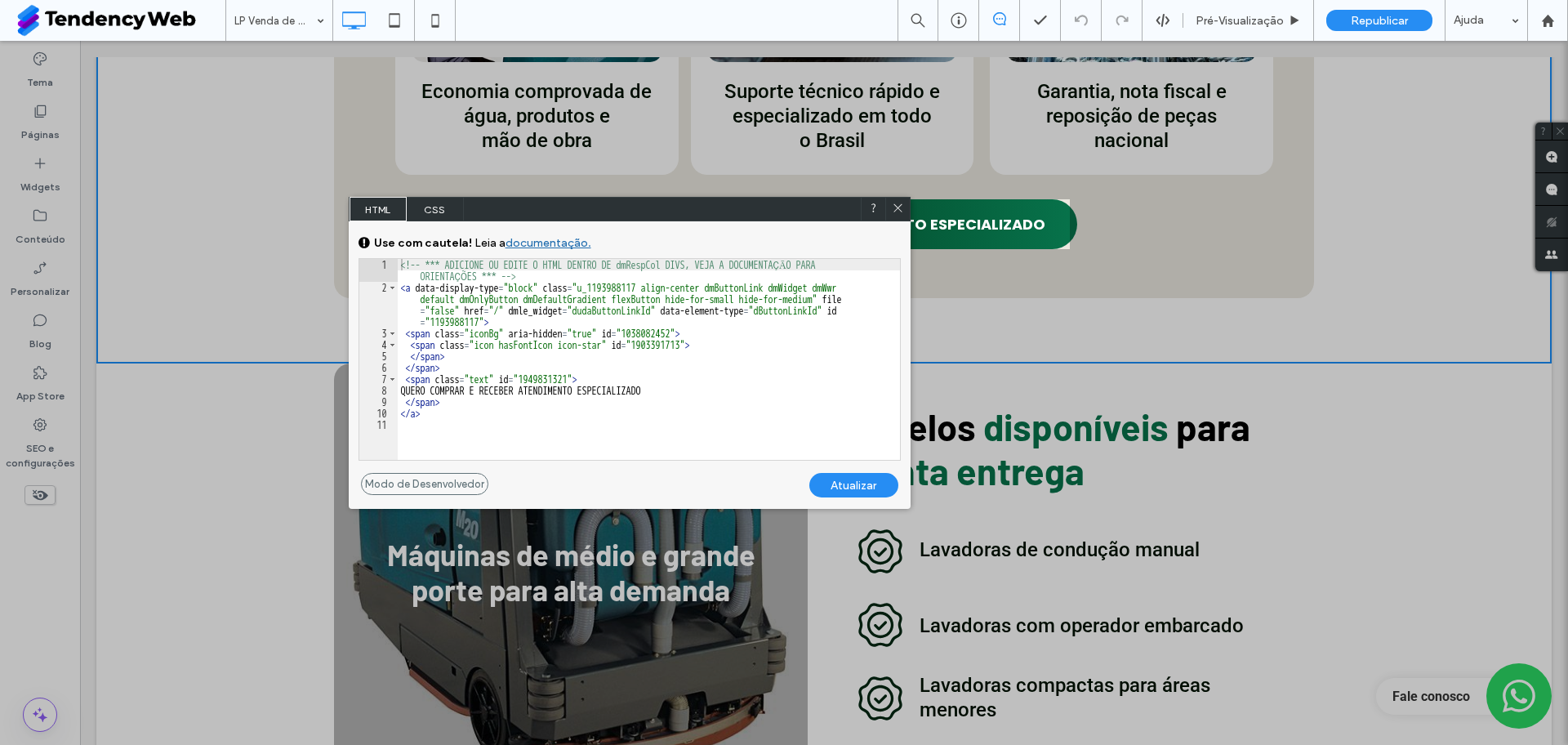 drag, startPoint x: 785, startPoint y: 270, endPoint x: 598, endPoint y: 209, distance: 196.69774 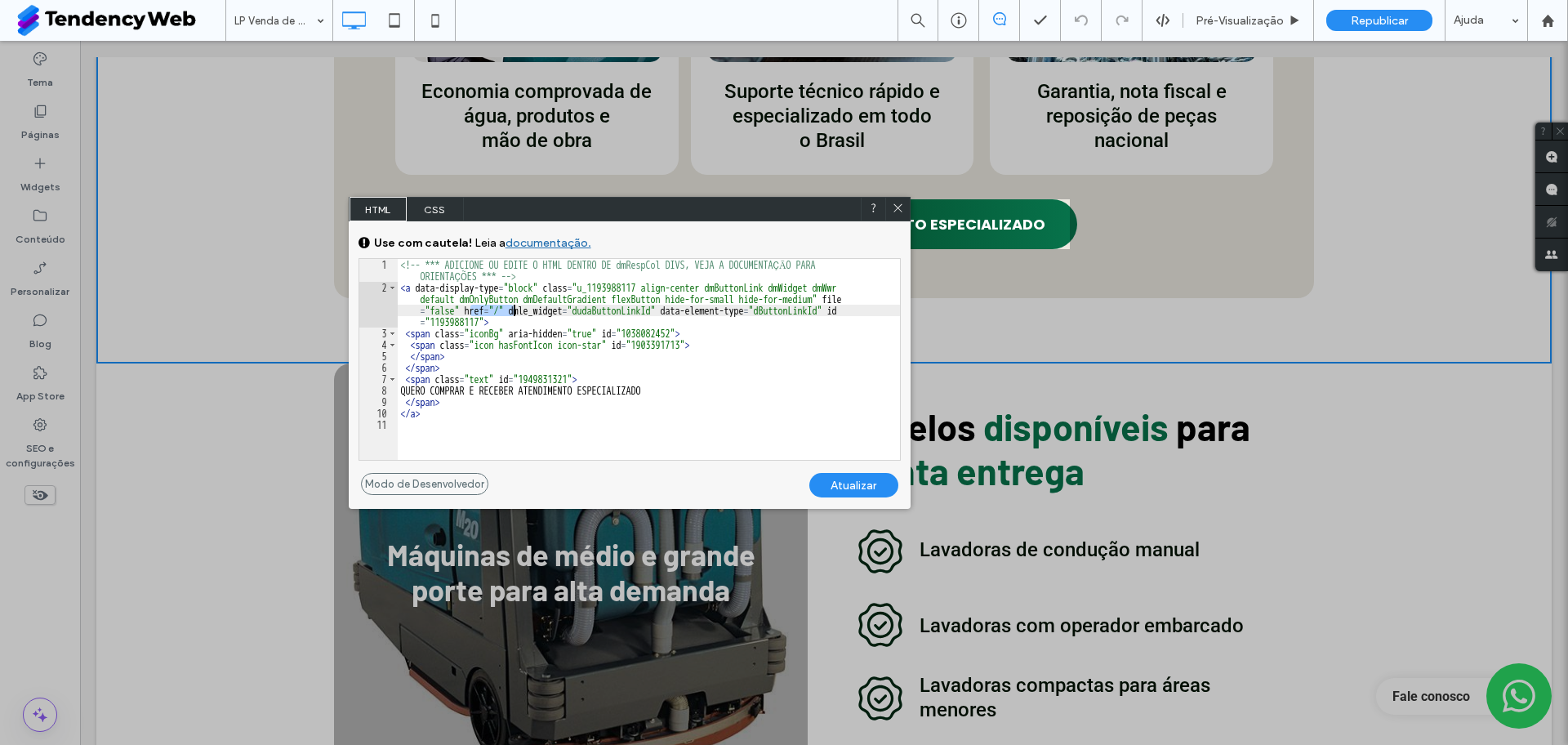 drag, startPoint x: 470, startPoint y: 309, endPoint x: 515, endPoint y: 309, distance: 45 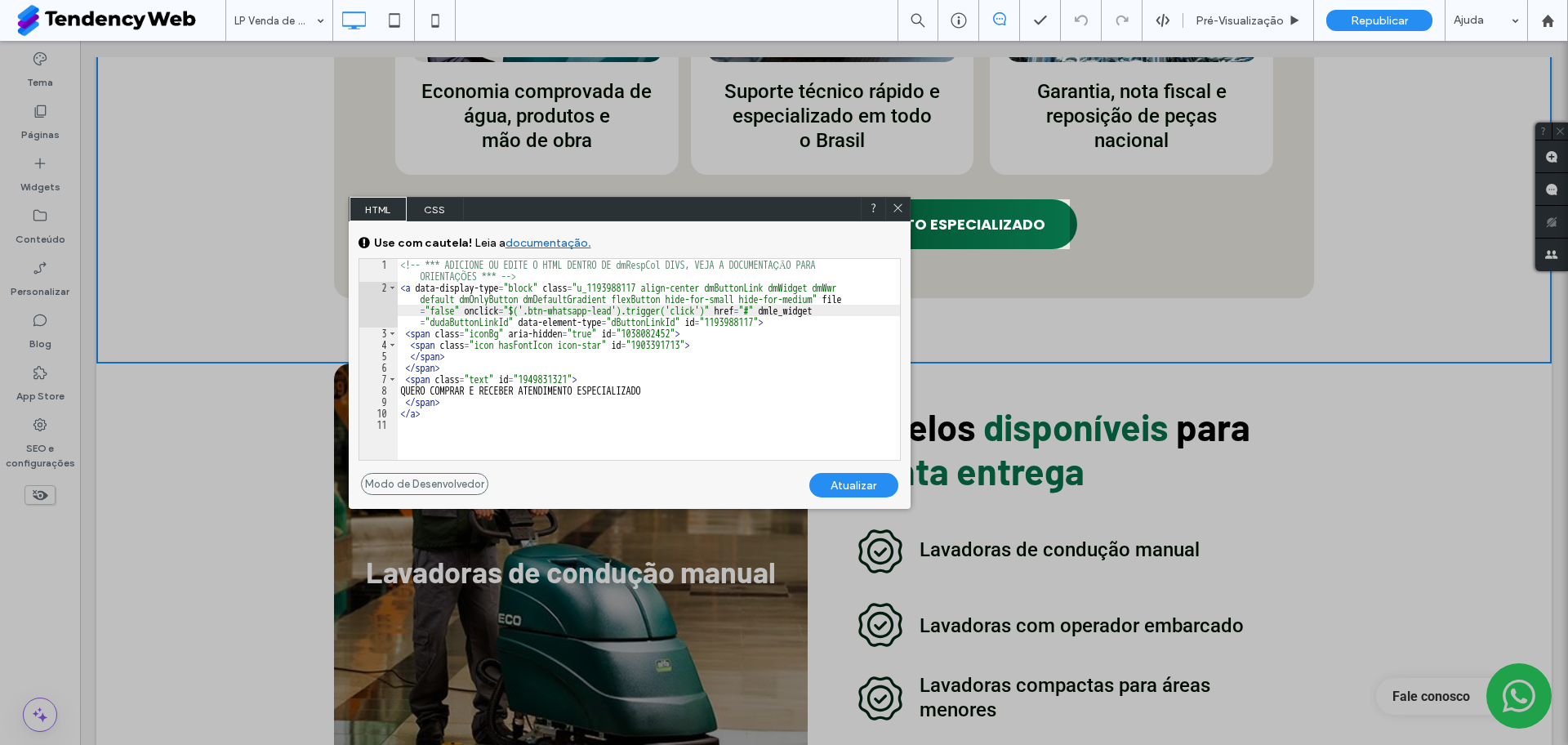click on "Atualizar" at bounding box center [853, 485] 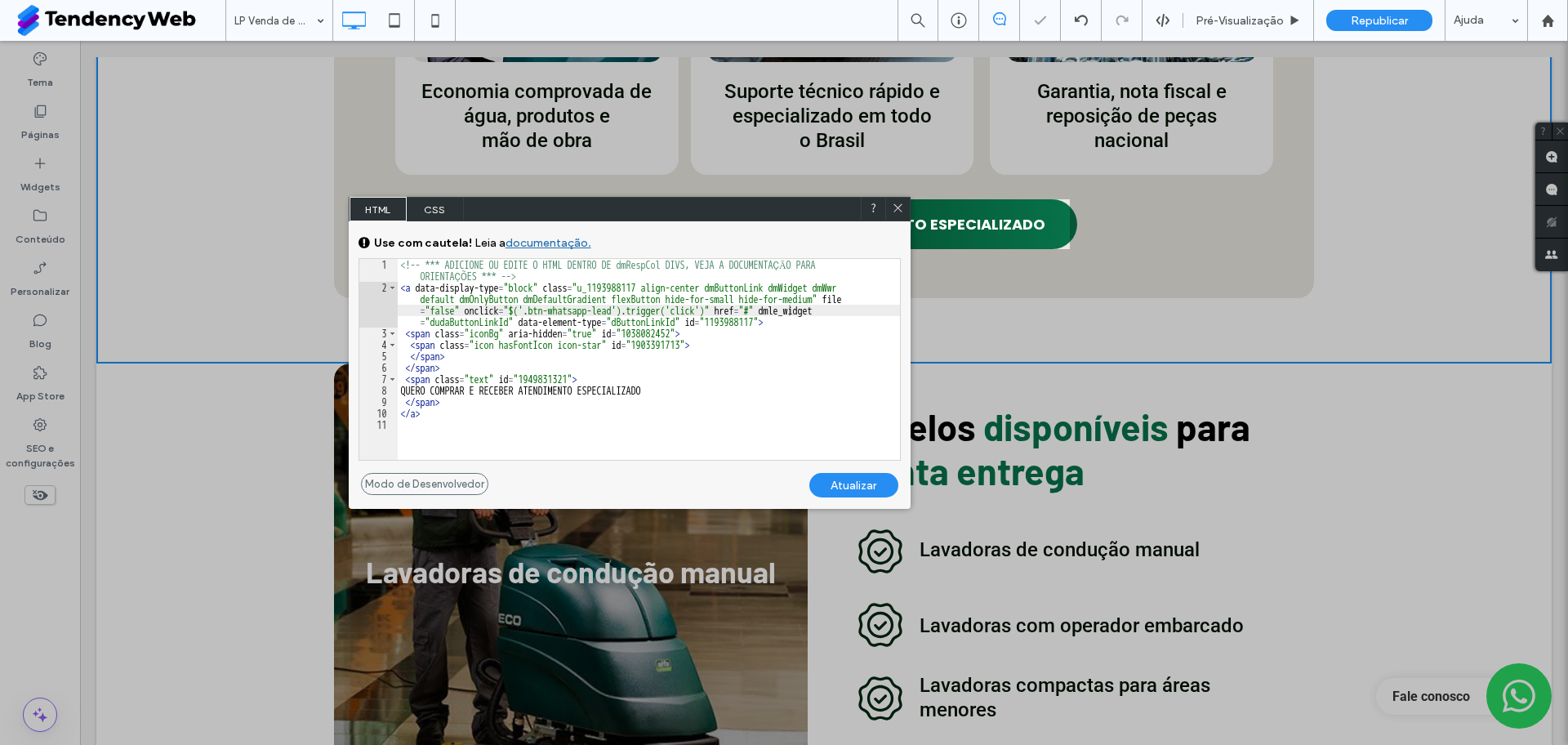 click on "Atualizar" at bounding box center [853, 485] 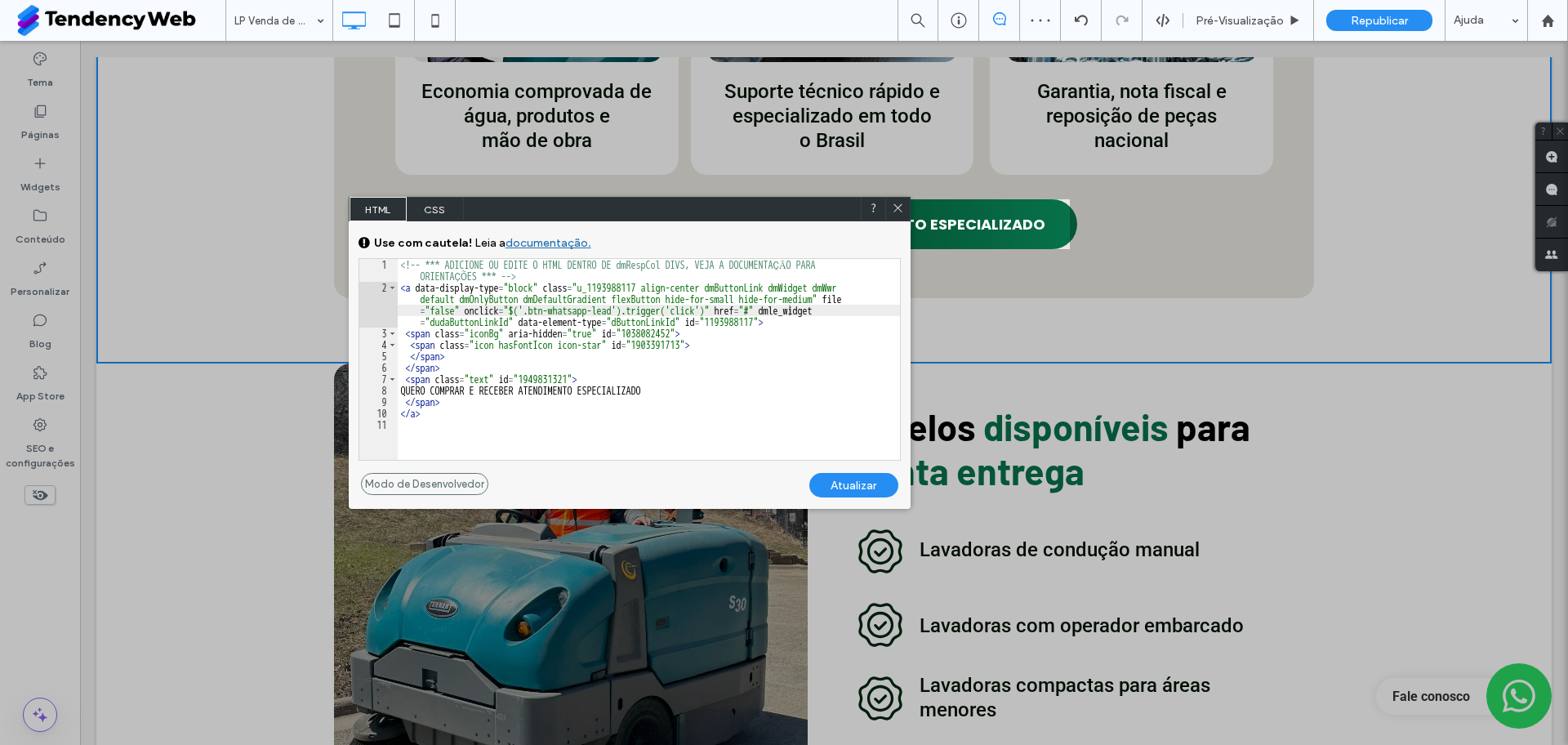 click 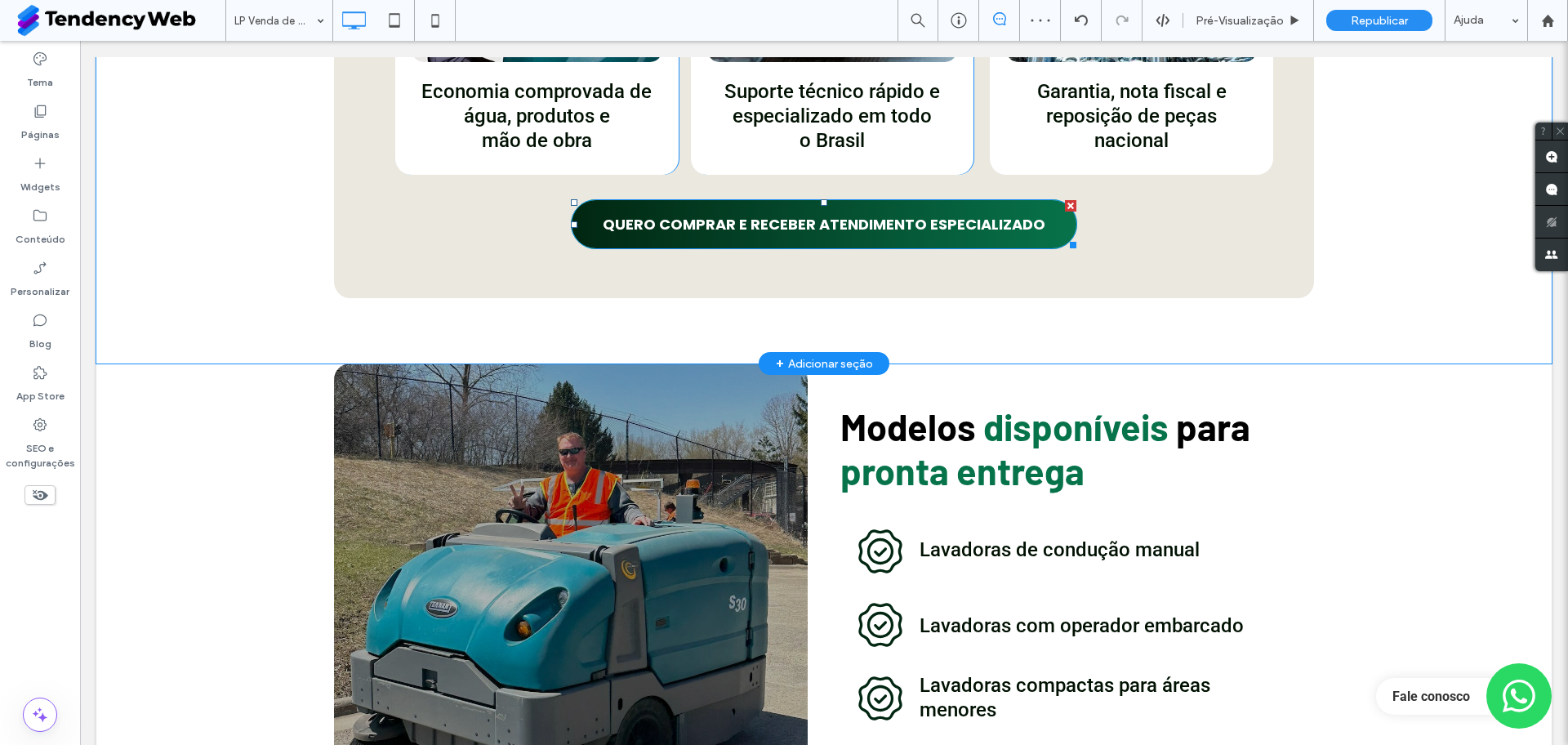 click on "QUERO COMPRAR E RECEBER ATENDIMENTO ESPECIALIZADO" at bounding box center (824, 224) 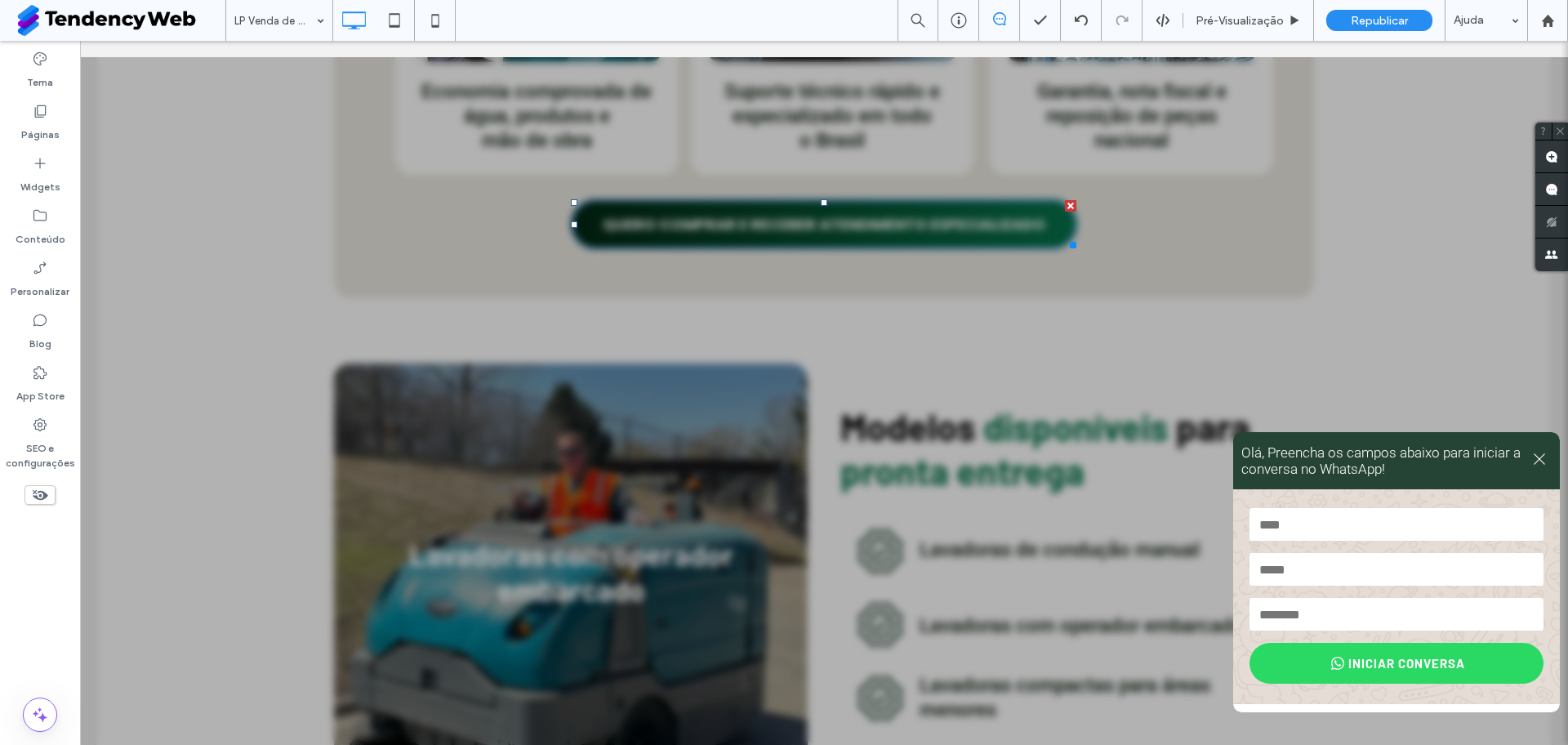 click 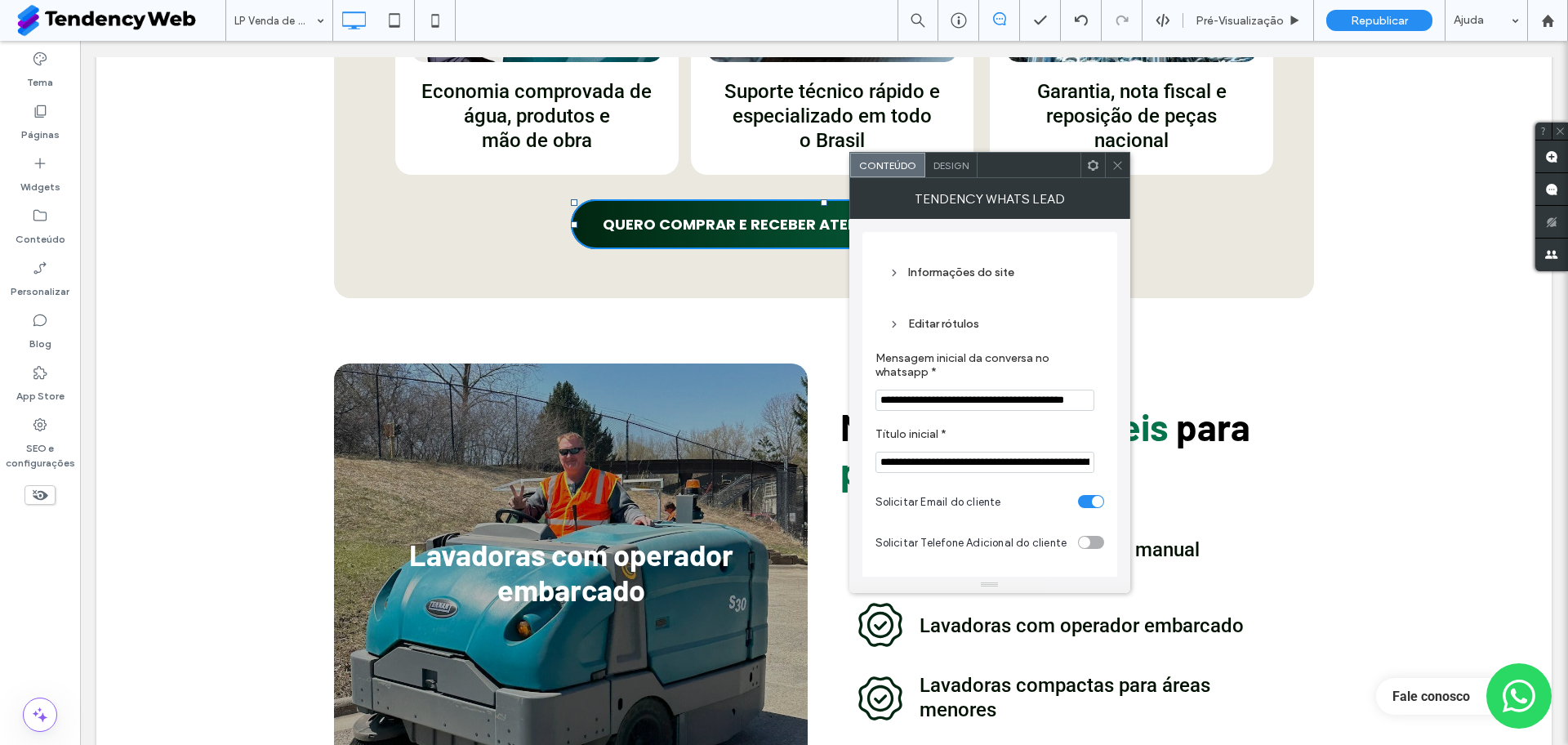 click at bounding box center [1117, 165] 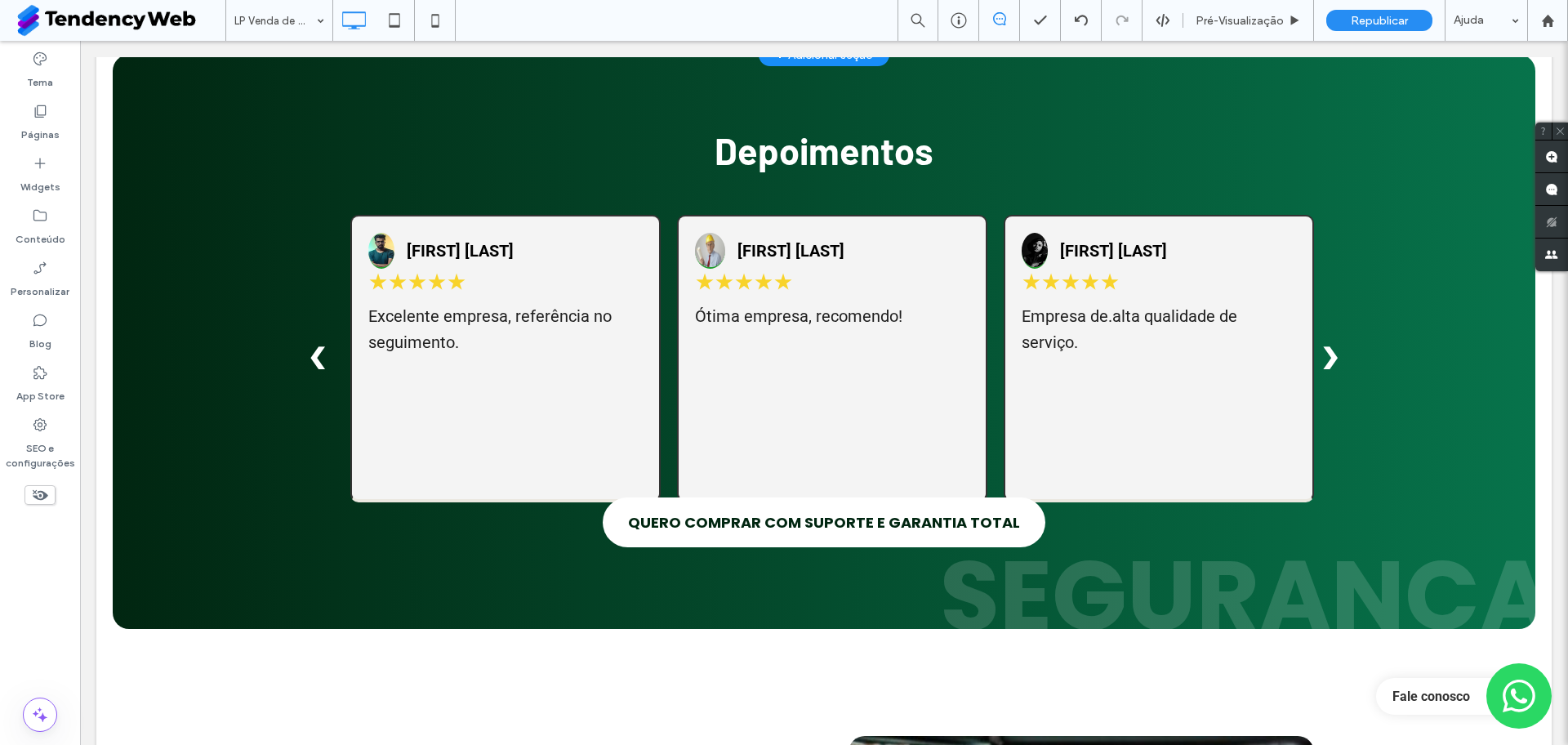 scroll, scrollTop: 2514, scrollLeft: 0, axis: vertical 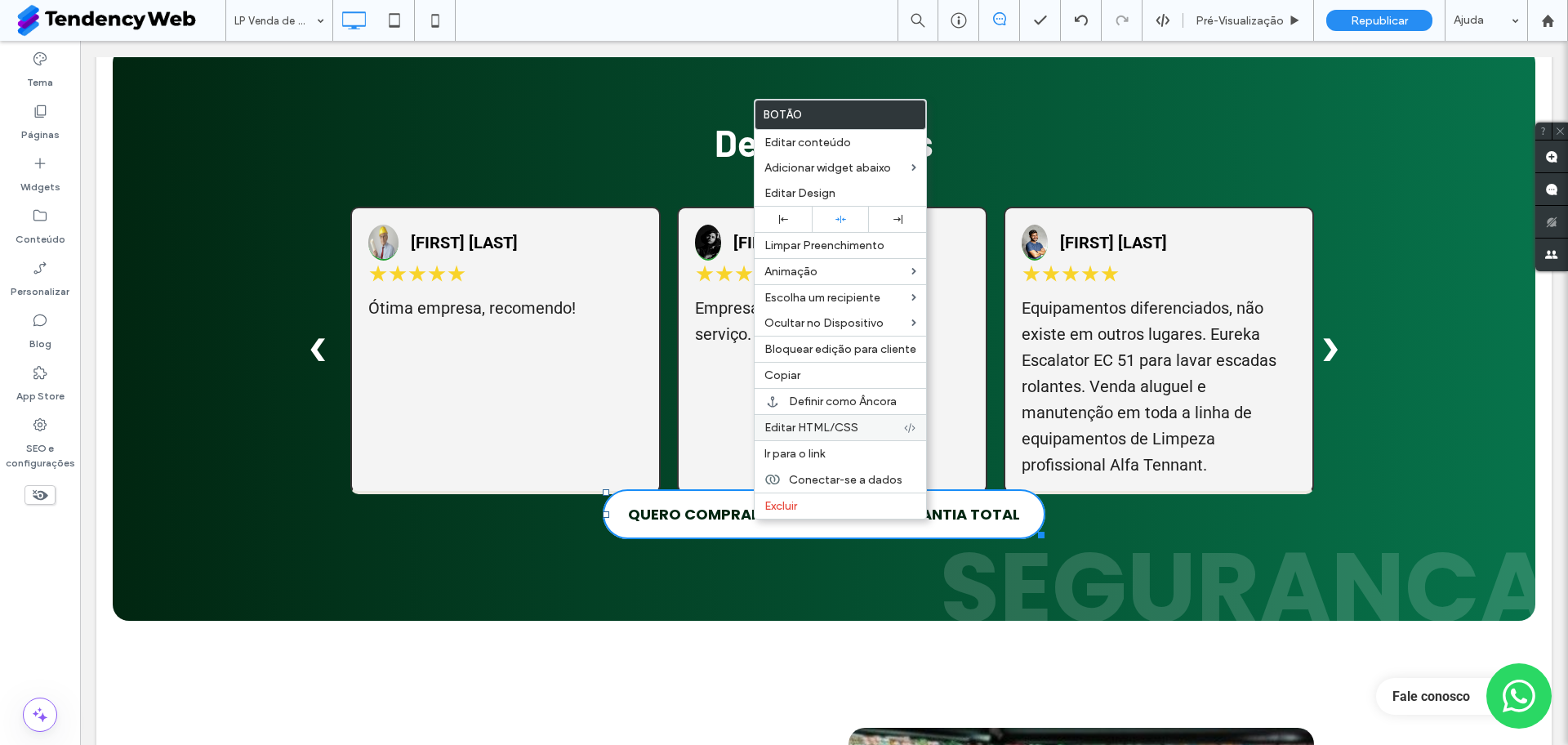 click on "Editar HTML/CSS" at bounding box center (811, 427) 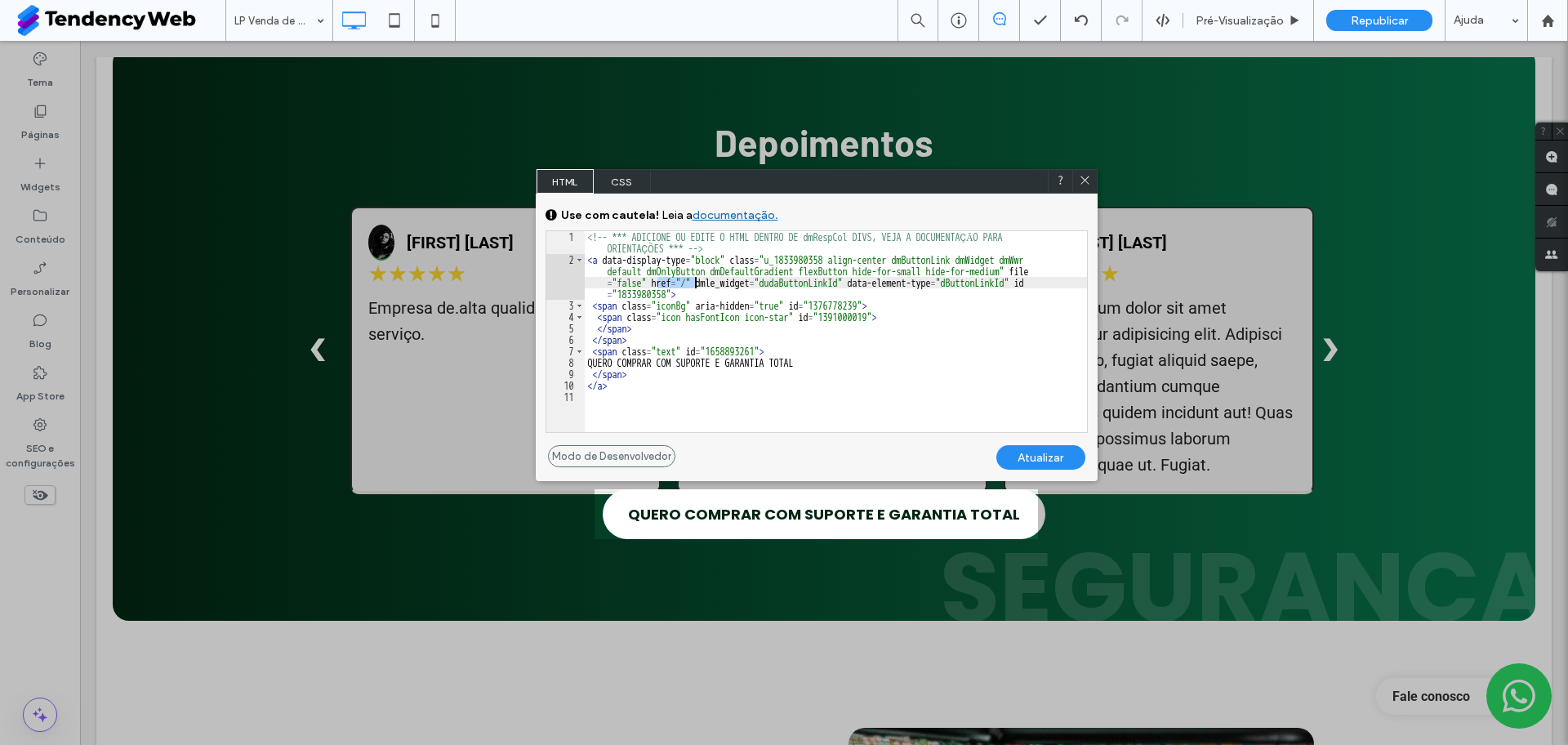 drag, startPoint x: 655, startPoint y: 282, endPoint x: 699, endPoint y: 283, distance: 44.01136 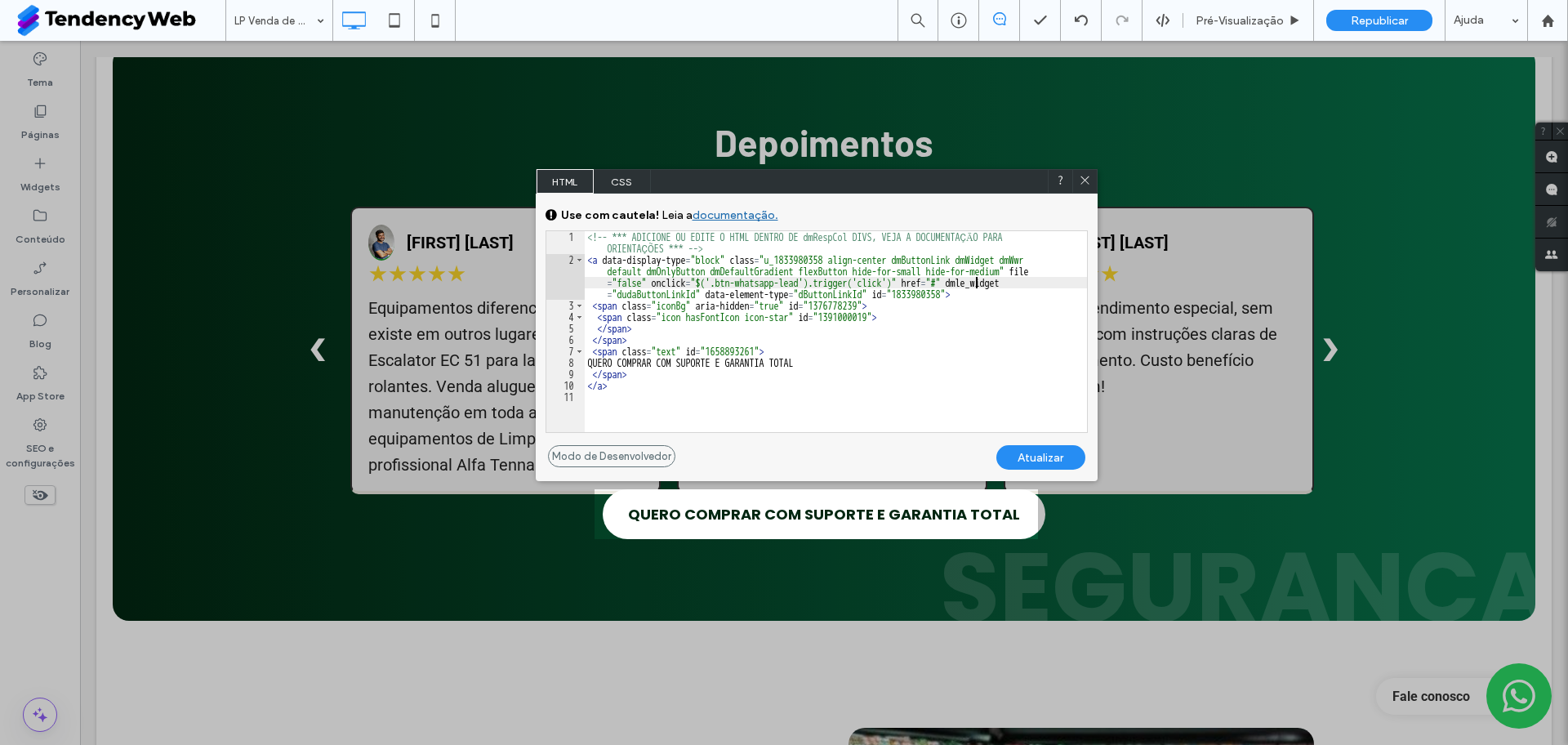 click on "Atualizar" at bounding box center (1040, 457) 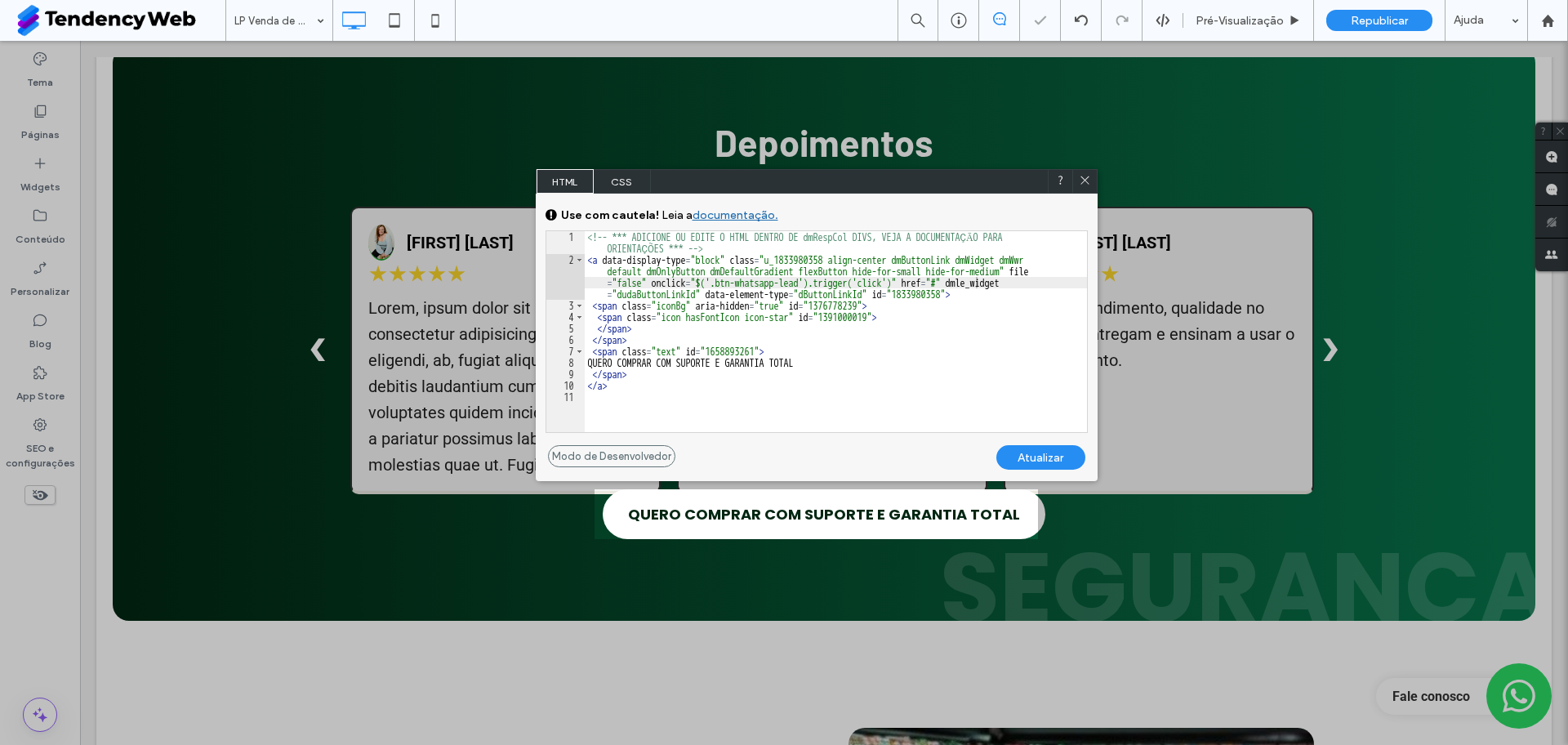click on "Atualizar" at bounding box center [1040, 457] 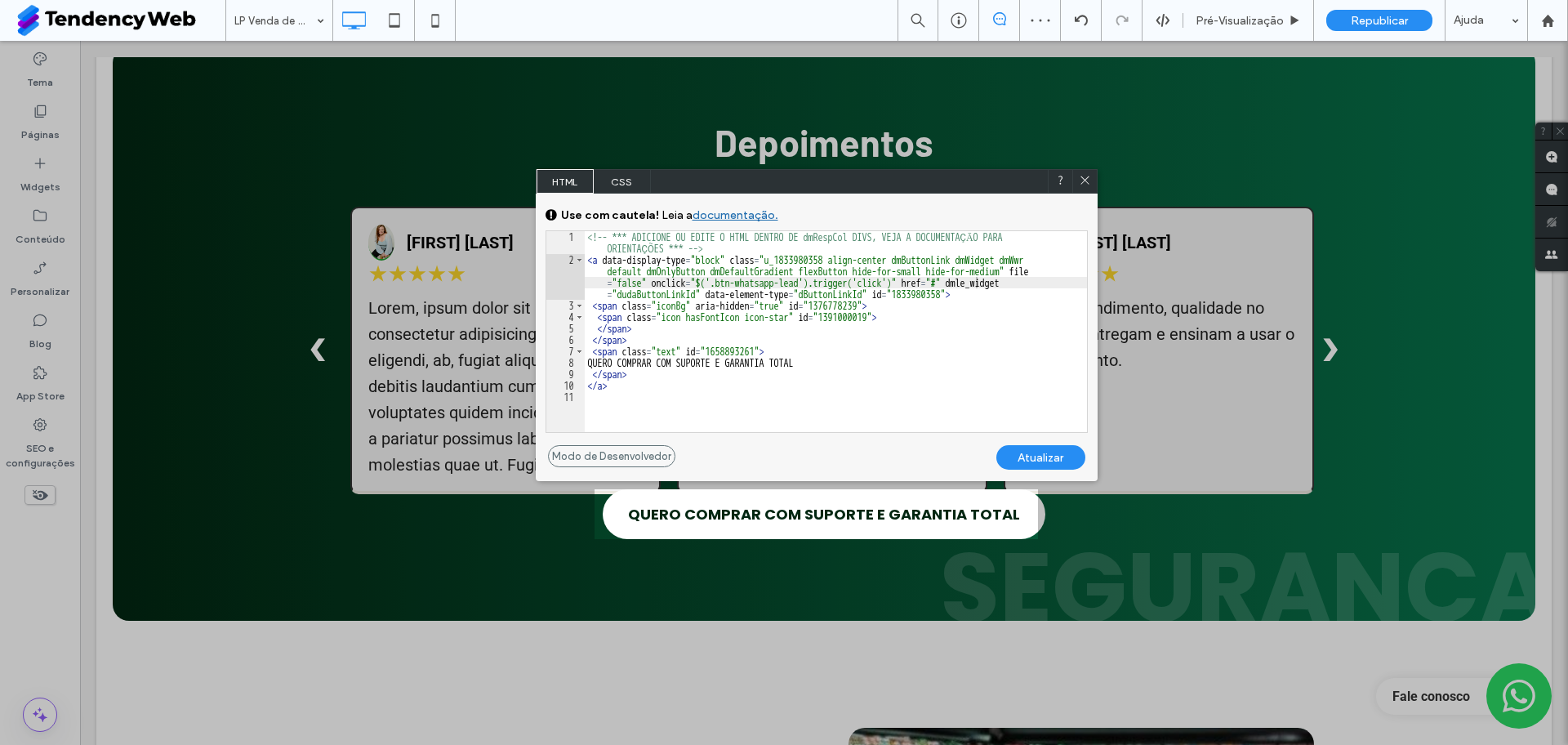 click at bounding box center [1085, 181] 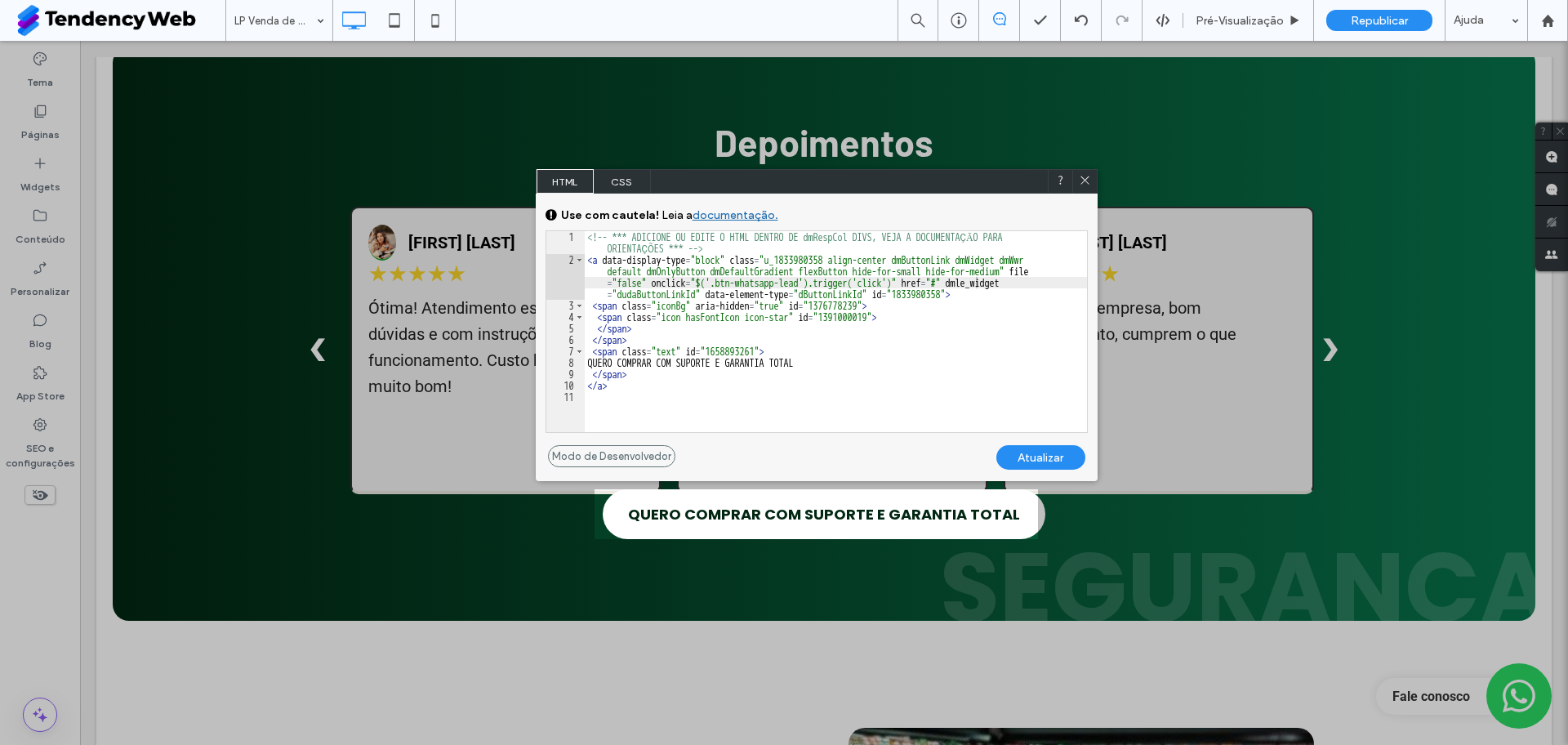 click 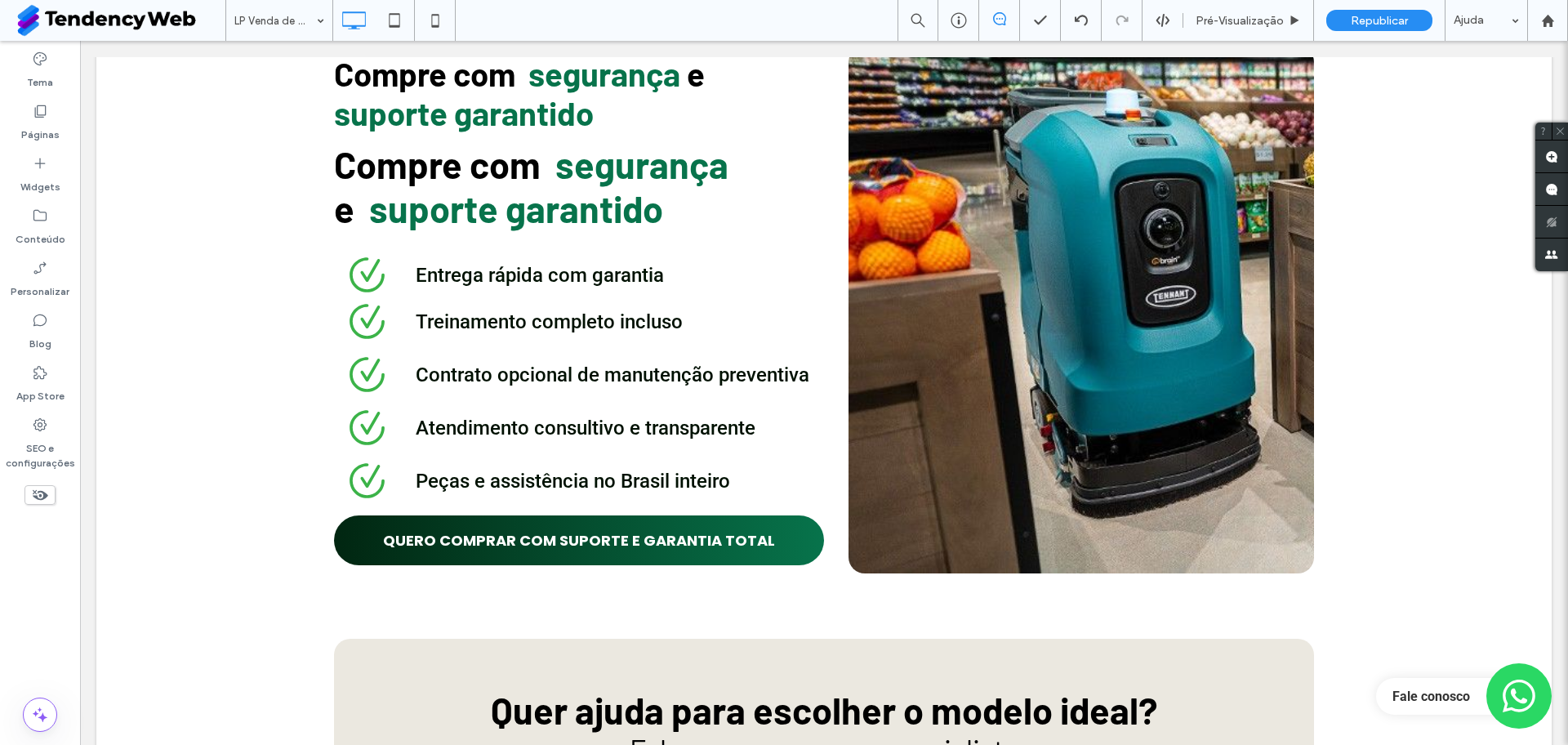 scroll, scrollTop: 3218, scrollLeft: 0, axis: vertical 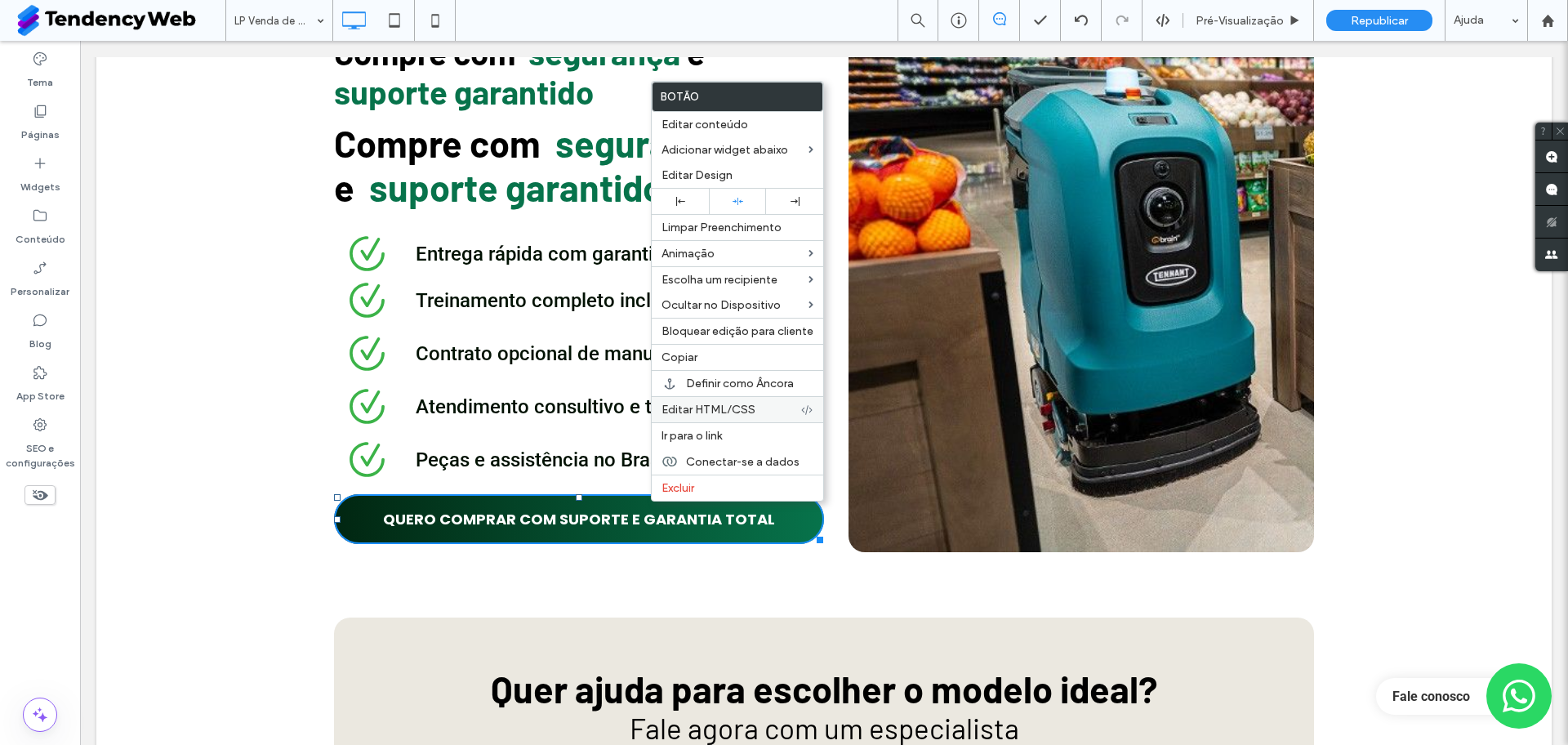 click on "Editar HTML/CSS" at bounding box center (708, 409) 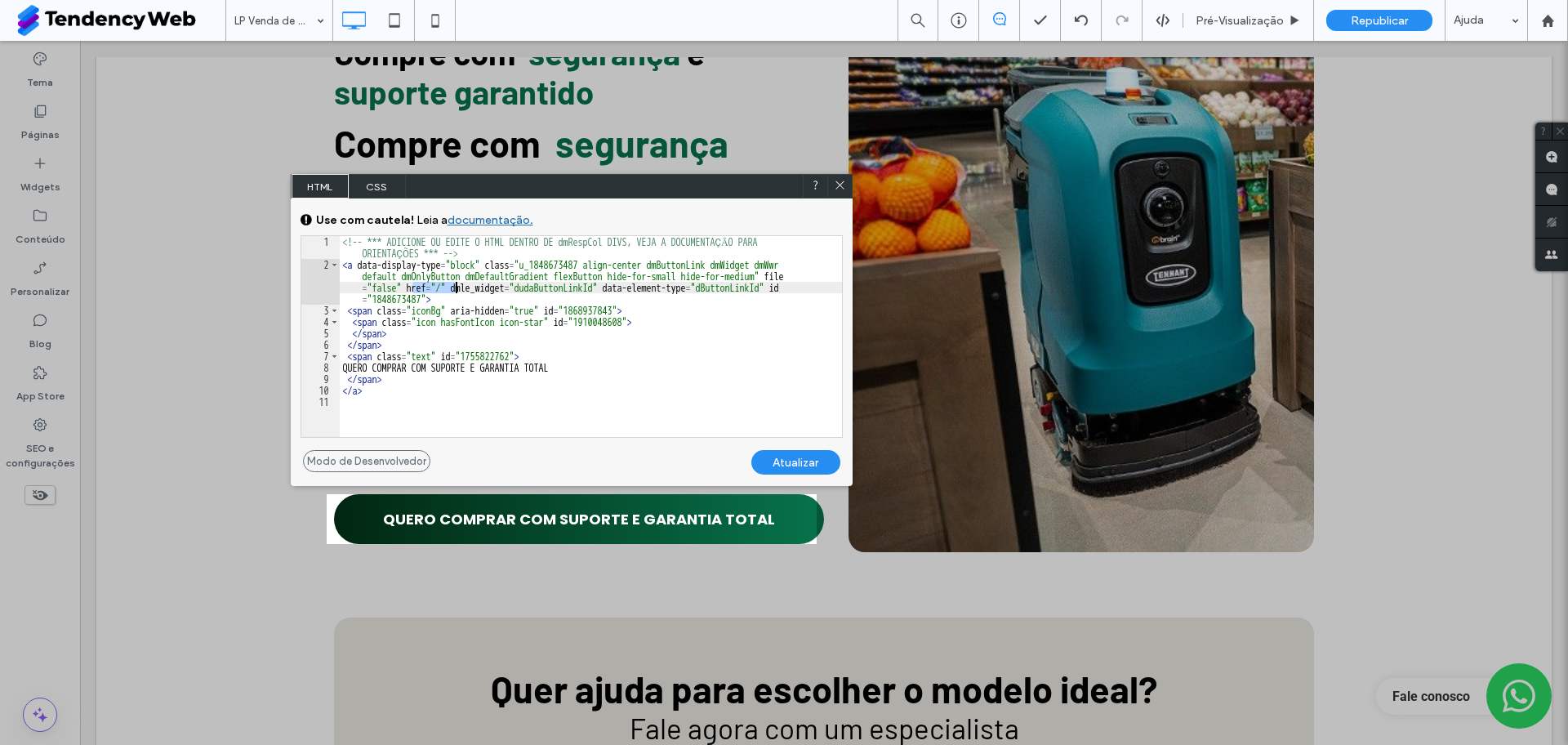 drag, startPoint x: 412, startPoint y: 287, endPoint x: 457, endPoint y: 287, distance: 45 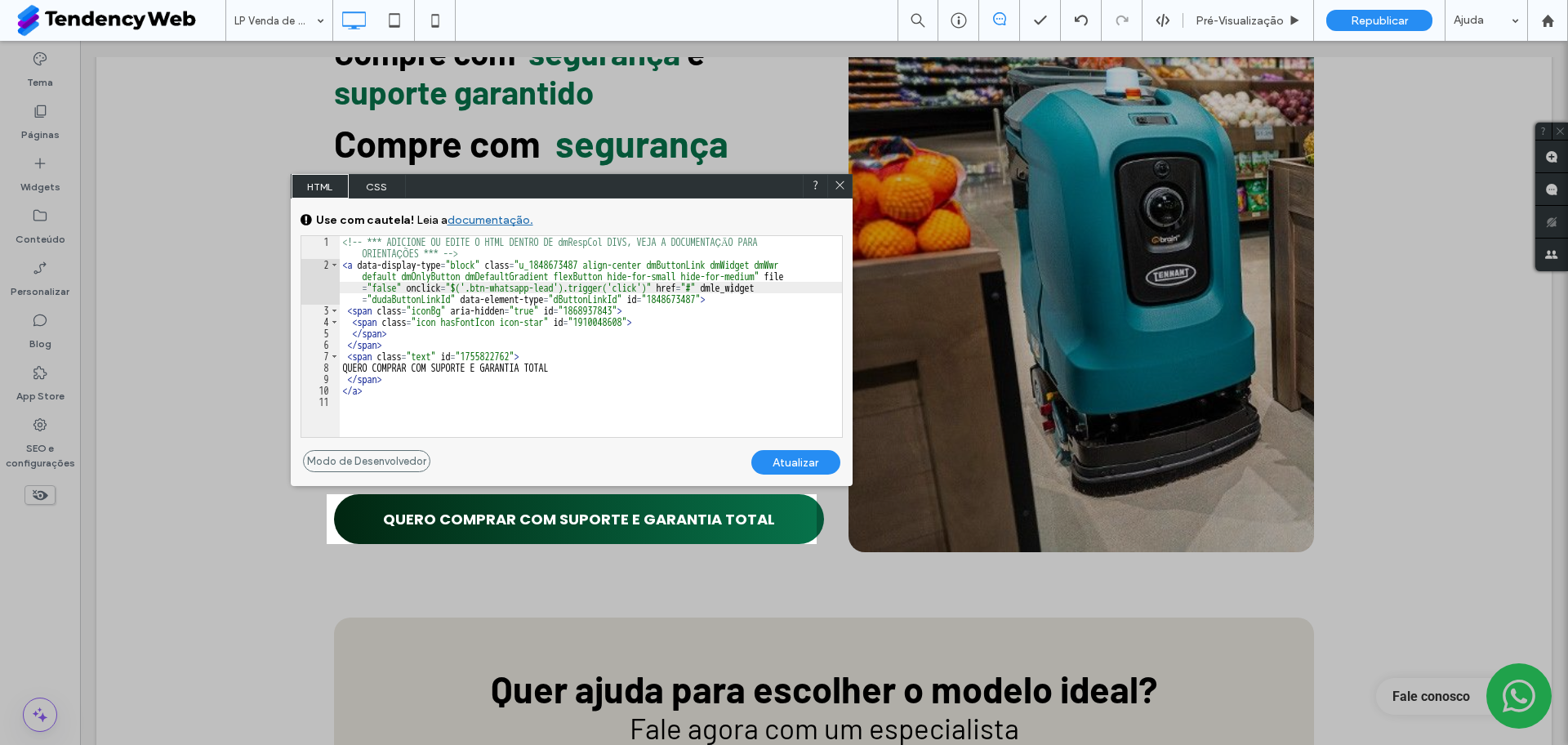 click on "Atualizar" at bounding box center [795, 462] 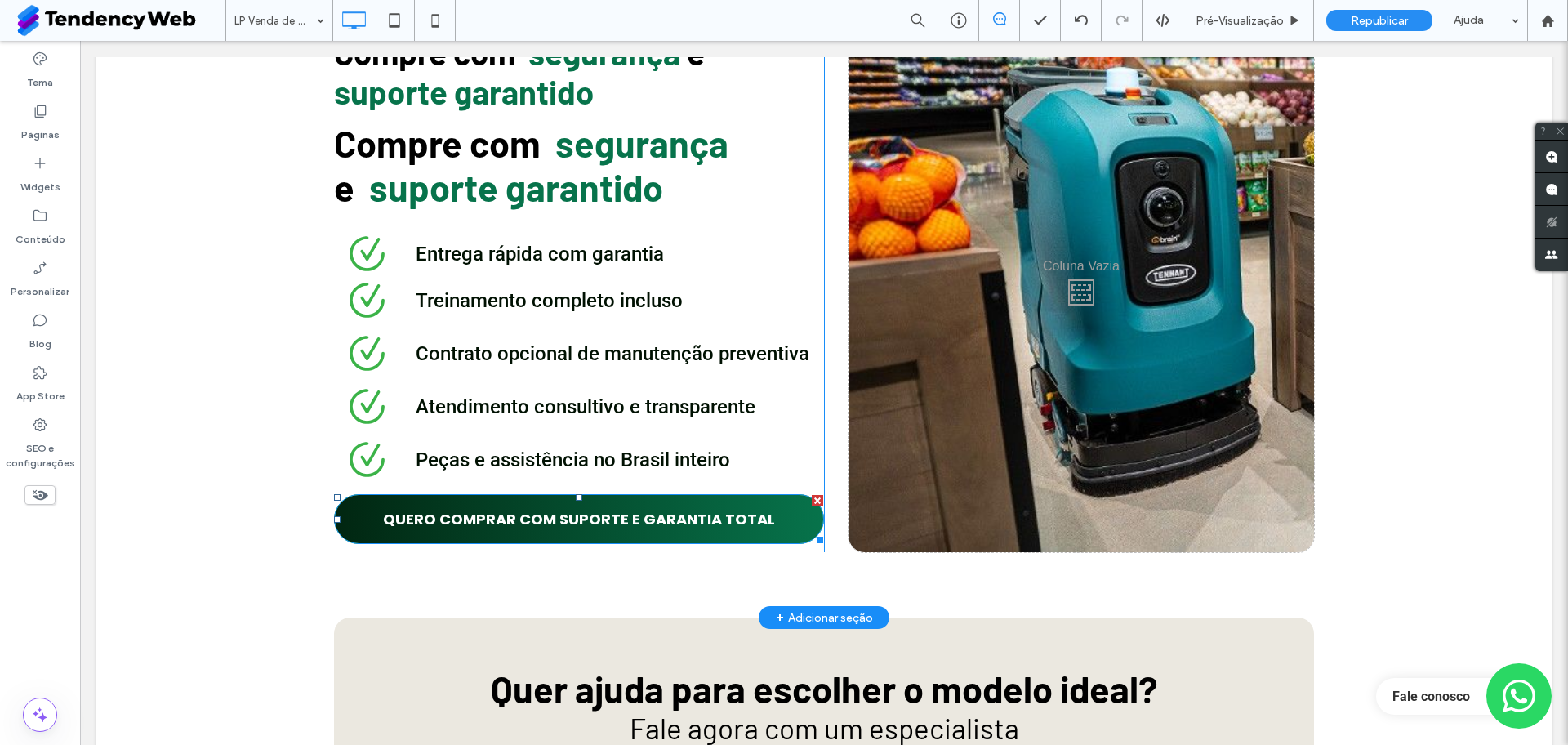 click on "QUERO COMPRAR COM SUPORTE E GARANTIA TOTAL" at bounding box center (579, 519) 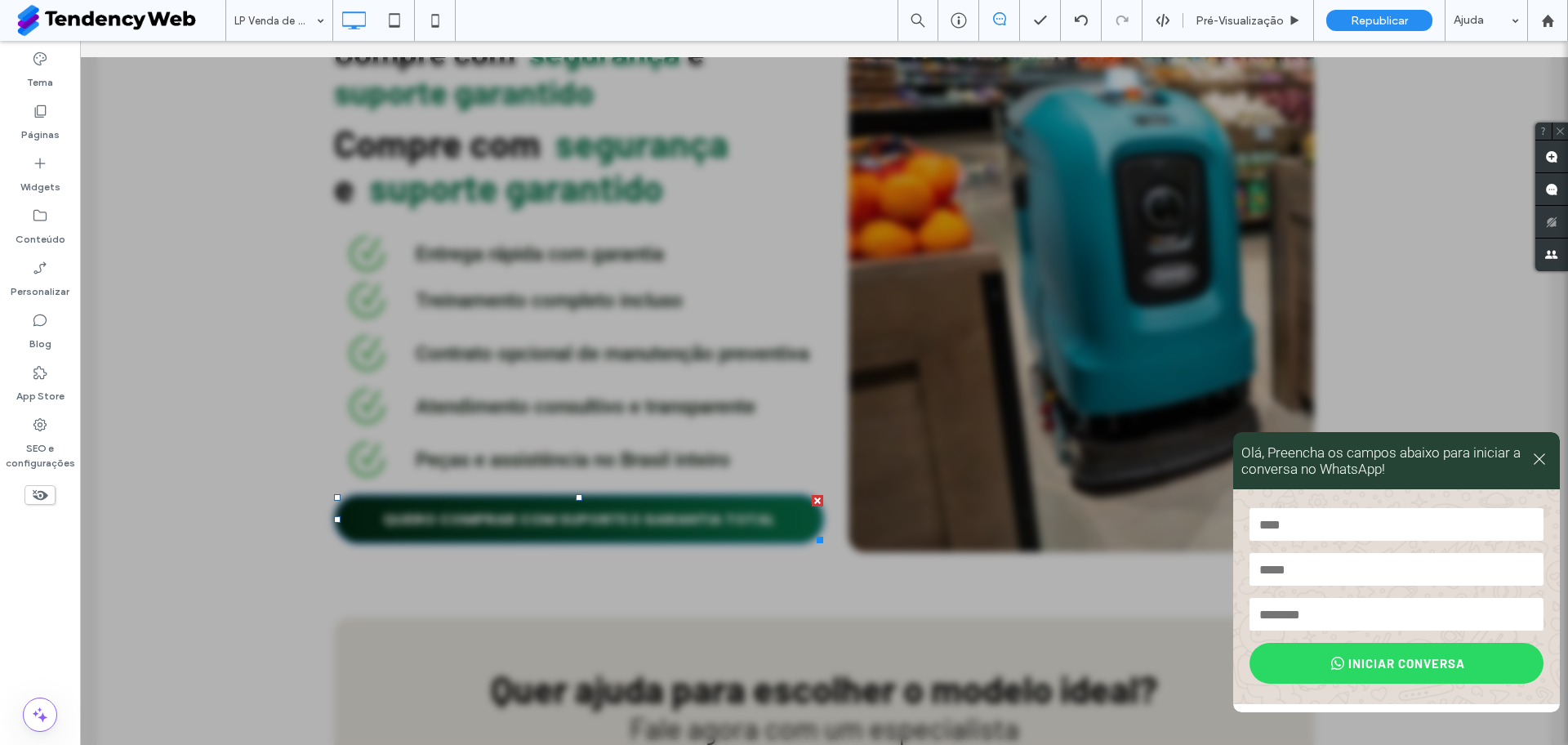 click 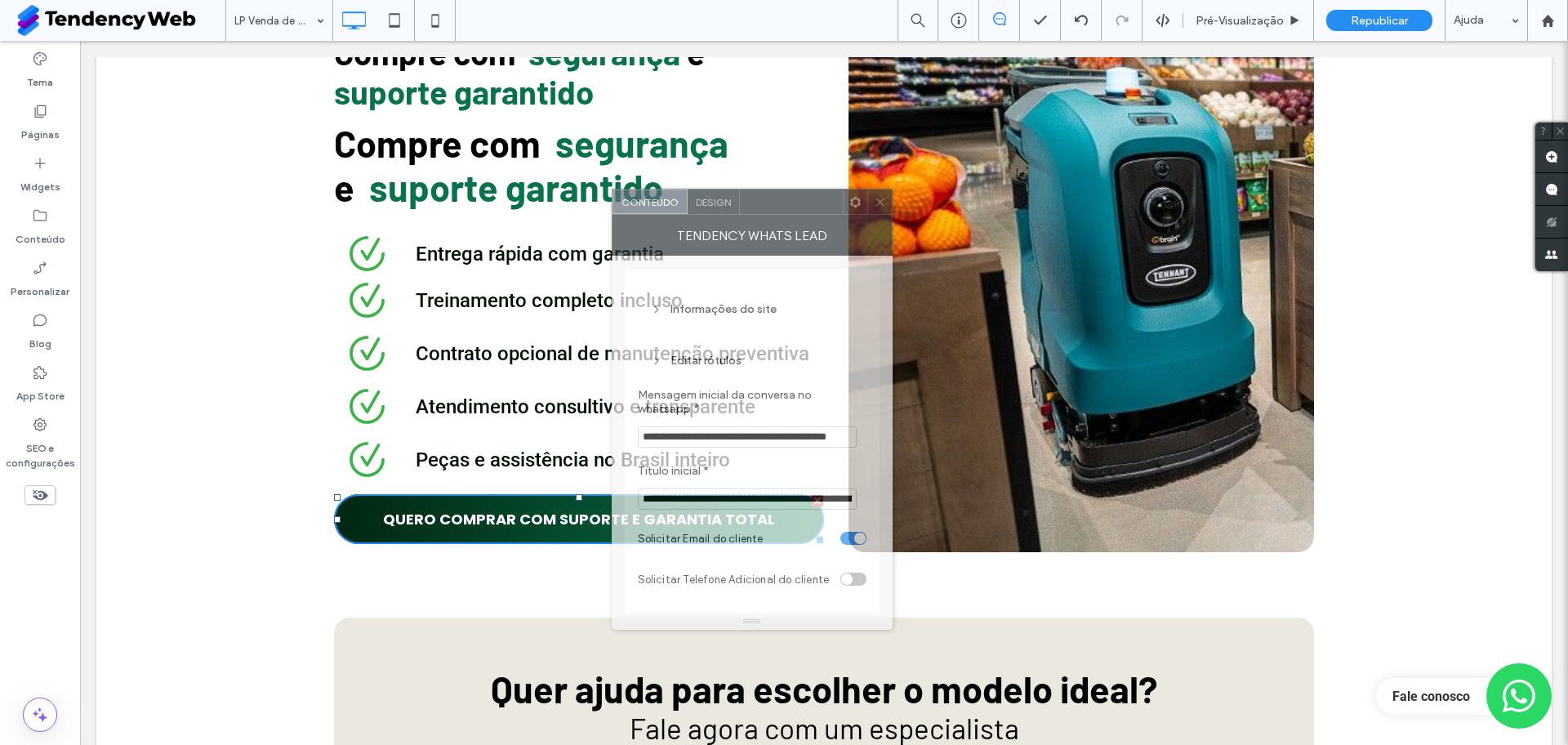 drag, startPoint x: 884, startPoint y: 179, endPoint x: 645, endPoint y: 214, distance: 241.5492 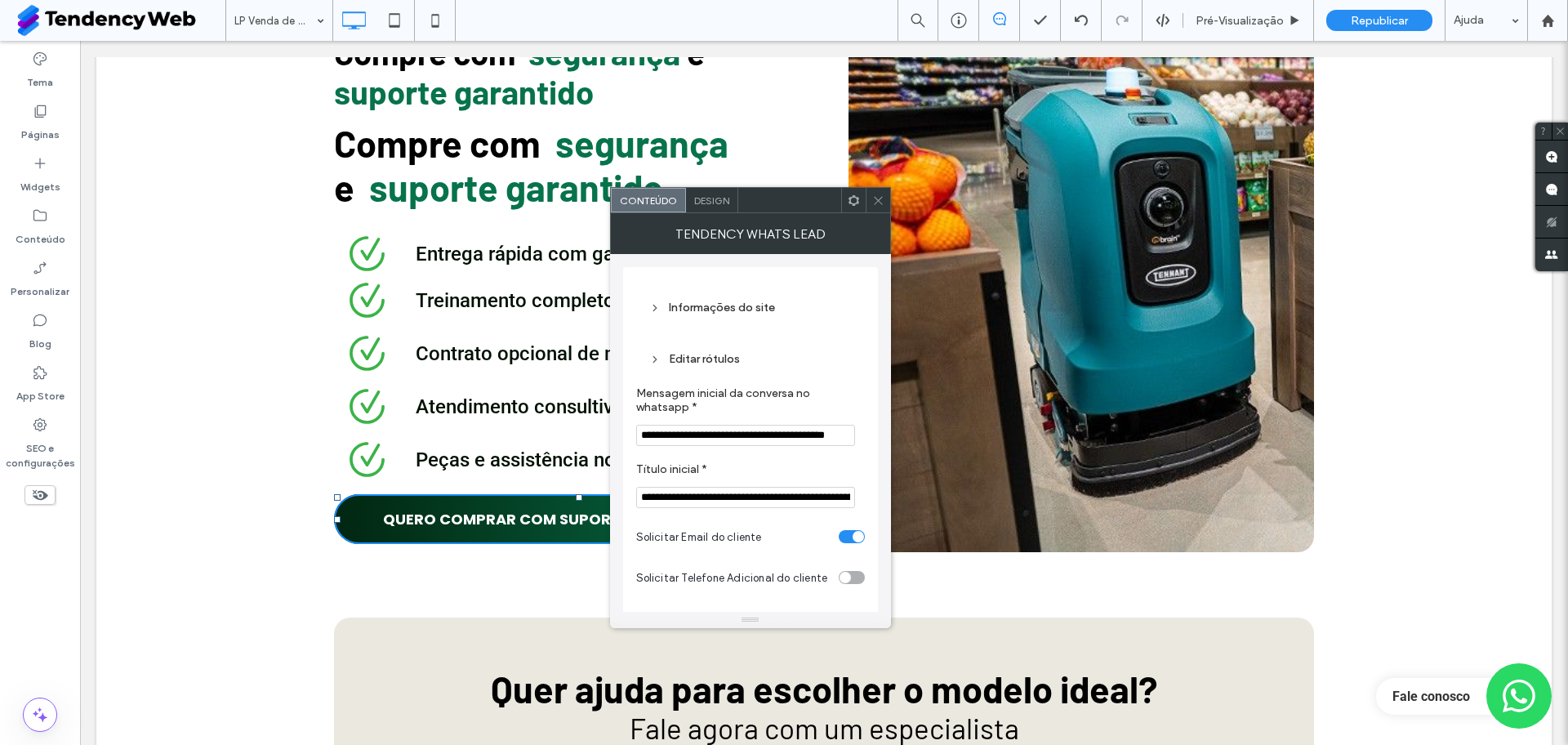 click 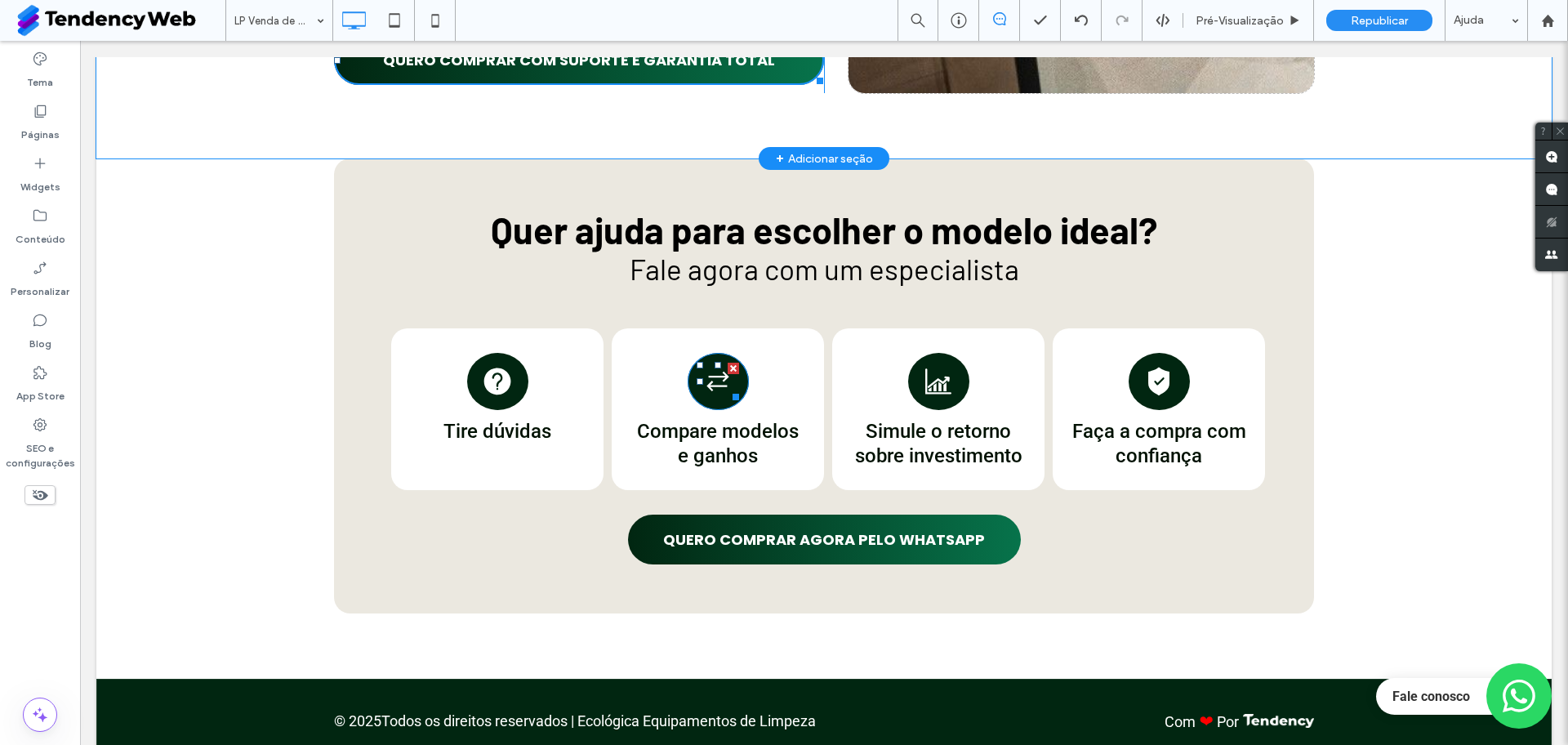 scroll, scrollTop: 3706, scrollLeft: 0, axis: vertical 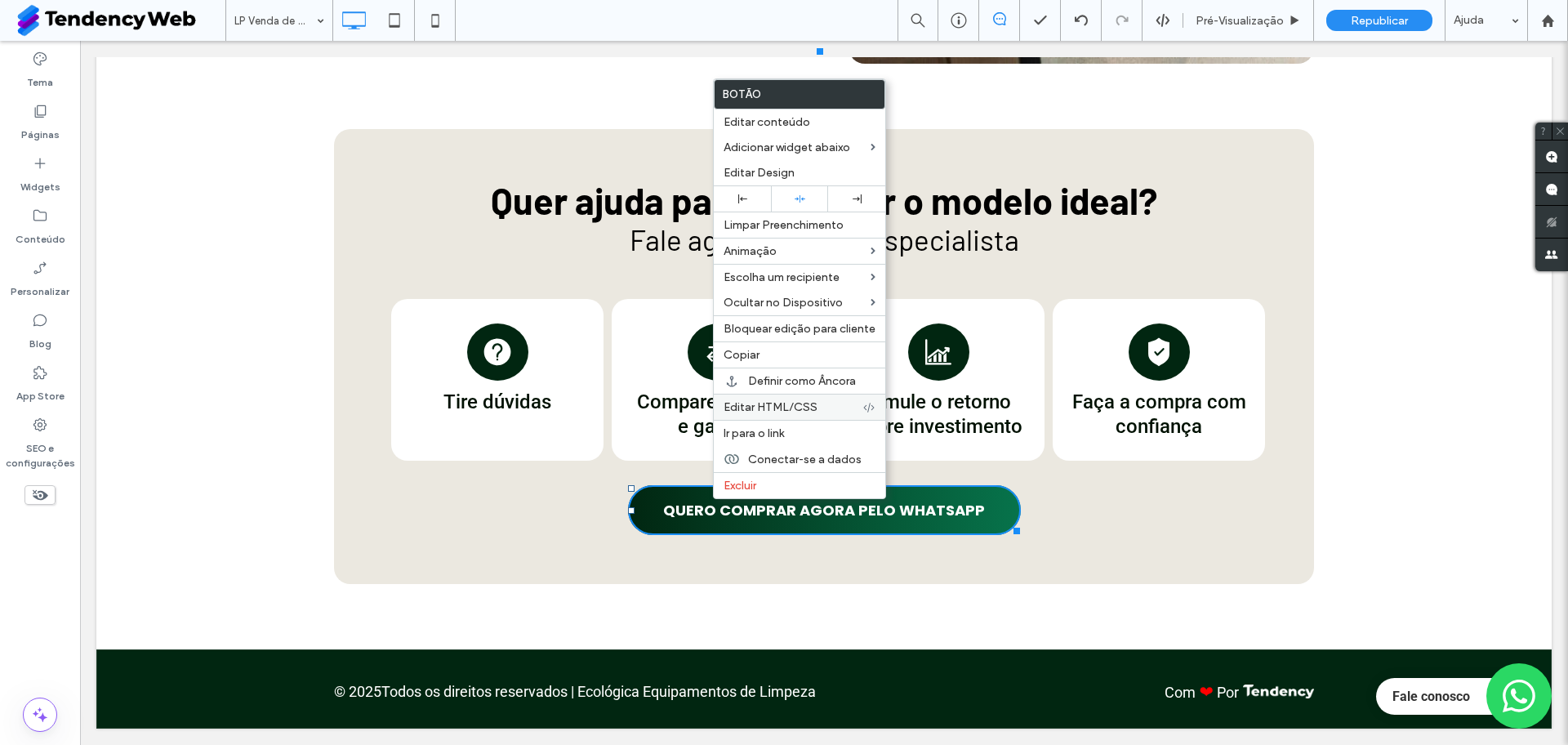 click on "Editar HTML/CSS" at bounding box center (770, 407) 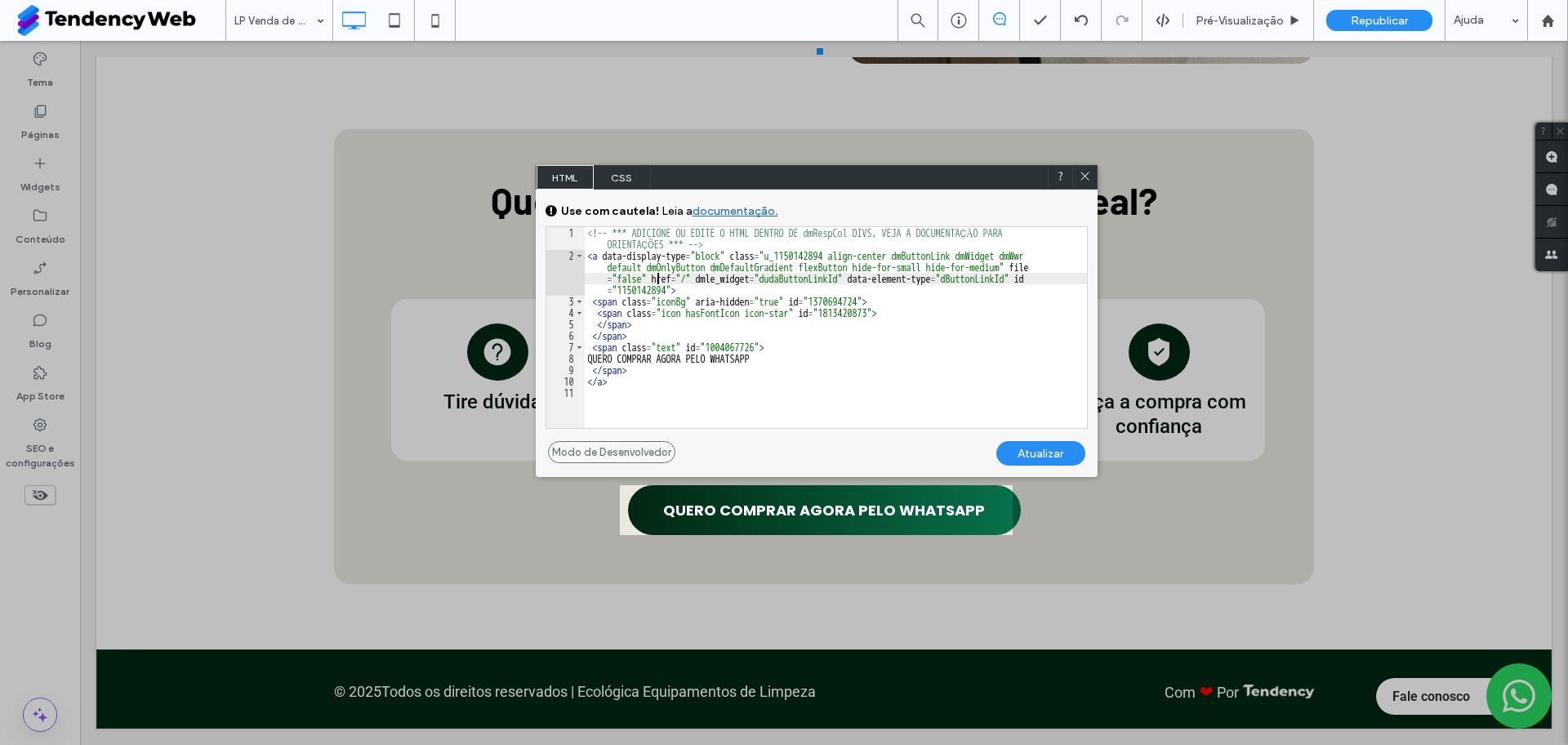 drag, startPoint x: 658, startPoint y: 280, endPoint x: 675, endPoint y: 279, distance: 17.029386 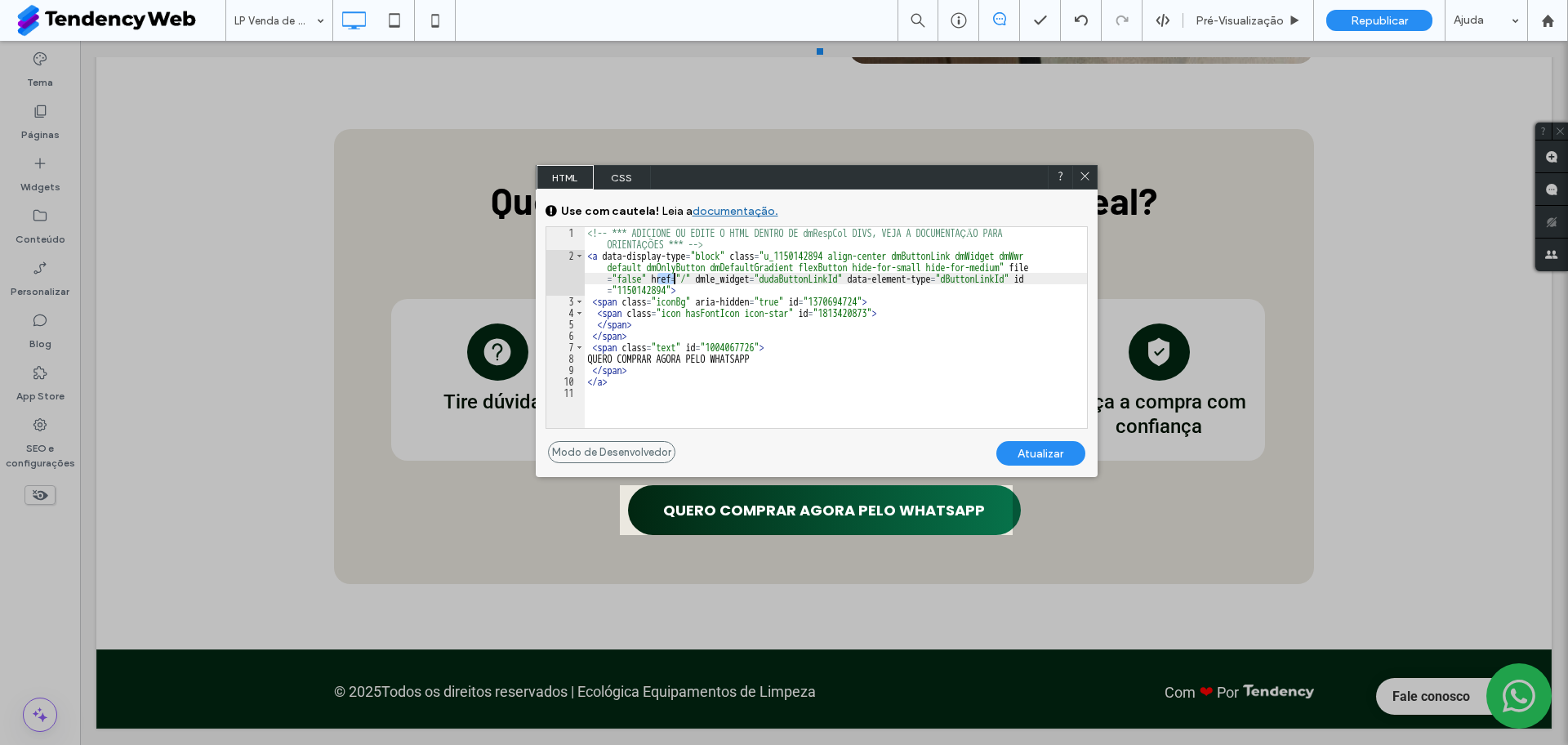 click on "<!-- *** ADICIONE OU EDITE O HTML DENTRO DE dmRespCol DIVS, VEJA A DOCUMENTAÇĀO PARA       ORIENTAÇÕES *** --> < a   data-display-type = "block"   class = "u_1150142894 align-center dmButtonLink dmWidget dmWwr       default dmOnlyButton dmDefaultGradient flexButton hide-for-small hide-for-medium"   file      = "false"   href = "/"   dmle_widget = "dudaButtonLinkId"   data-element-type = "dButtonLinkId"   id      = "1150142894" >   < span   class = "iconBg"   aria-hidden = "true"   id = "1370694724" >    < span   class = "icon hasFontIcon icon-star"   id = "1813420873" >    </ span >   </ span >   < span   class = "text"   id = "1004067726" >   QUERO COMPRAR AGORA PELO WHATSAPP   </ span > </ a >" at bounding box center (835, 328) 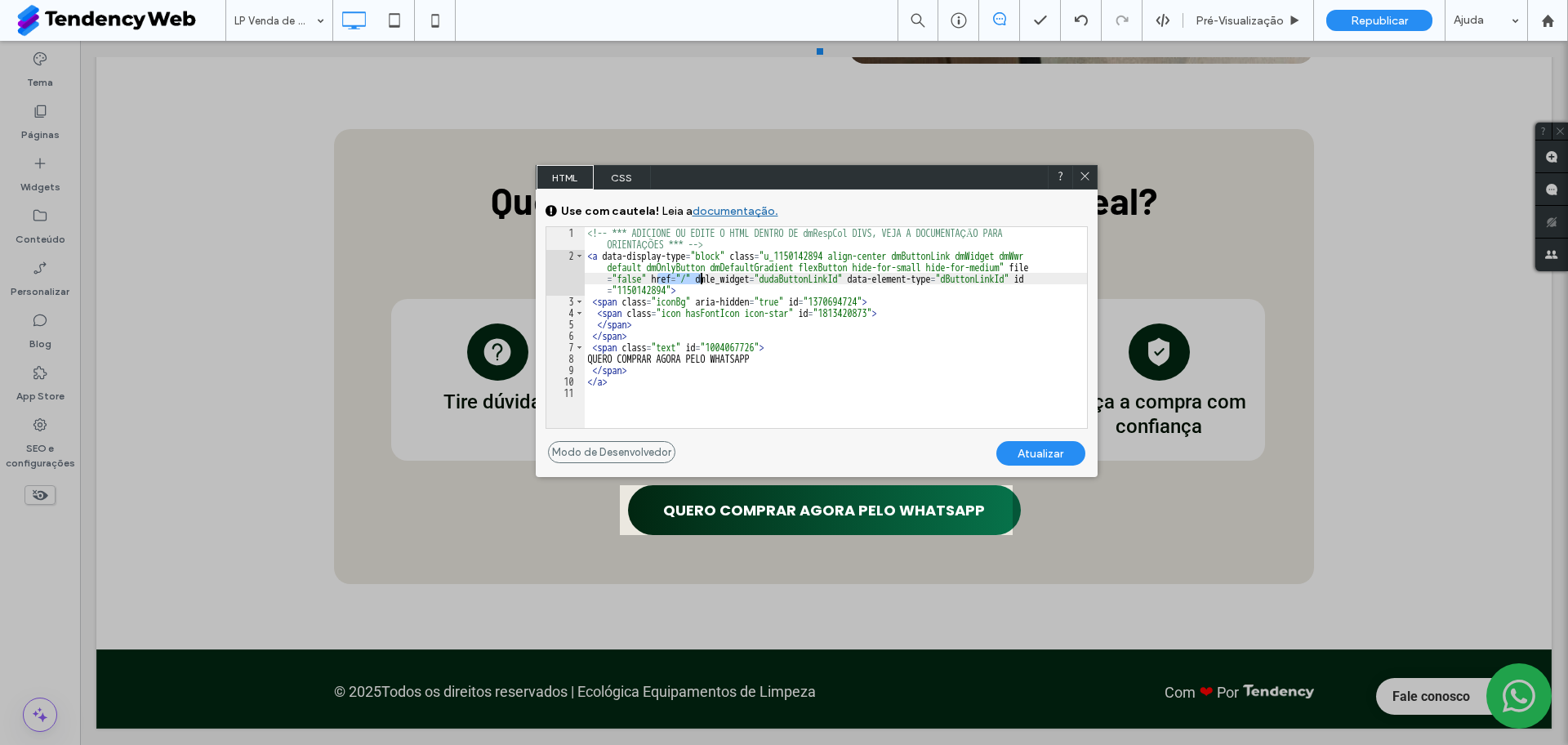 drag, startPoint x: 656, startPoint y: 277, endPoint x: 699, endPoint y: 278, distance: 43.011626 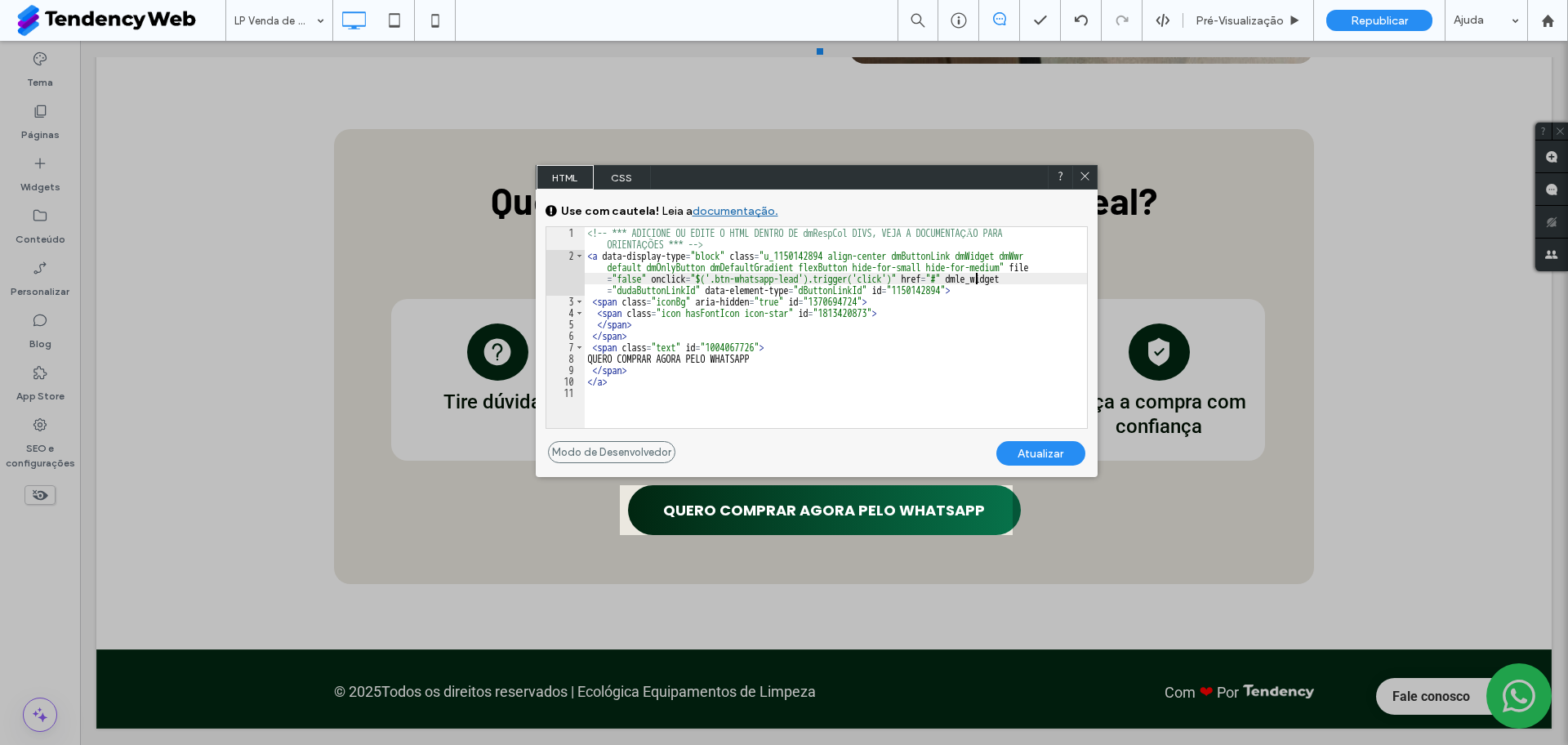 click on "Atualizar" at bounding box center (1040, 453) 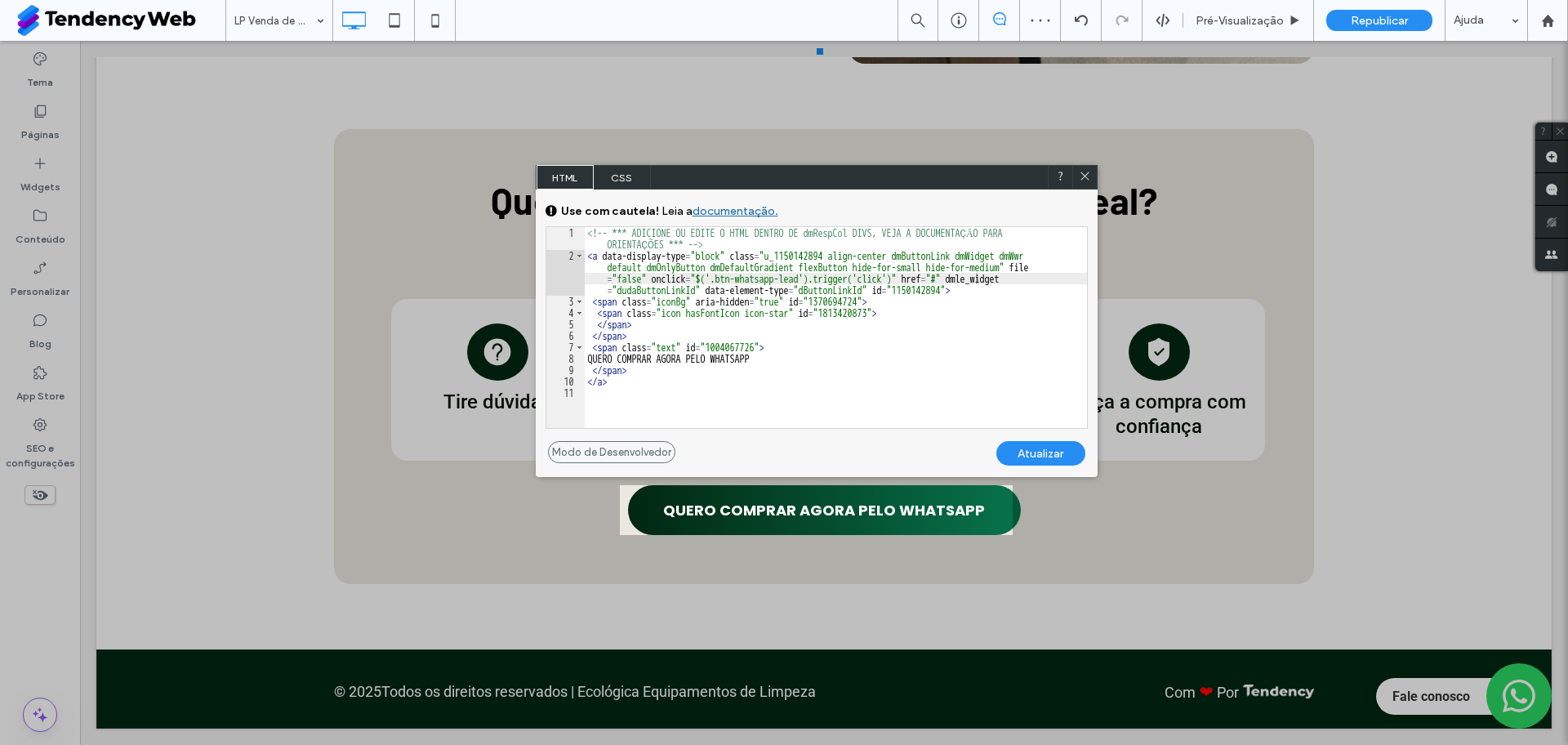 click on "Atualizar" at bounding box center (1040, 453) 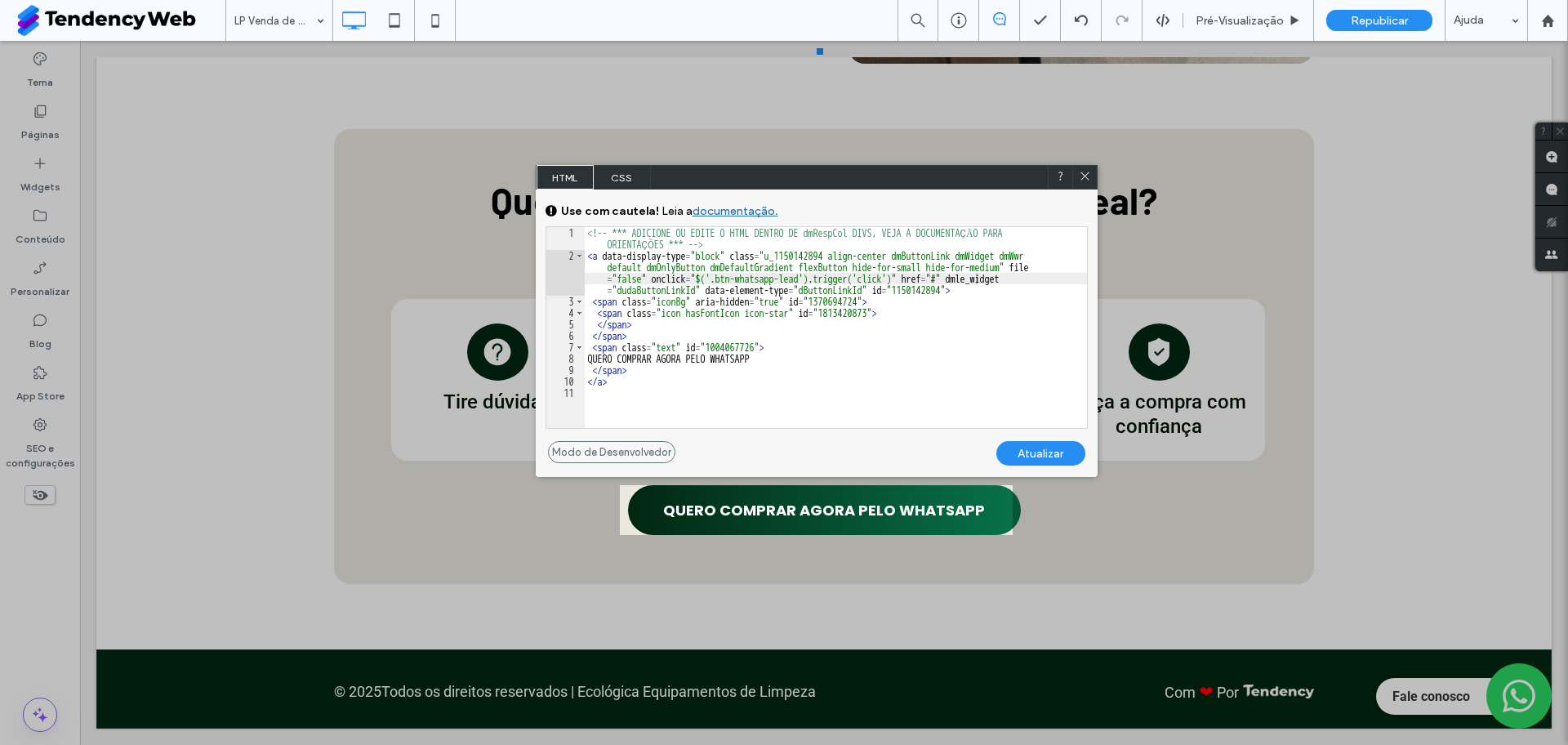 click 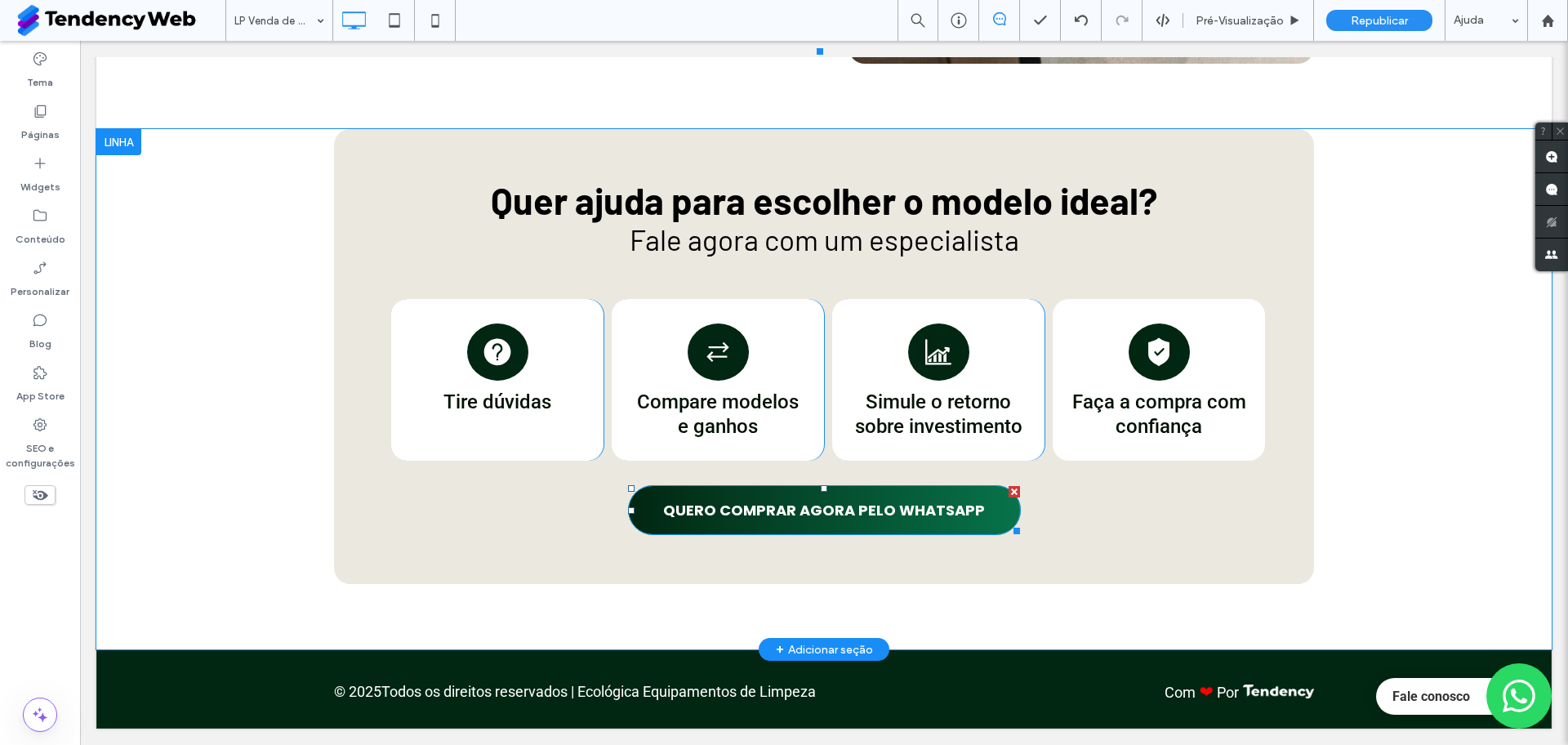 click on "QUERO COMPRAR AGORA PELO WHATSAPP" at bounding box center [824, 510] 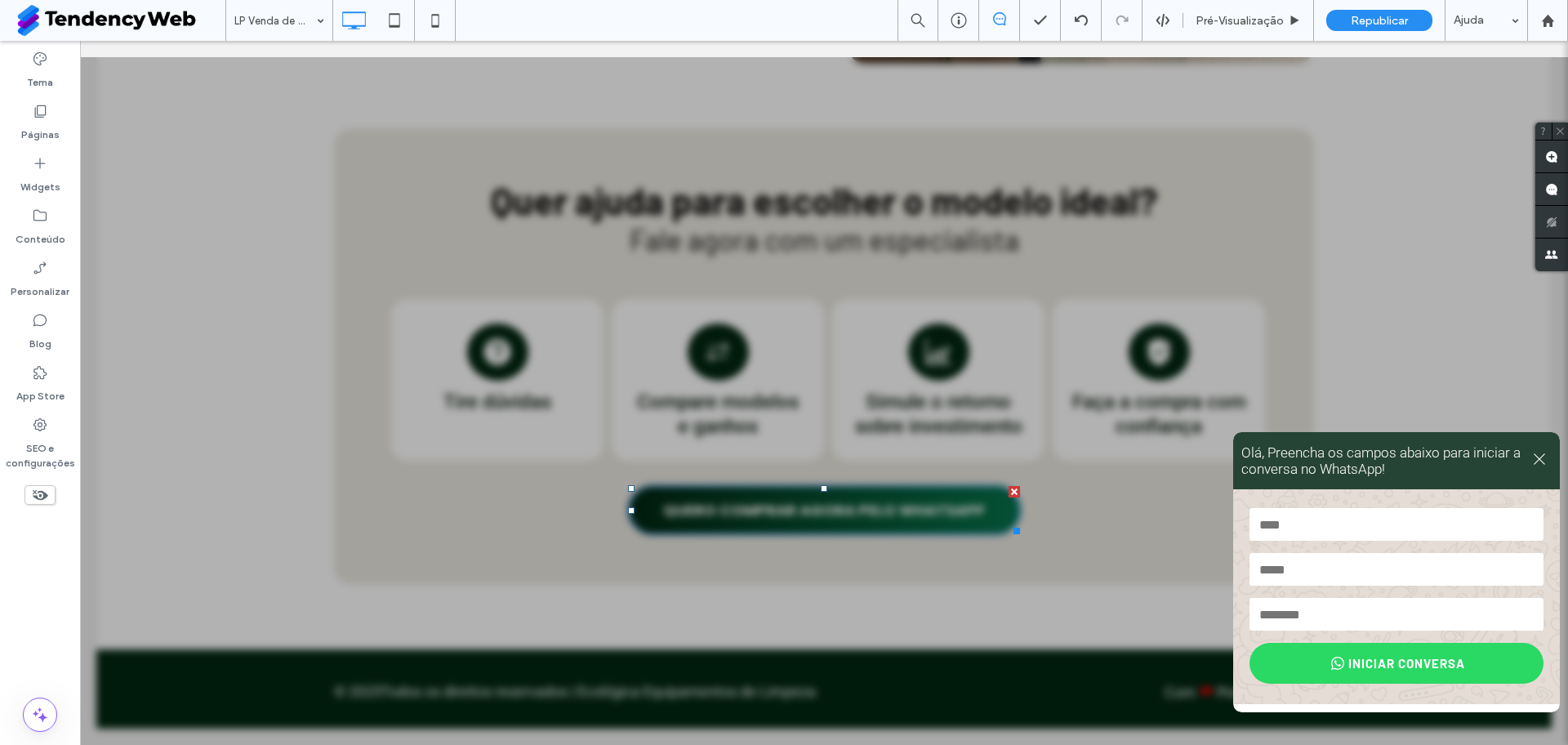 click 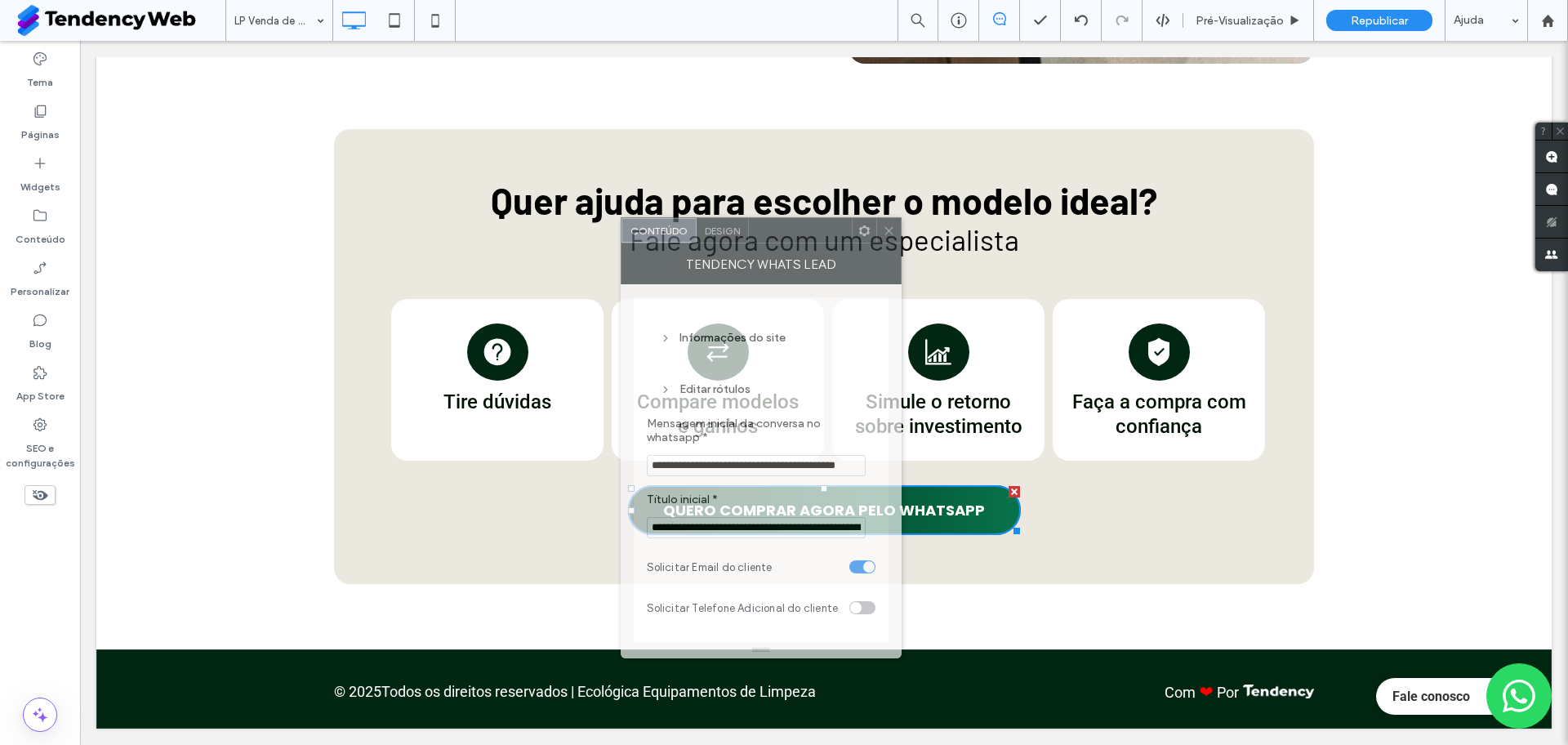 drag, startPoint x: 1014, startPoint y: 166, endPoint x: 782, endPoint y: 228, distance: 240.14162 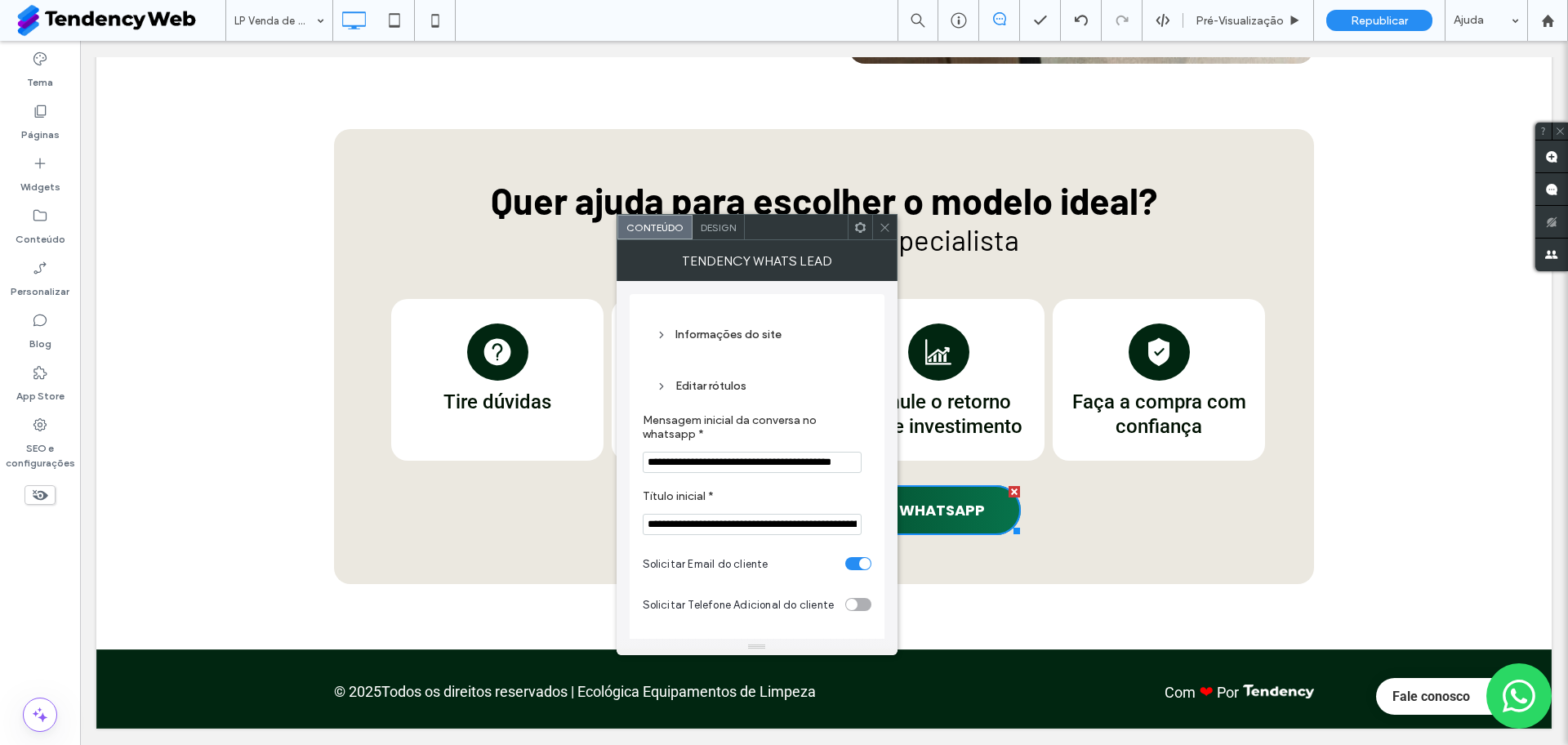 click 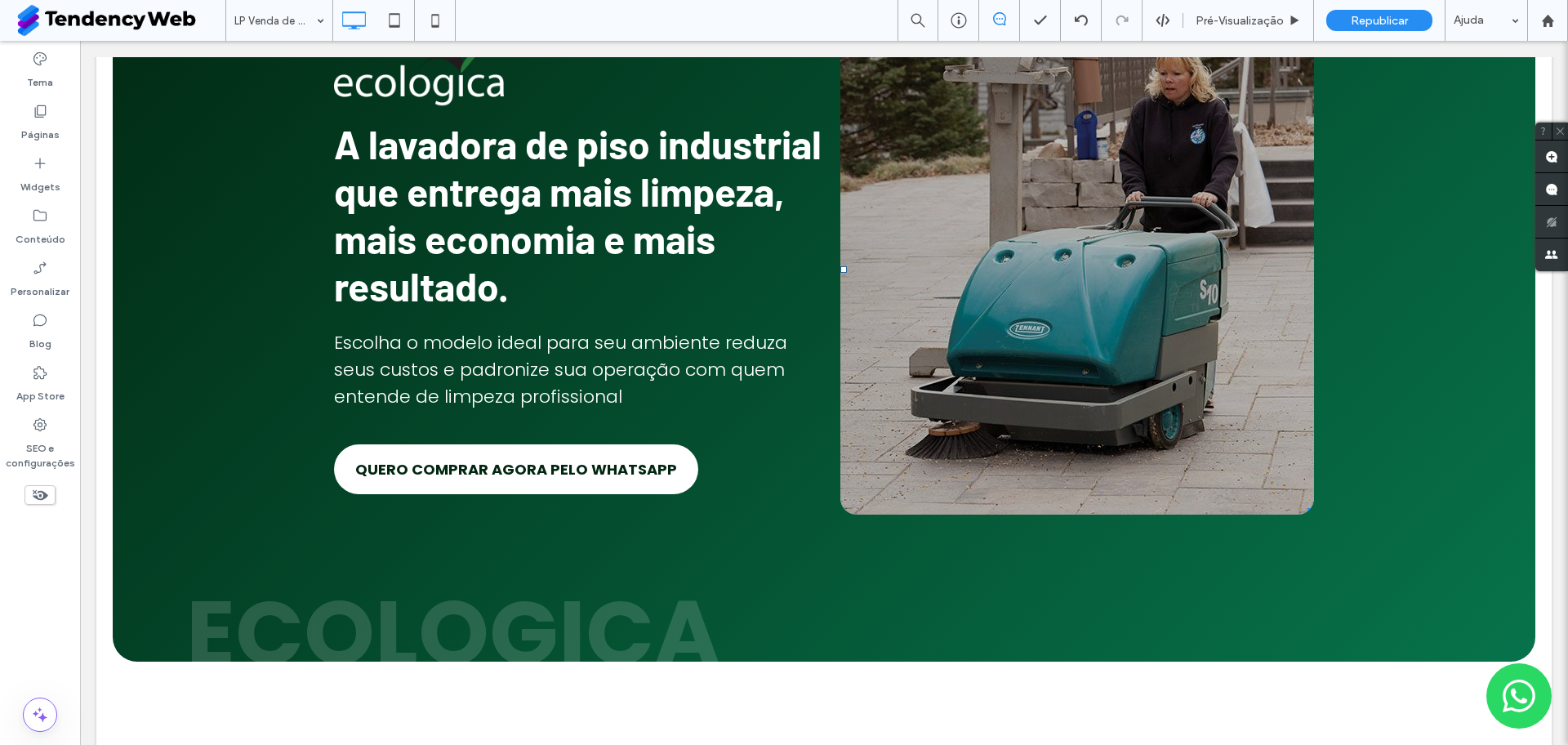 scroll, scrollTop: 0, scrollLeft: 0, axis: both 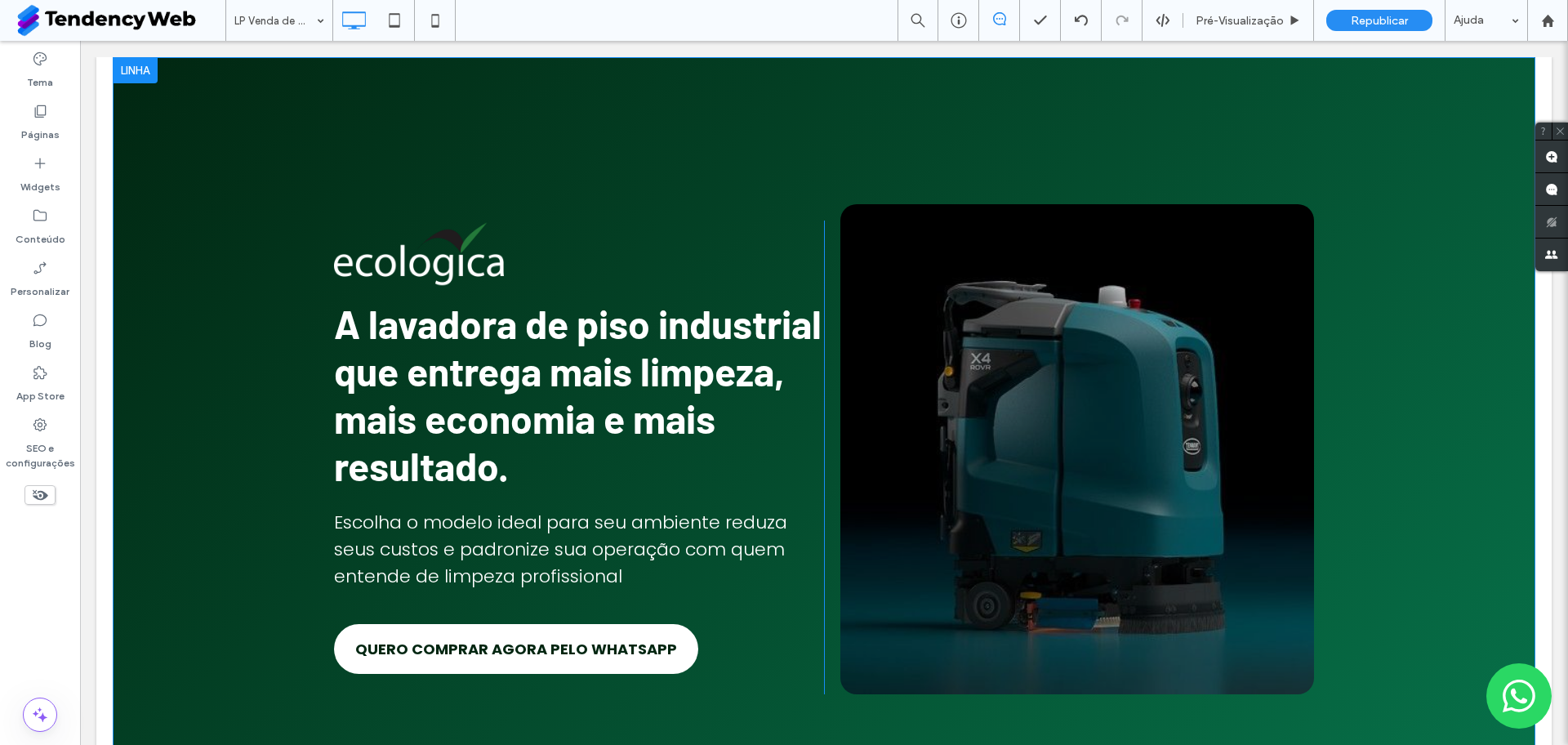 click on "Título do Slide
Escreva sua legenda aqui
Botão" at bounding box center [1077, 449] 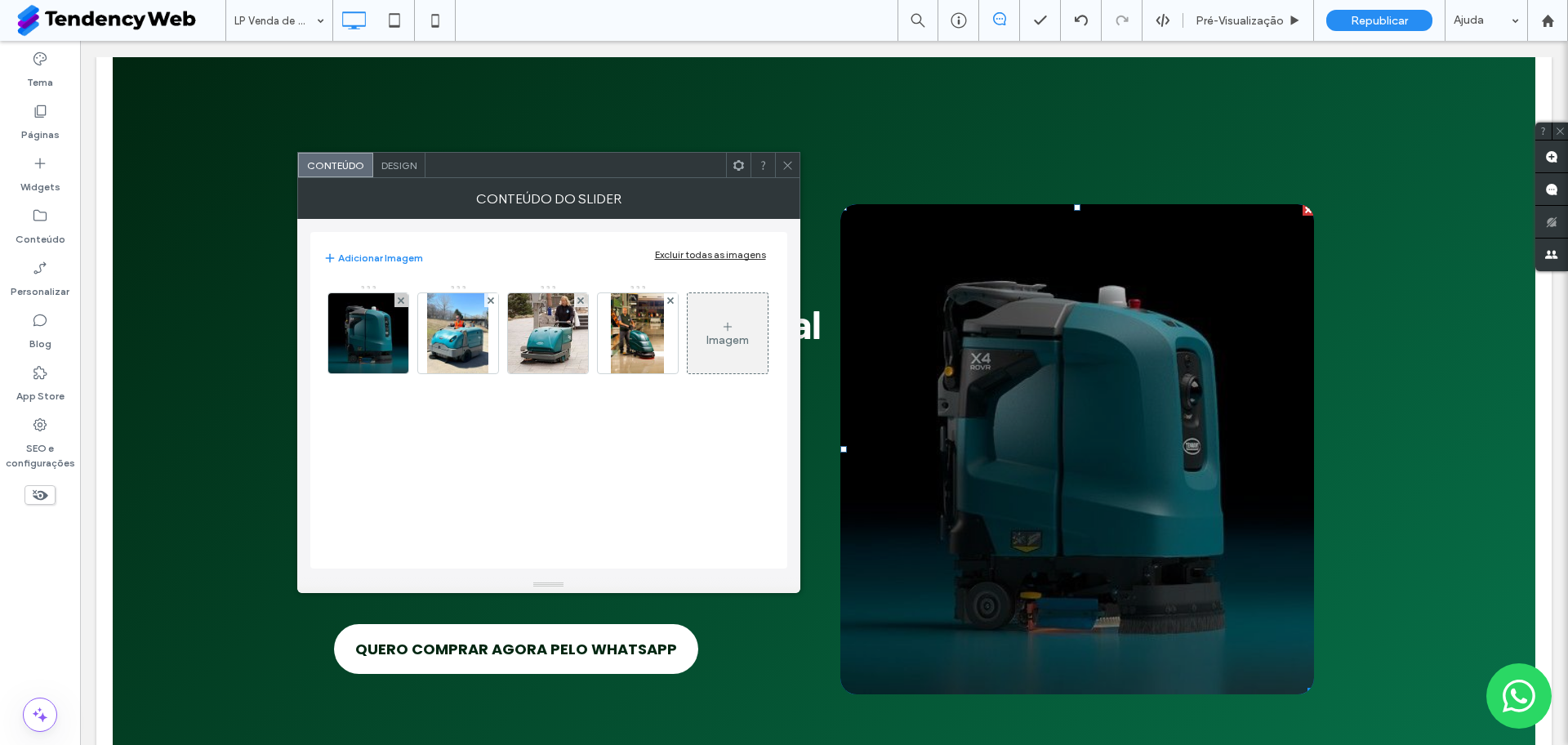 click on "Título do Slide
Escreva sua legenda aqui
Botão" at bounding box center (1077, 449) 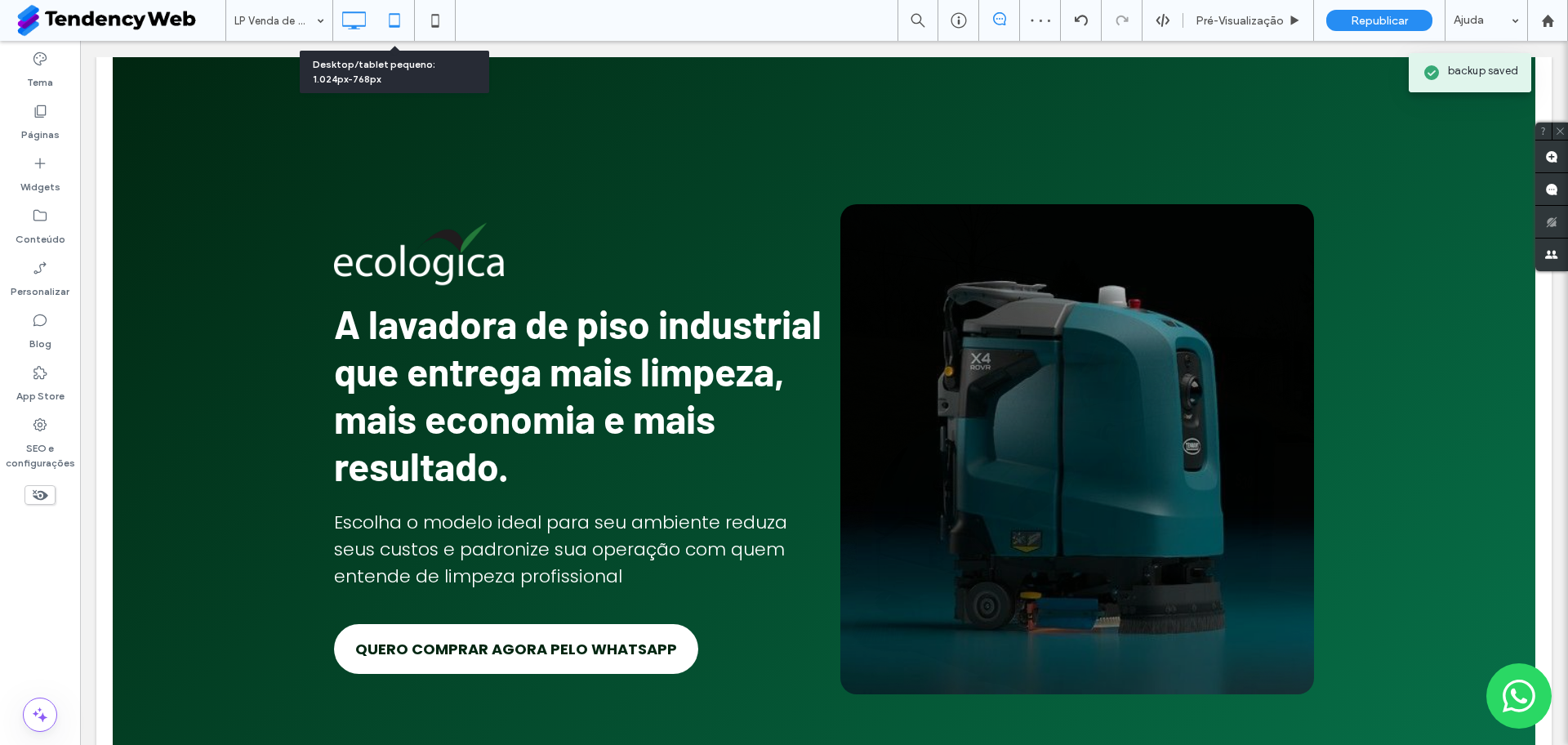 drag, startPoint x: 396, startPoint y: 12, endPoint x: 248, endPoint y: 212, distance: 248.8051 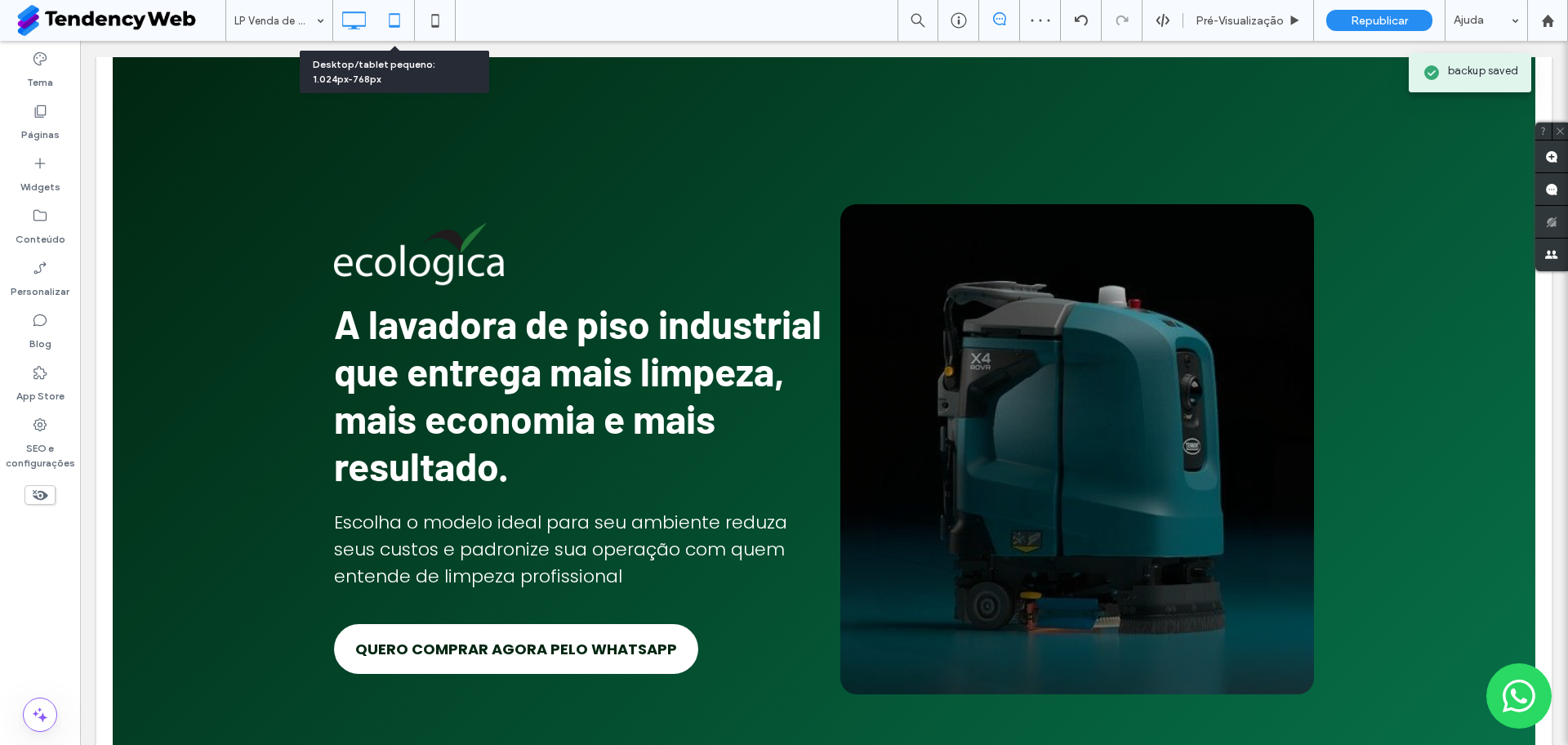 click 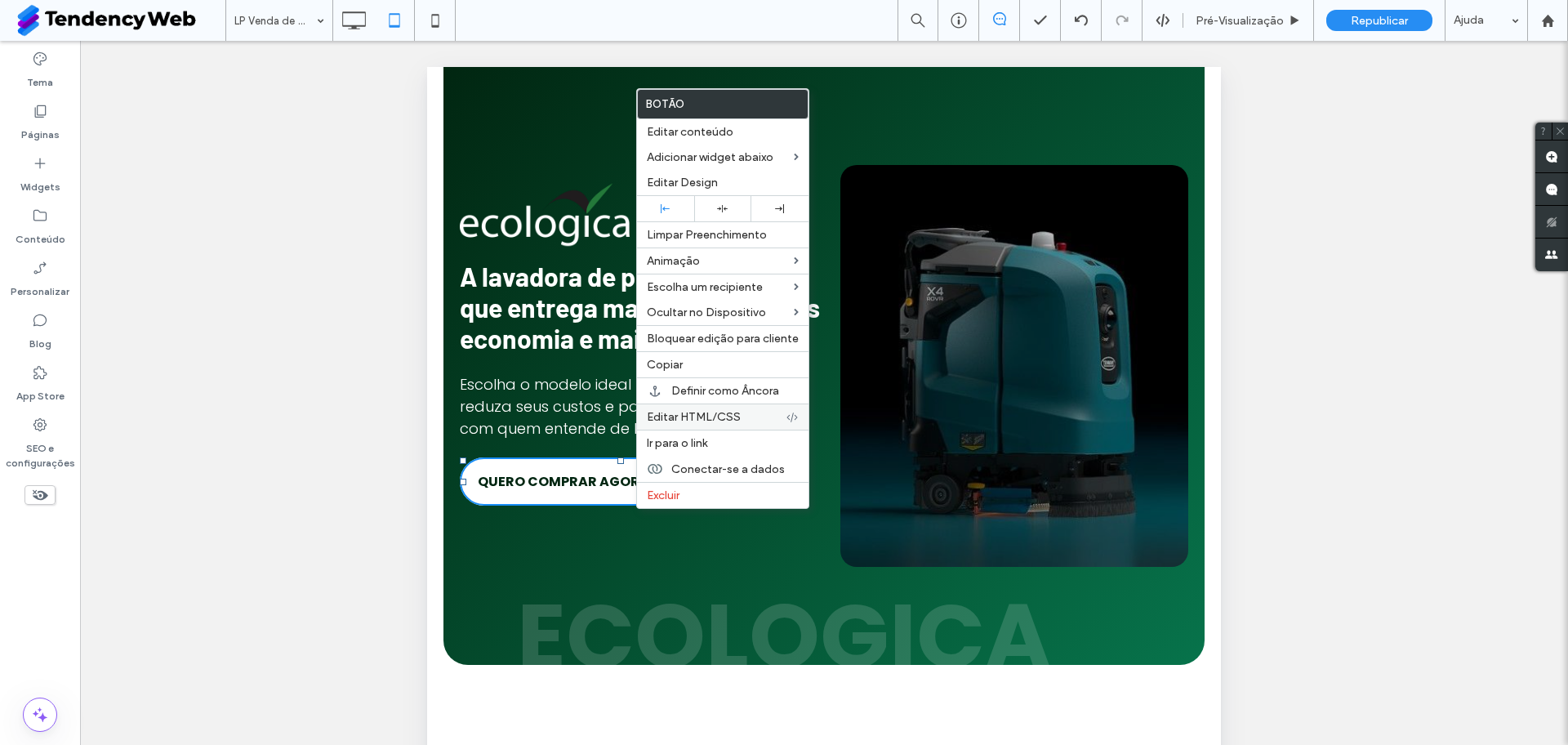 click on "Editar HTML/CSS" at bounding box center [693, 417] 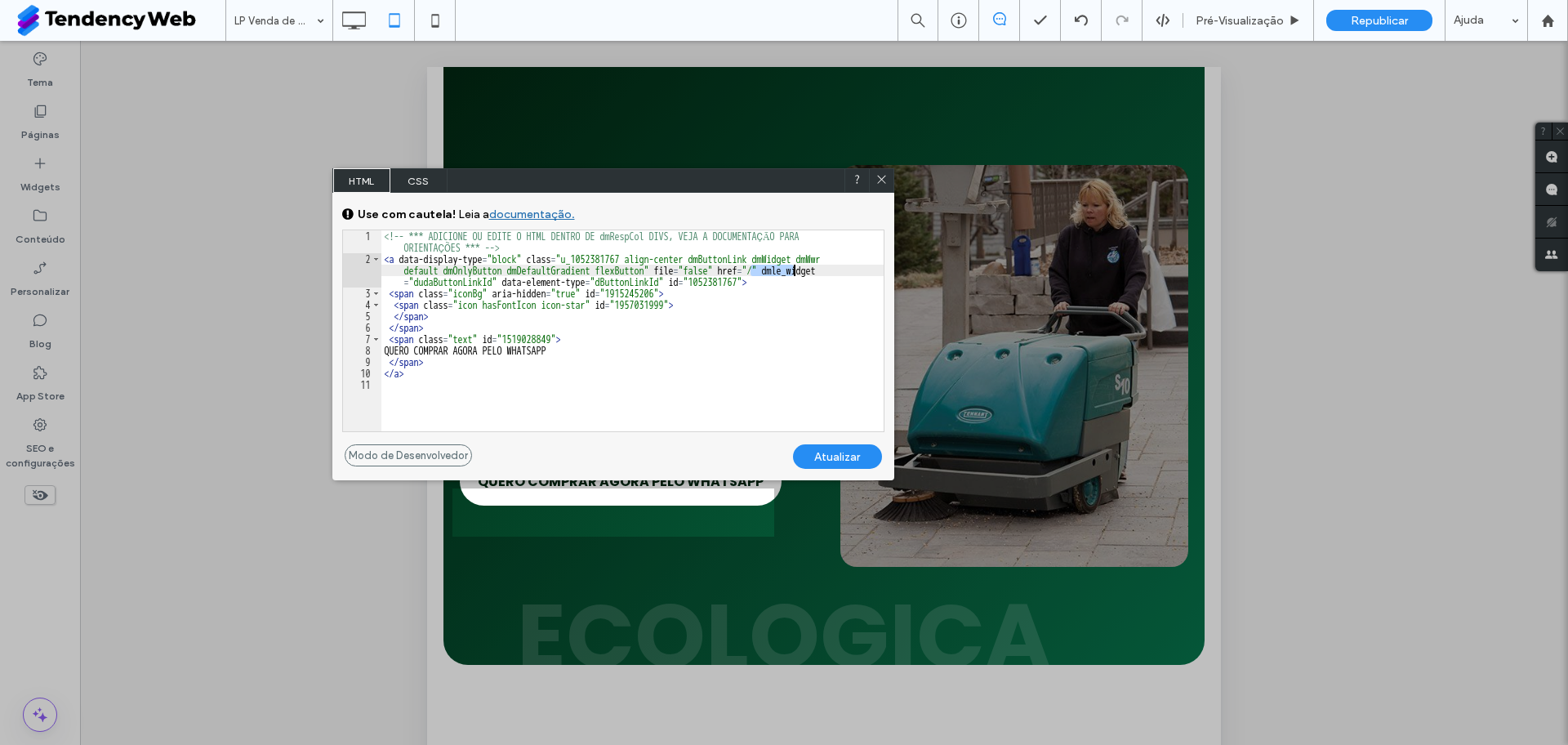 drag, startPoint x: 751, startPoint y: 270, endPoint x: 793, endPoint y: 267, distance: 42.107007 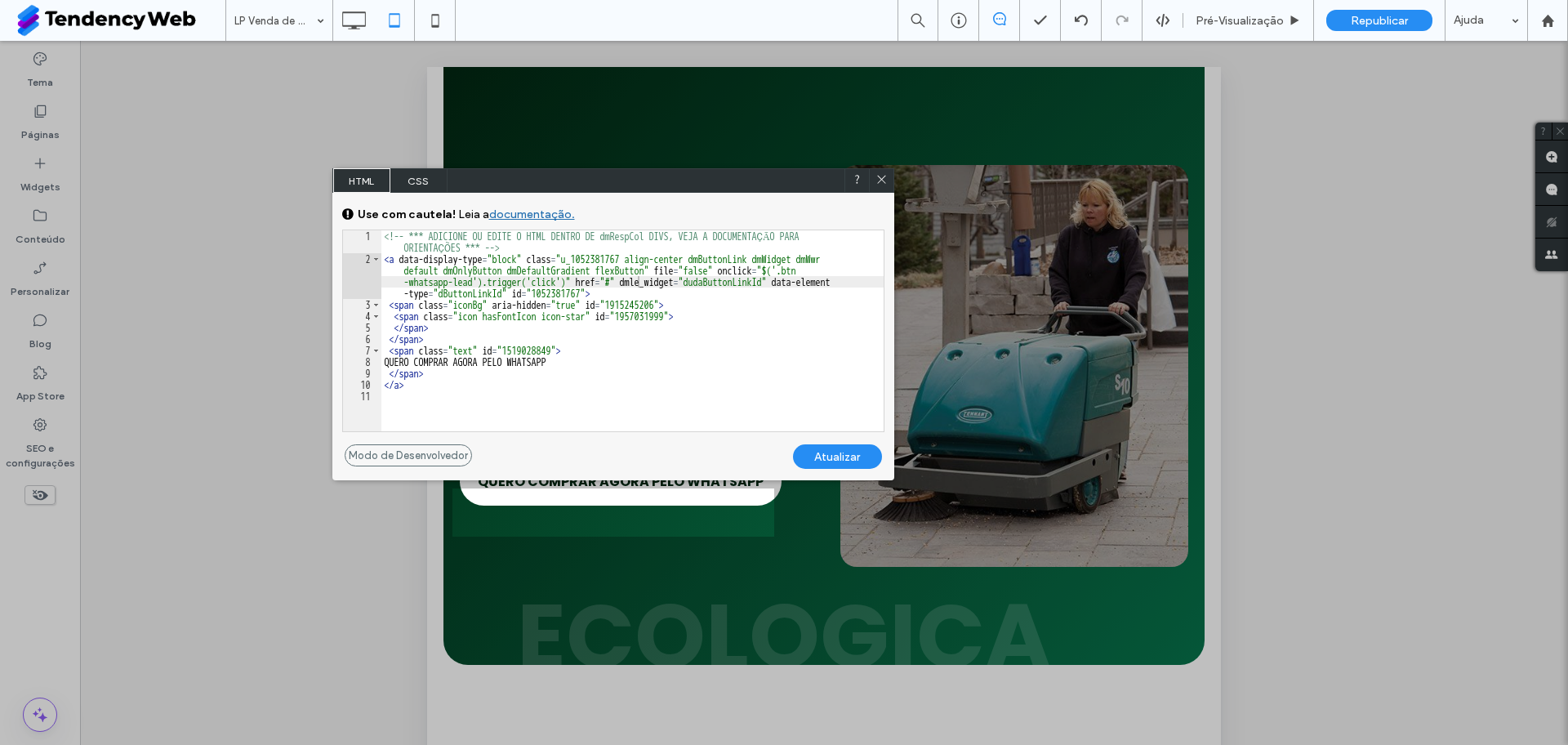 click on "Atualizar" at bounding box center [837, 457] 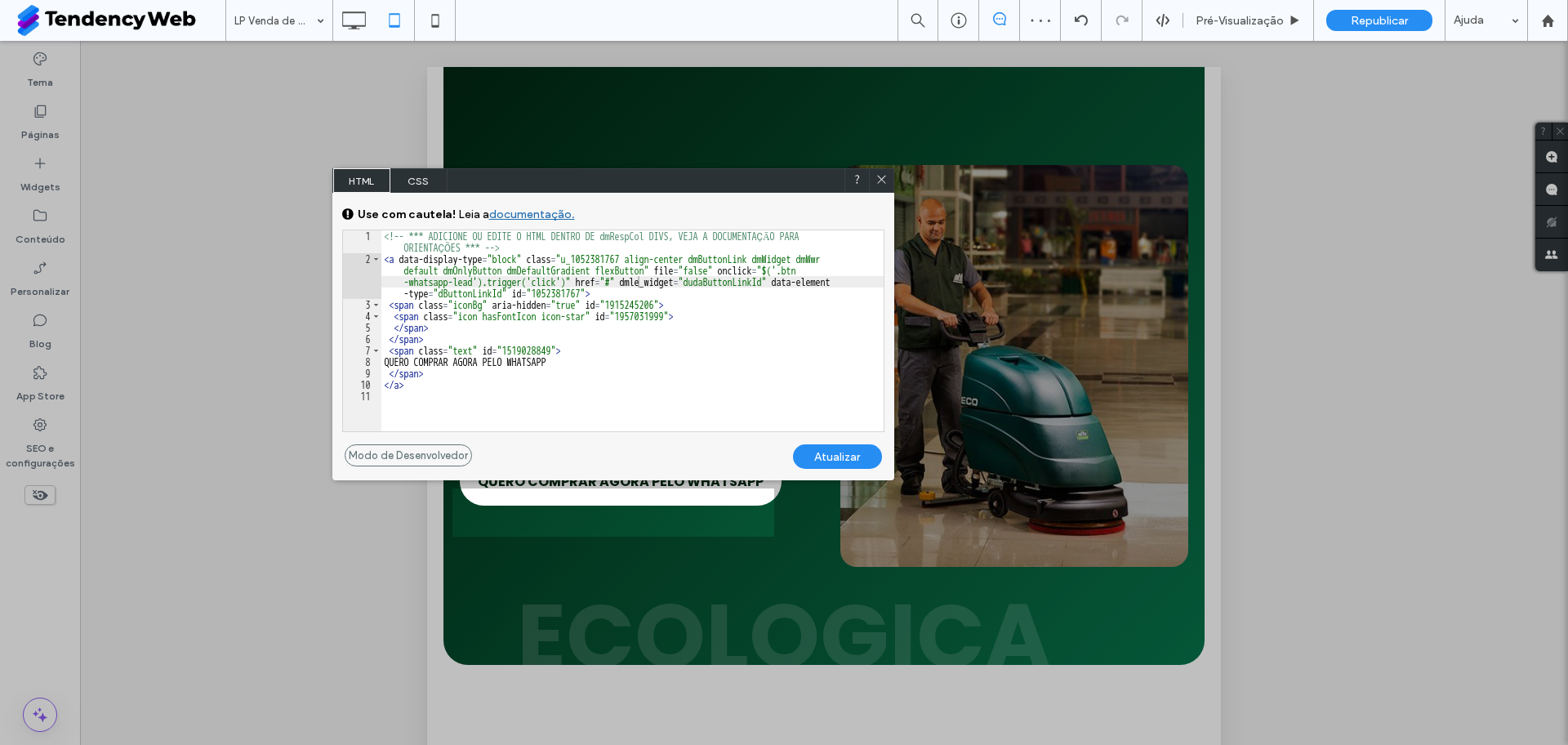 click on "Atualizar" at bounding box center (837, 457) 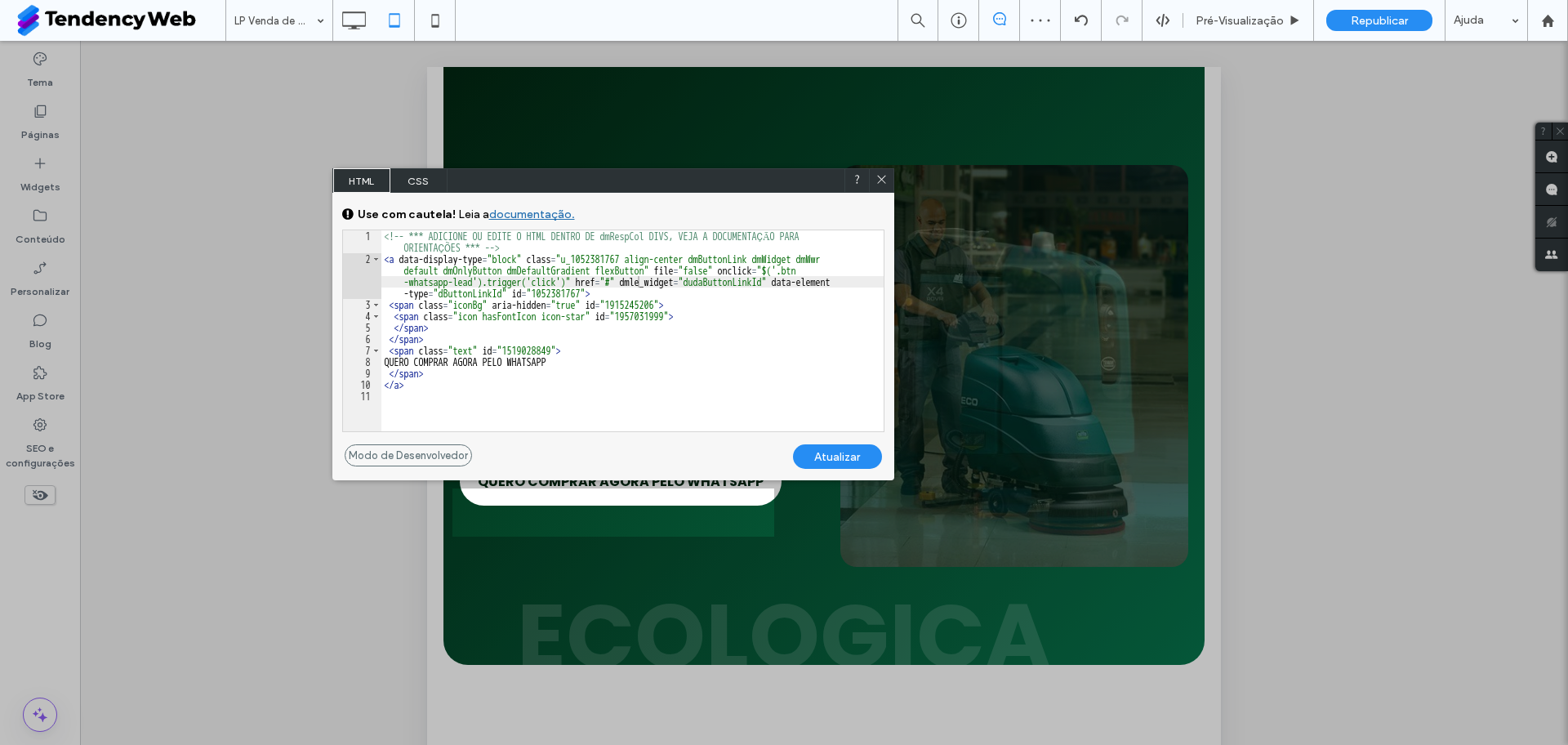 click at bounding box center [881, 181] 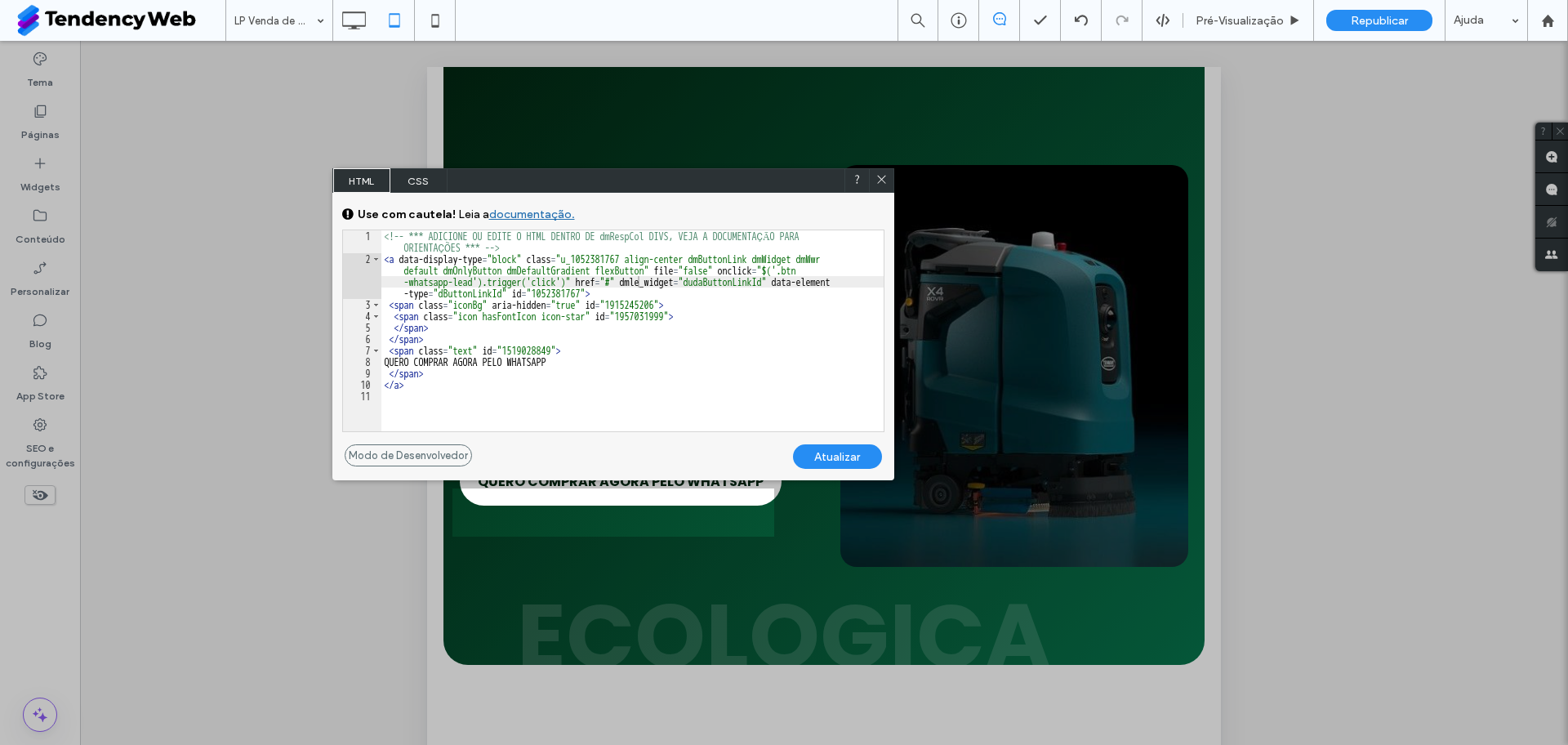 click at bounding box center (881, 181) 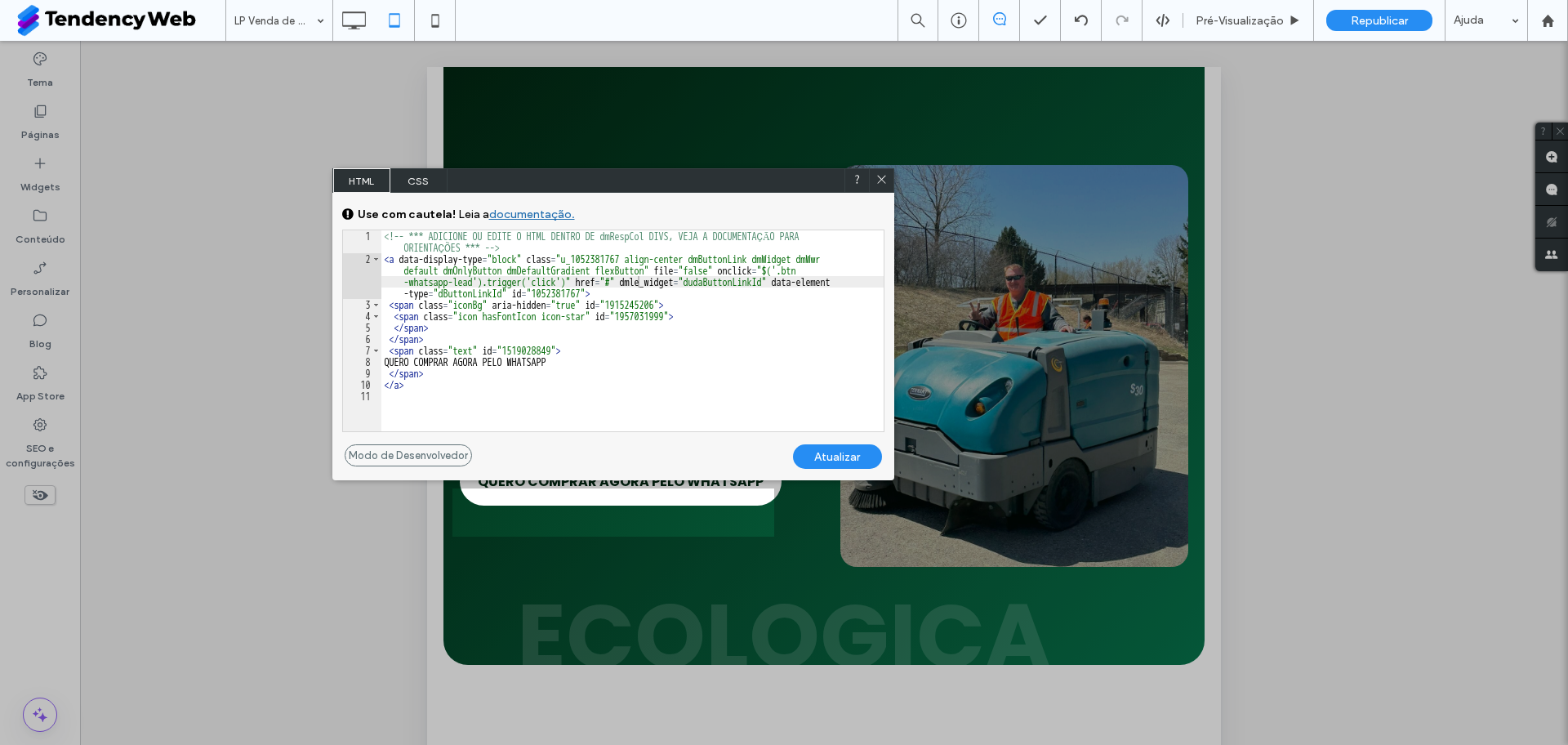 click at bounding box center [1171, 372] 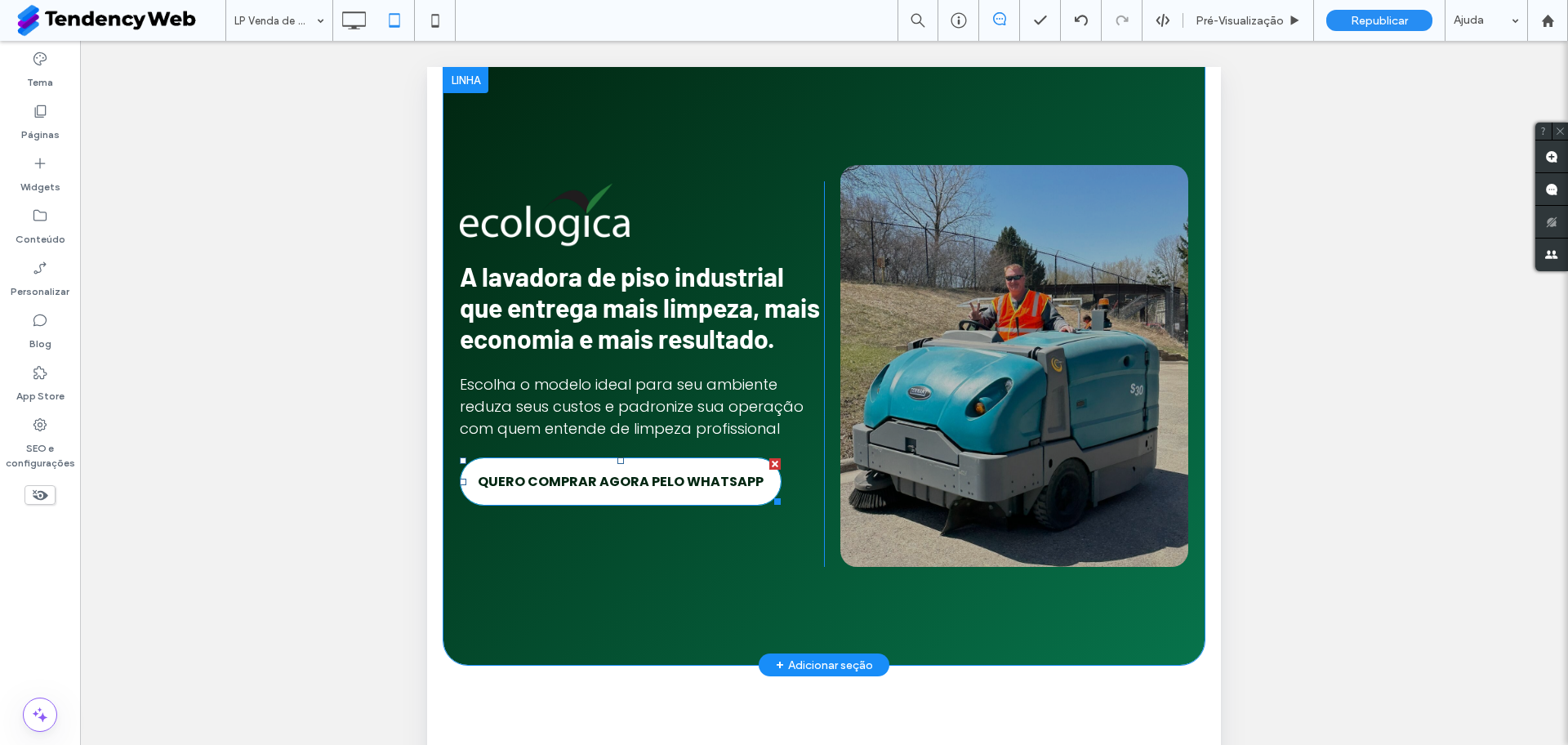 click on "QUERO COMPRAR AGORA PELO WHATSAPP" at bounding box center [621, 481] 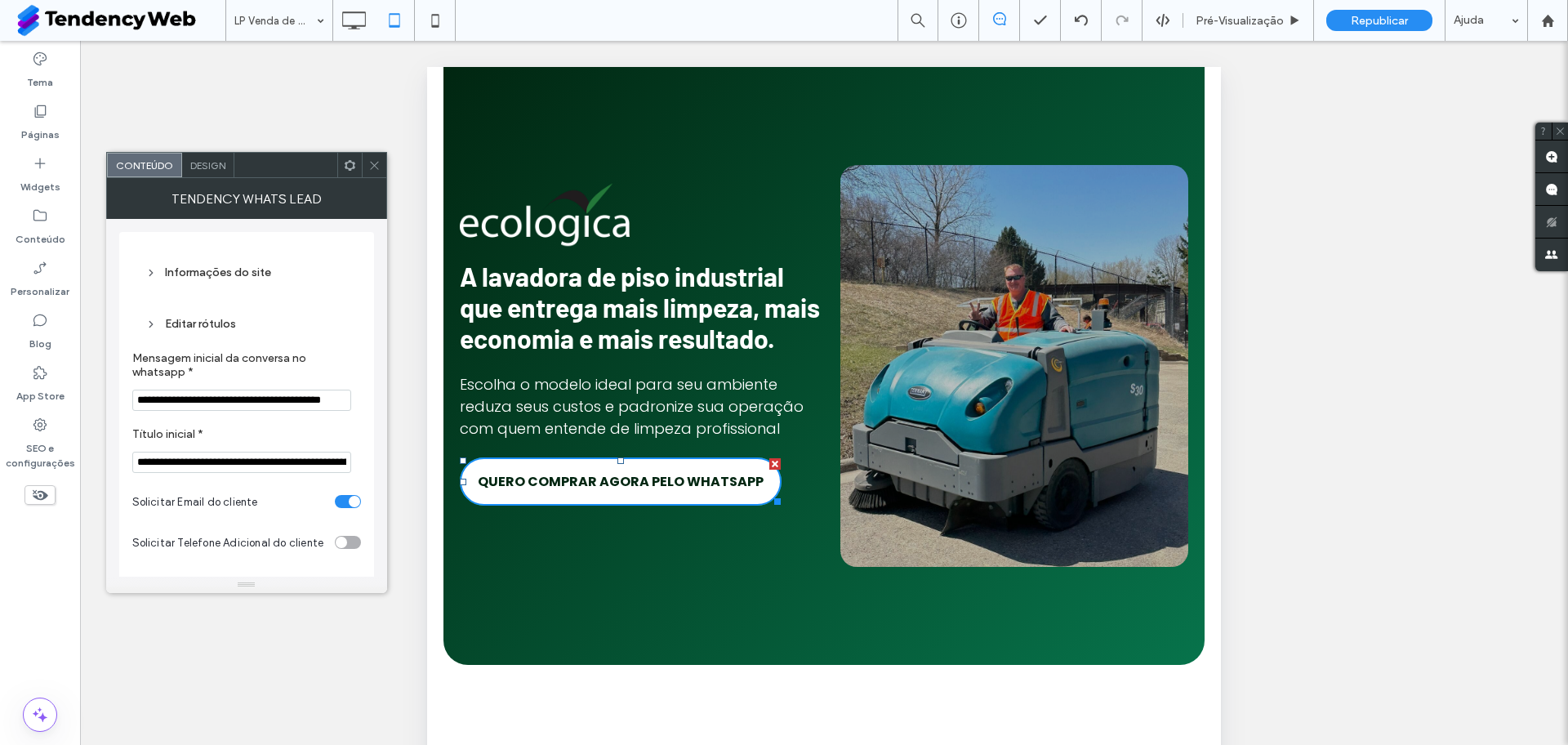 click on "QUERO COMPRAR AGORA PELO WHATSAPP" at bounding box center (621, 481) 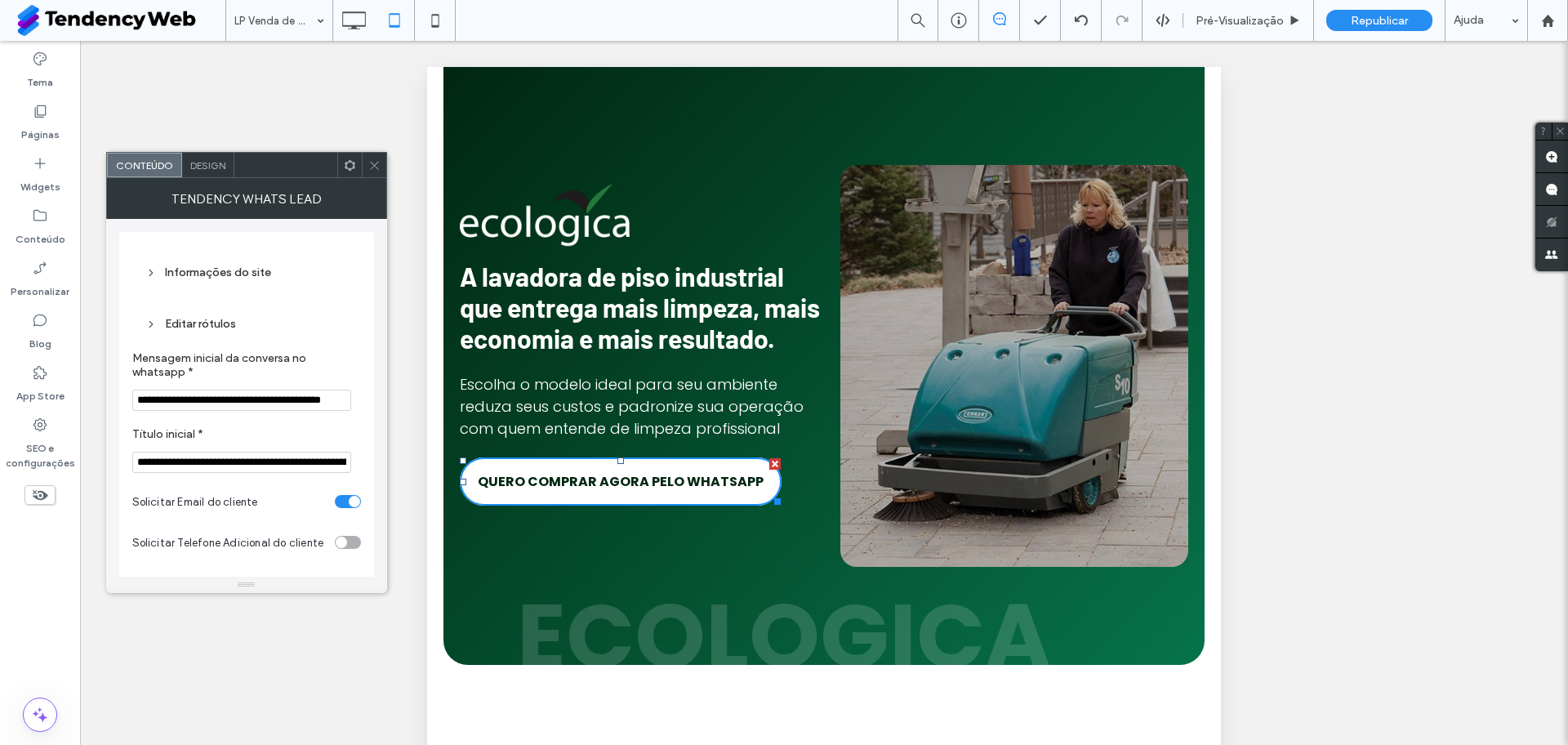 click 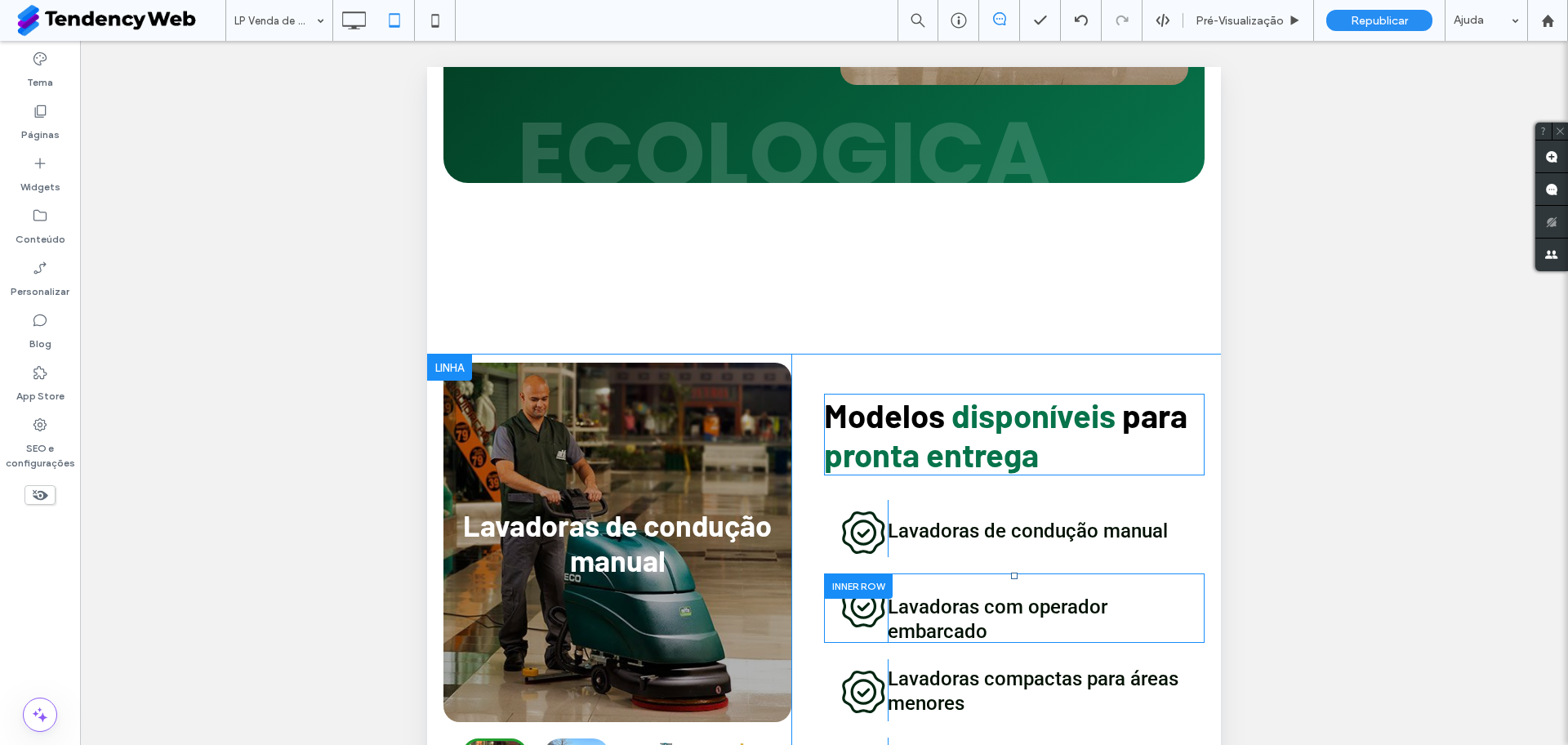 scroll, scrollTop: 481, scrollLeft: 0, axis: vertical 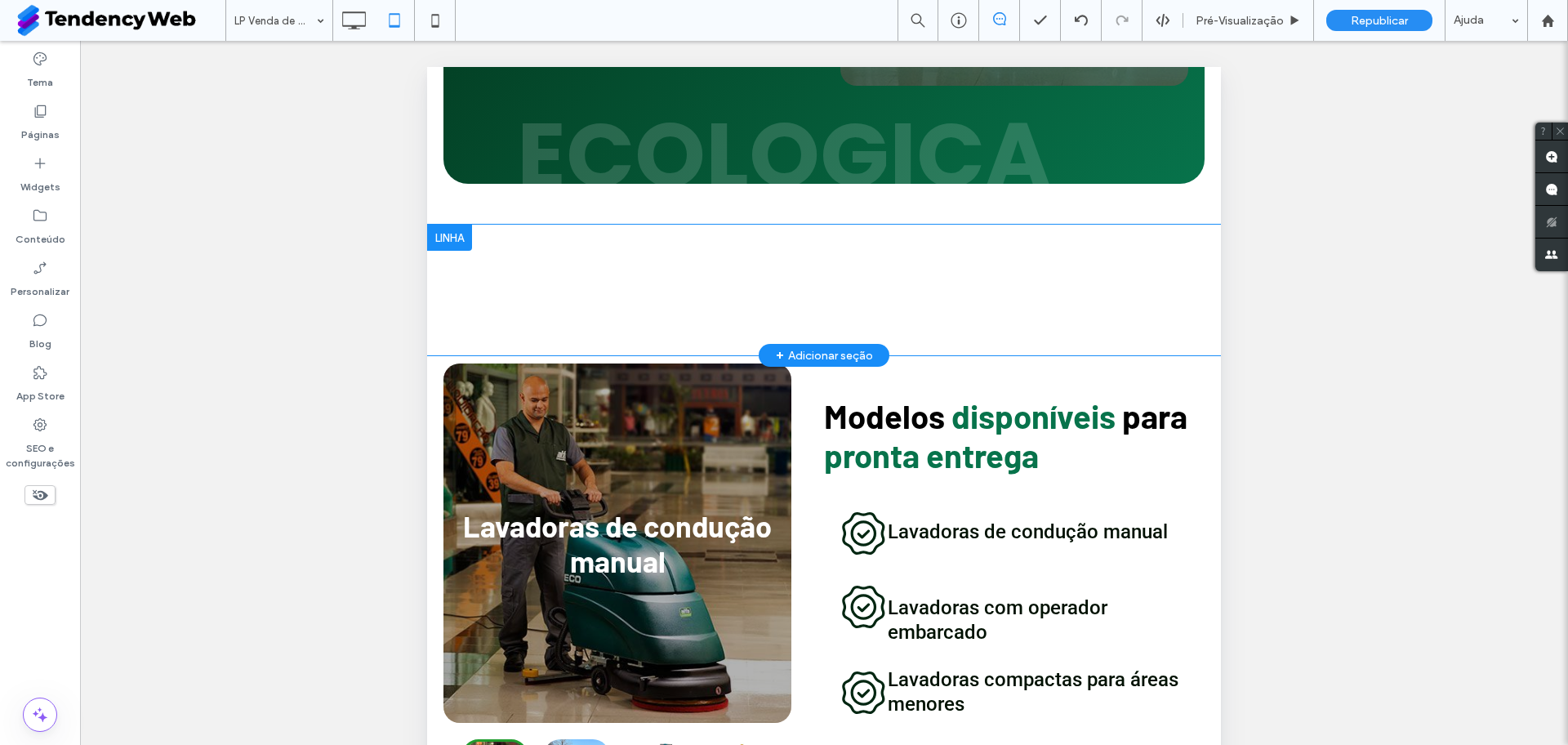 click at bounding box center (449, 238) 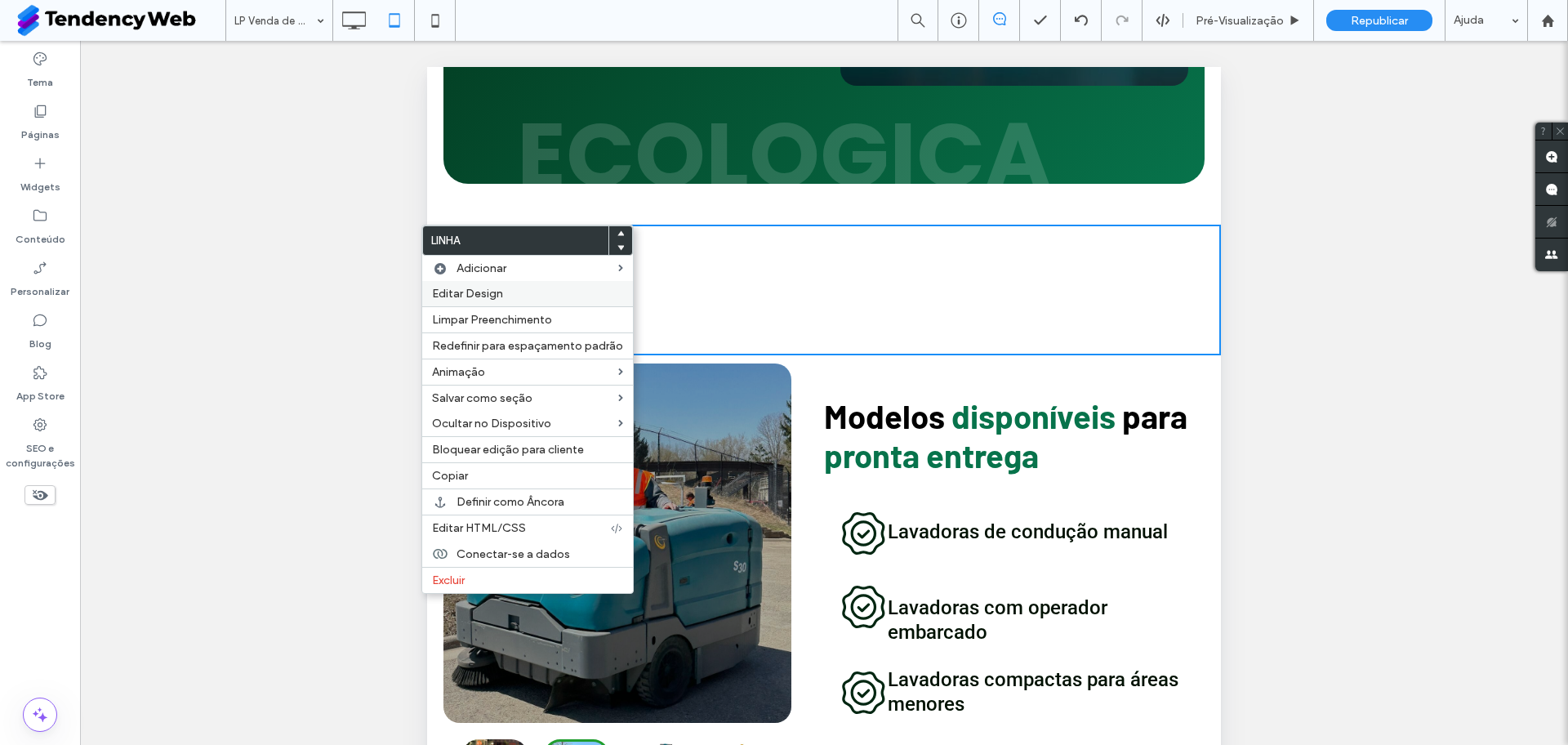 click on "Editar Design" at bounding box center (528, 293) 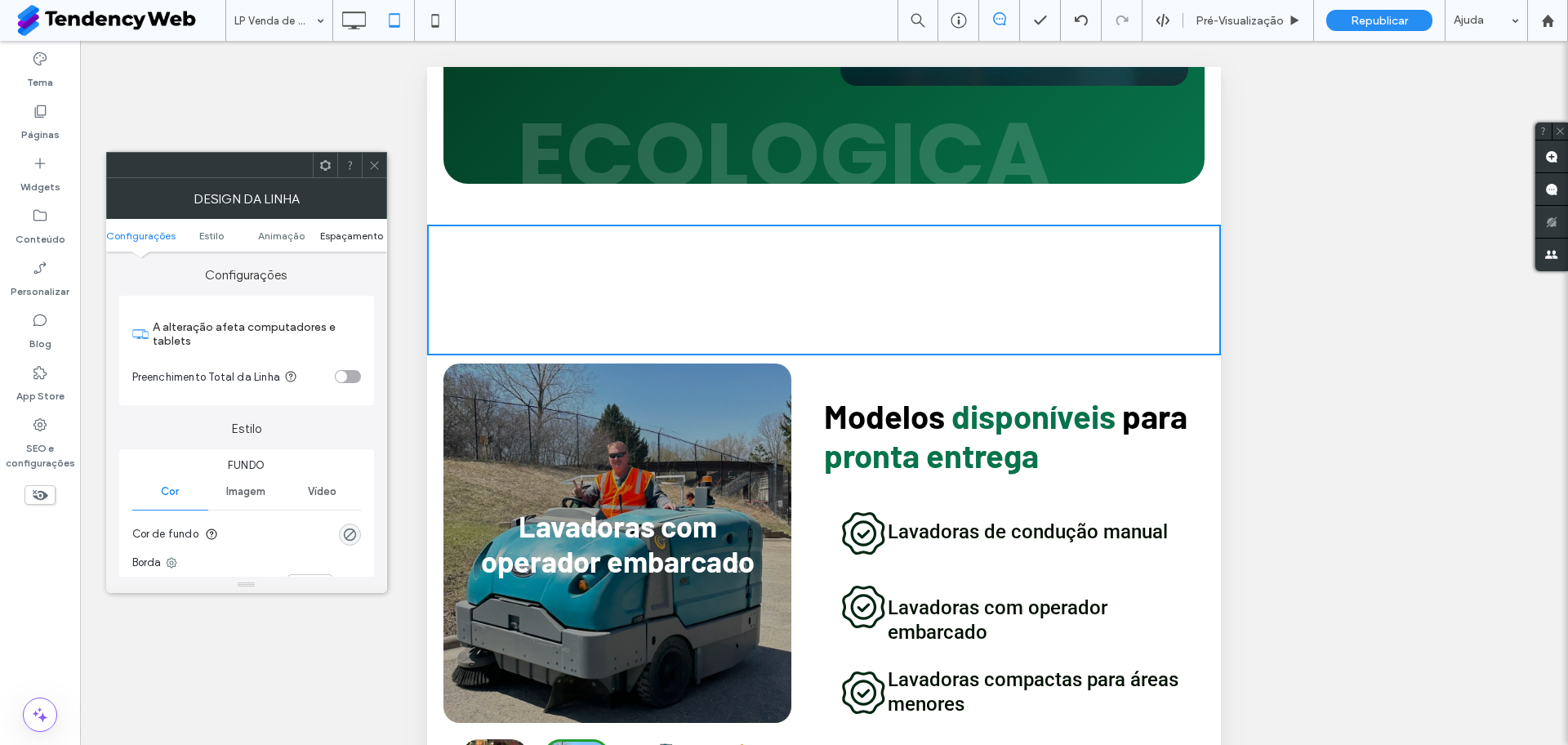 click on "Espaçamento" at bounding box center (351, 235) 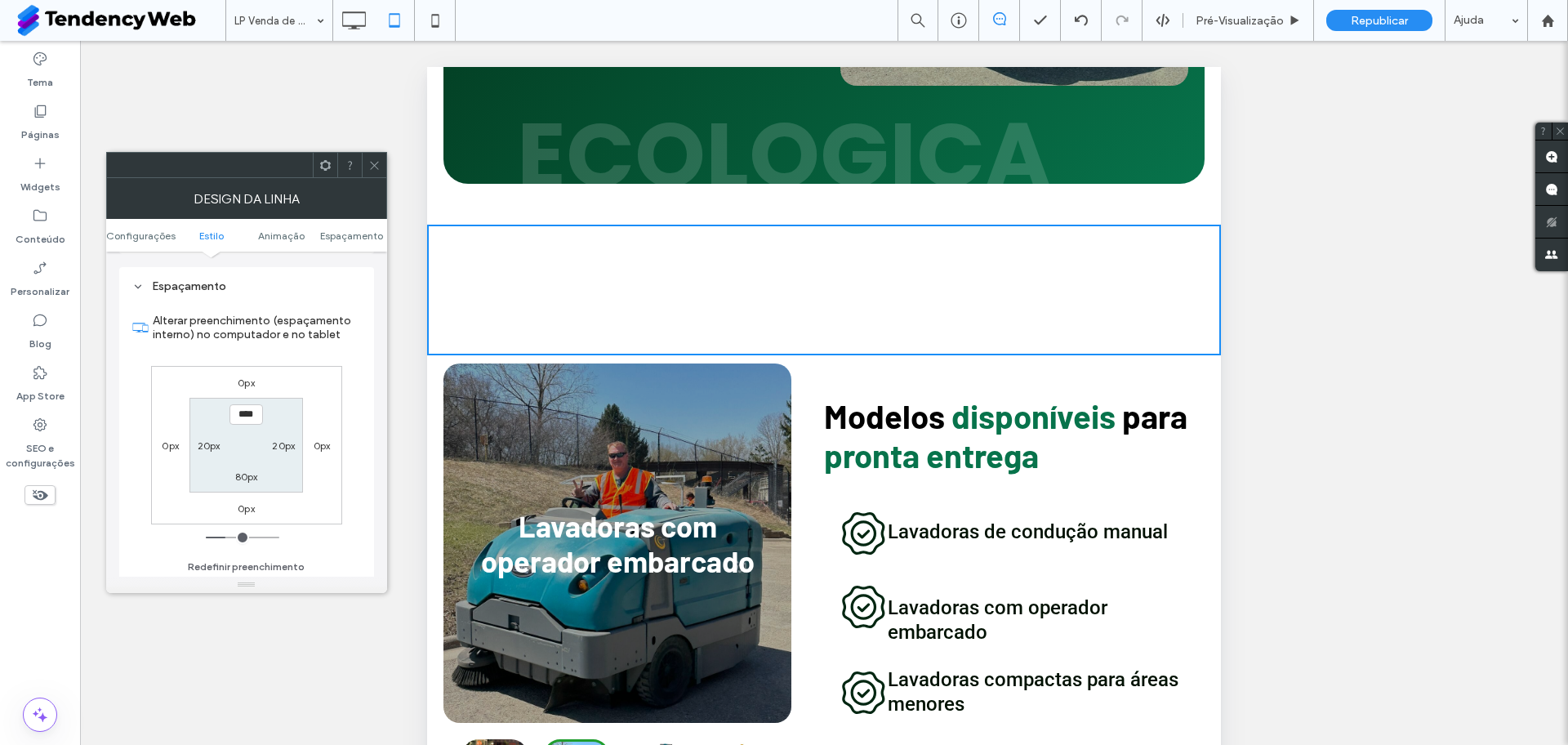 scroll, scrollTop: 475, scrollLeft: 0, axis: vertical 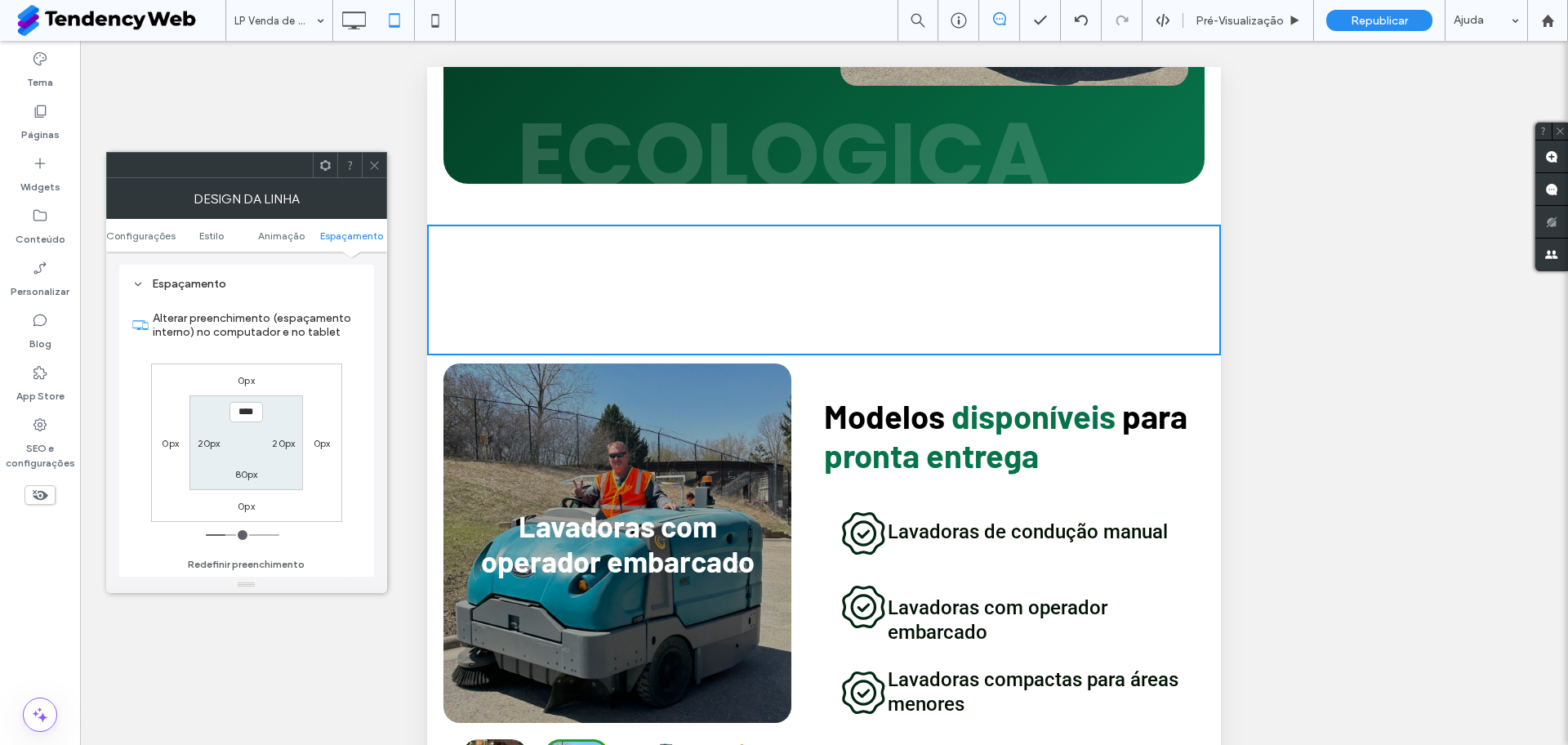 click on "80px" at bounding box center [247, 474] 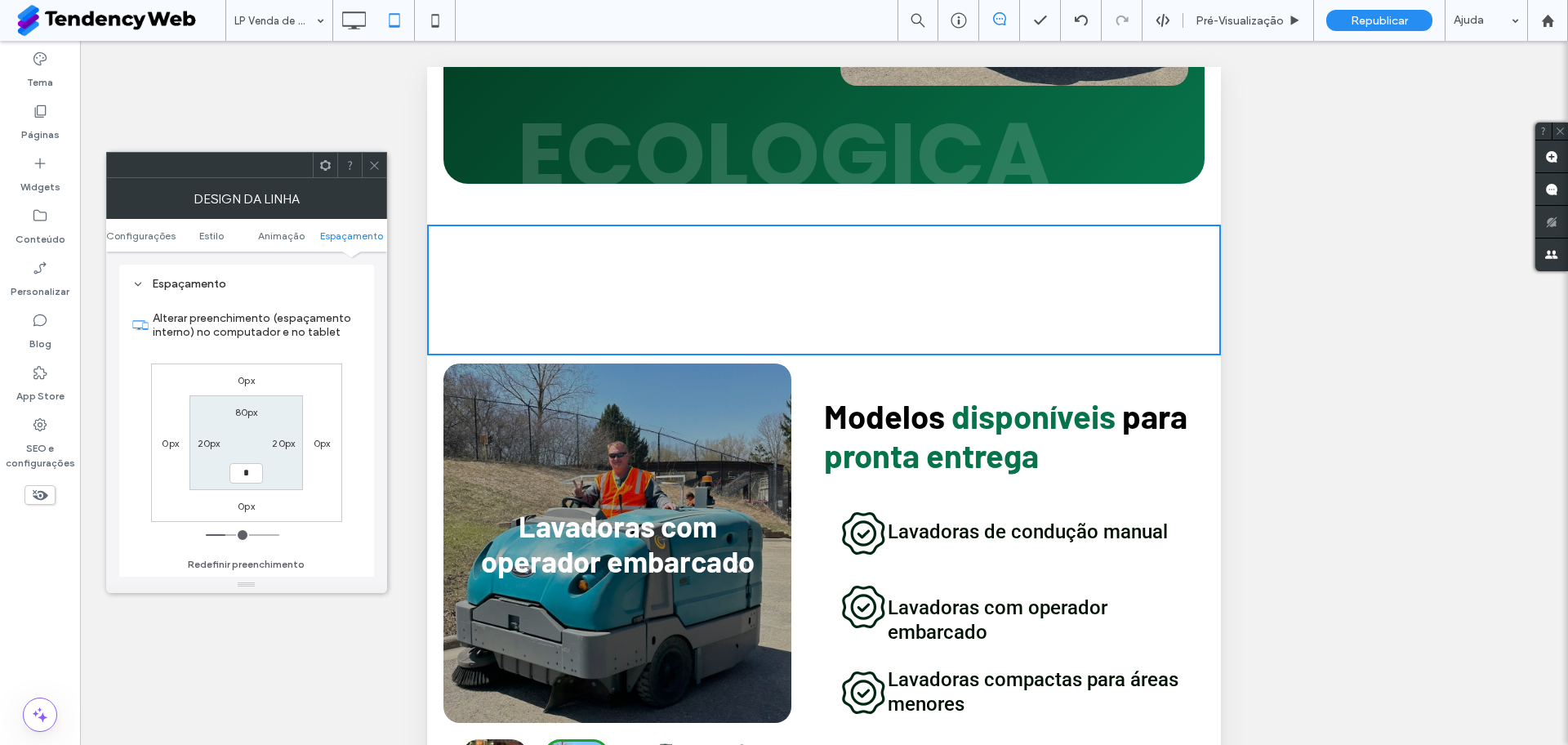 type on "*" 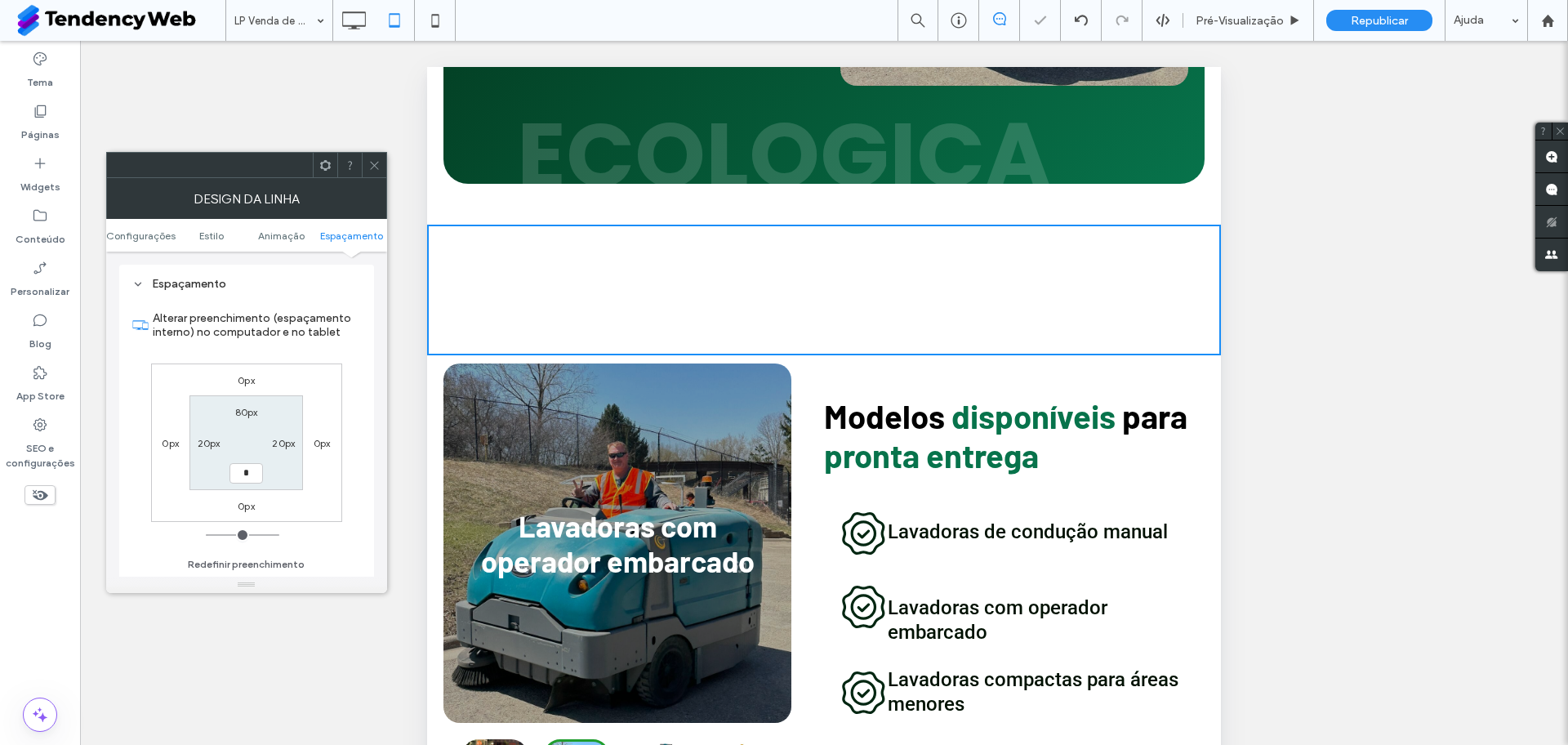 type on "*" 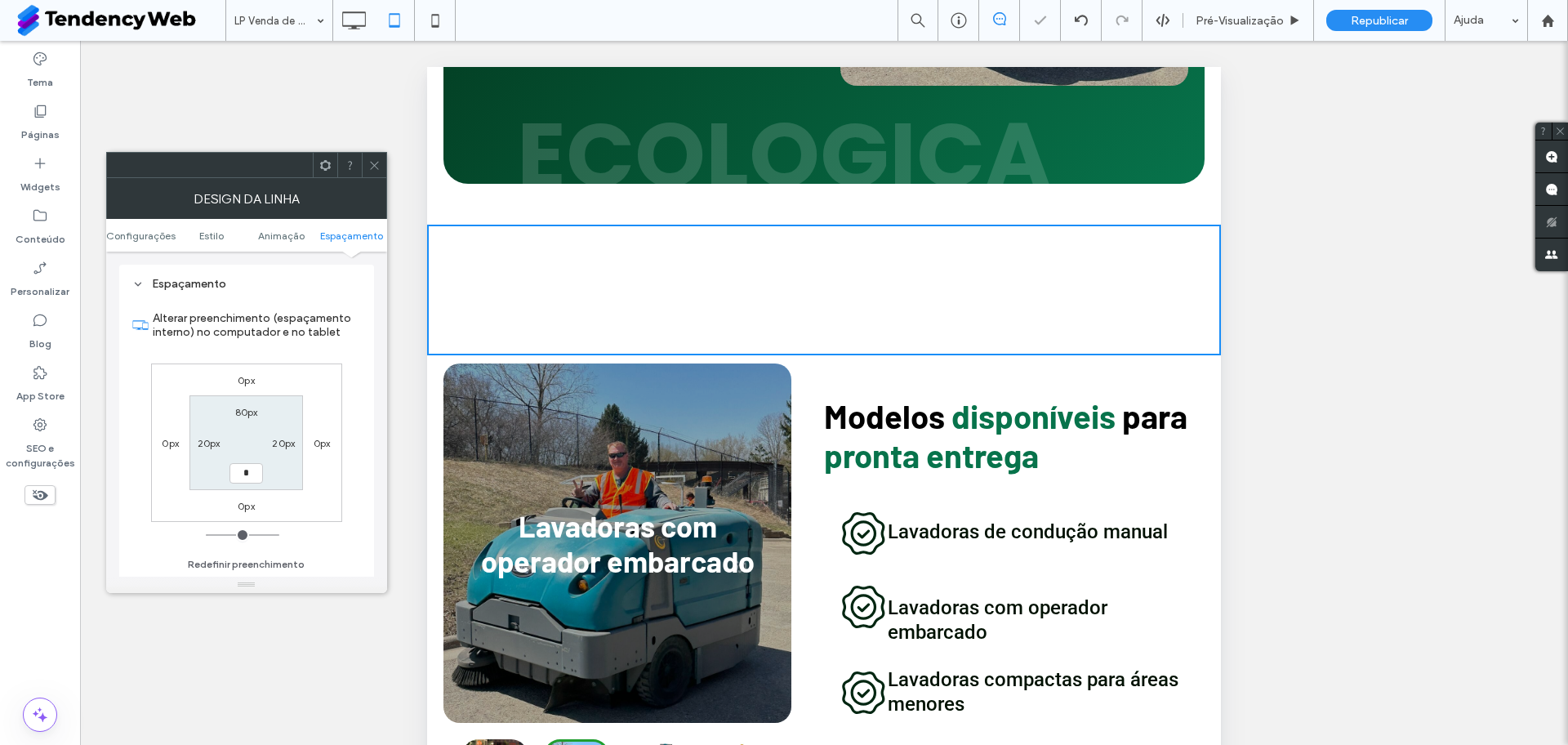 type on "***" 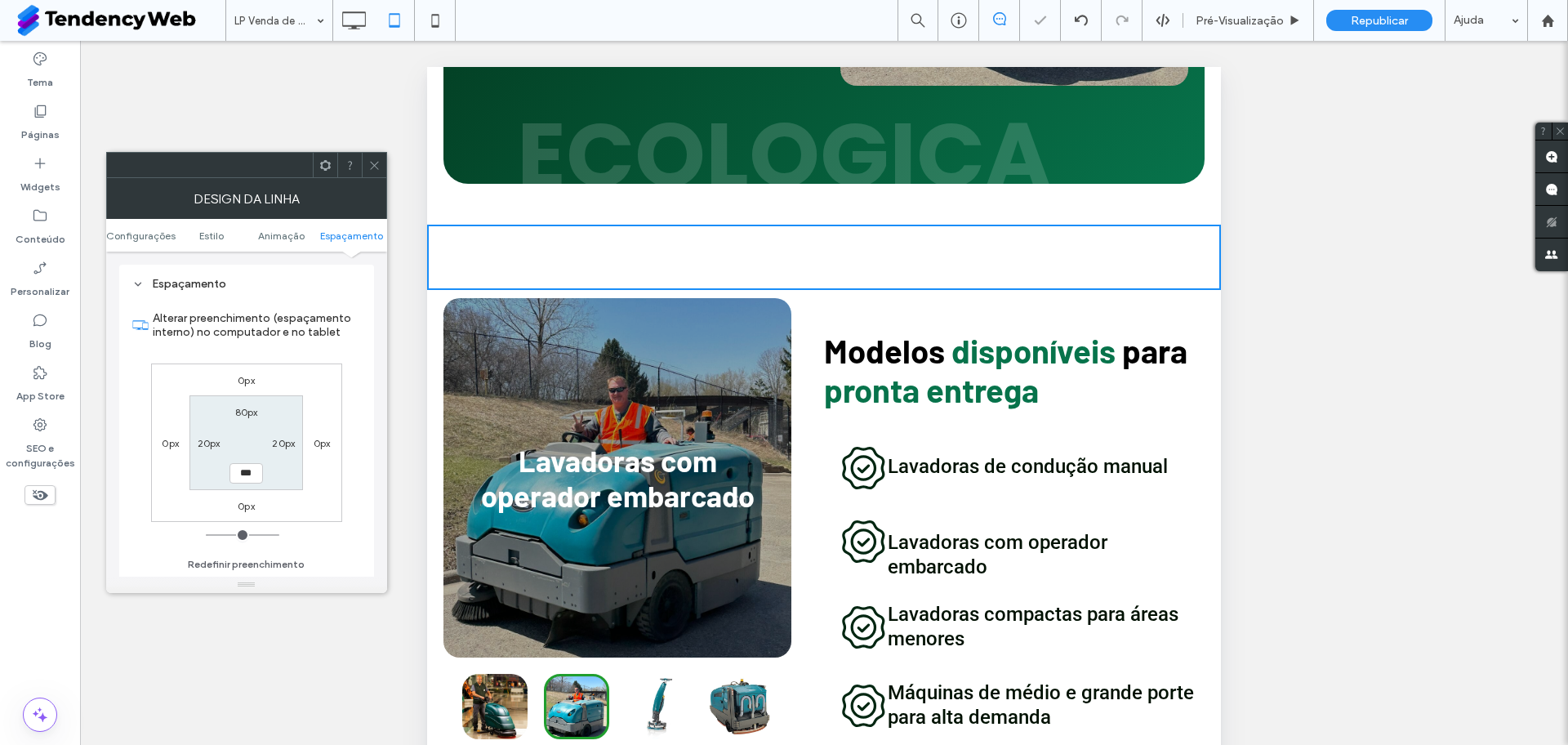 click on "80px" at bounding box center (247, 412) 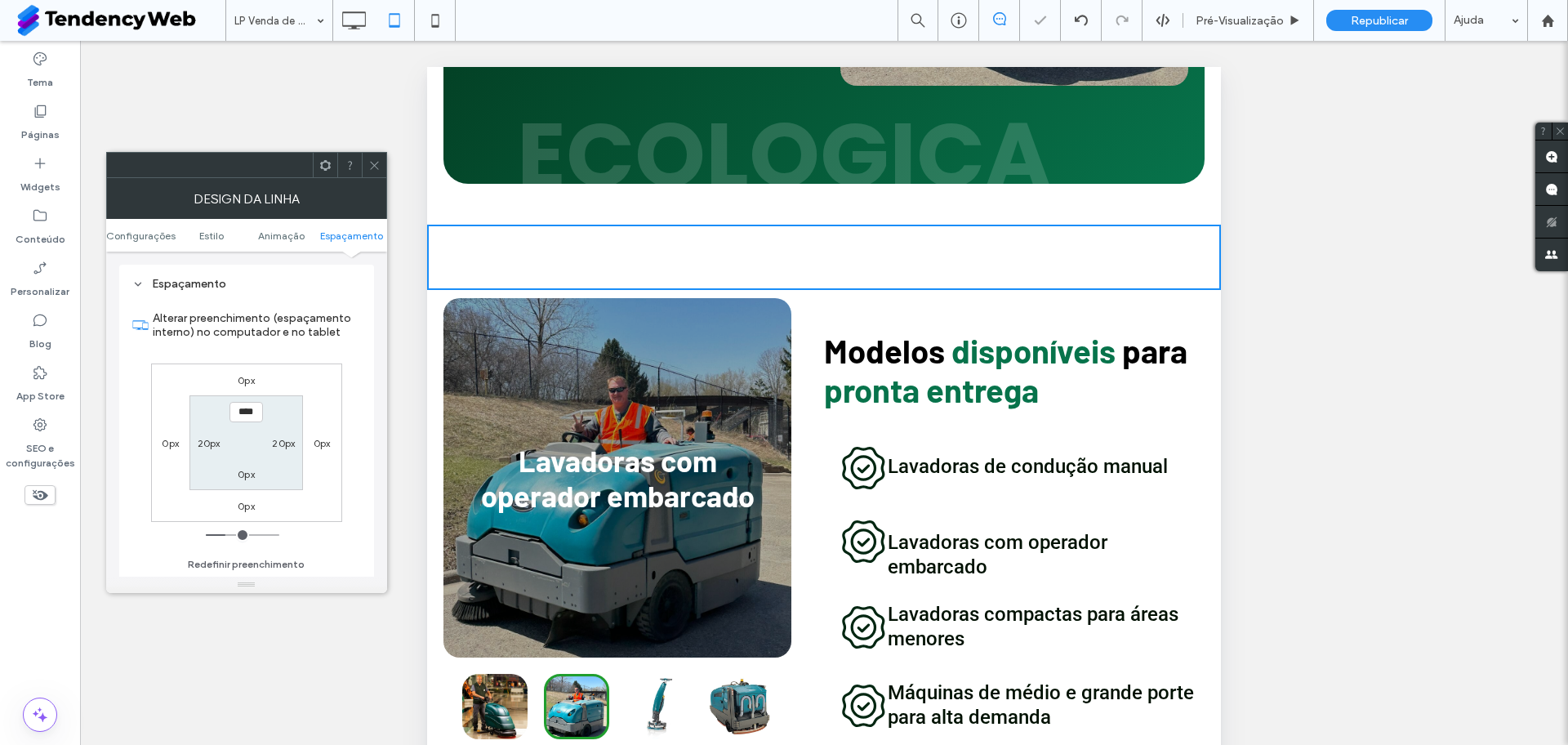 type on "**" 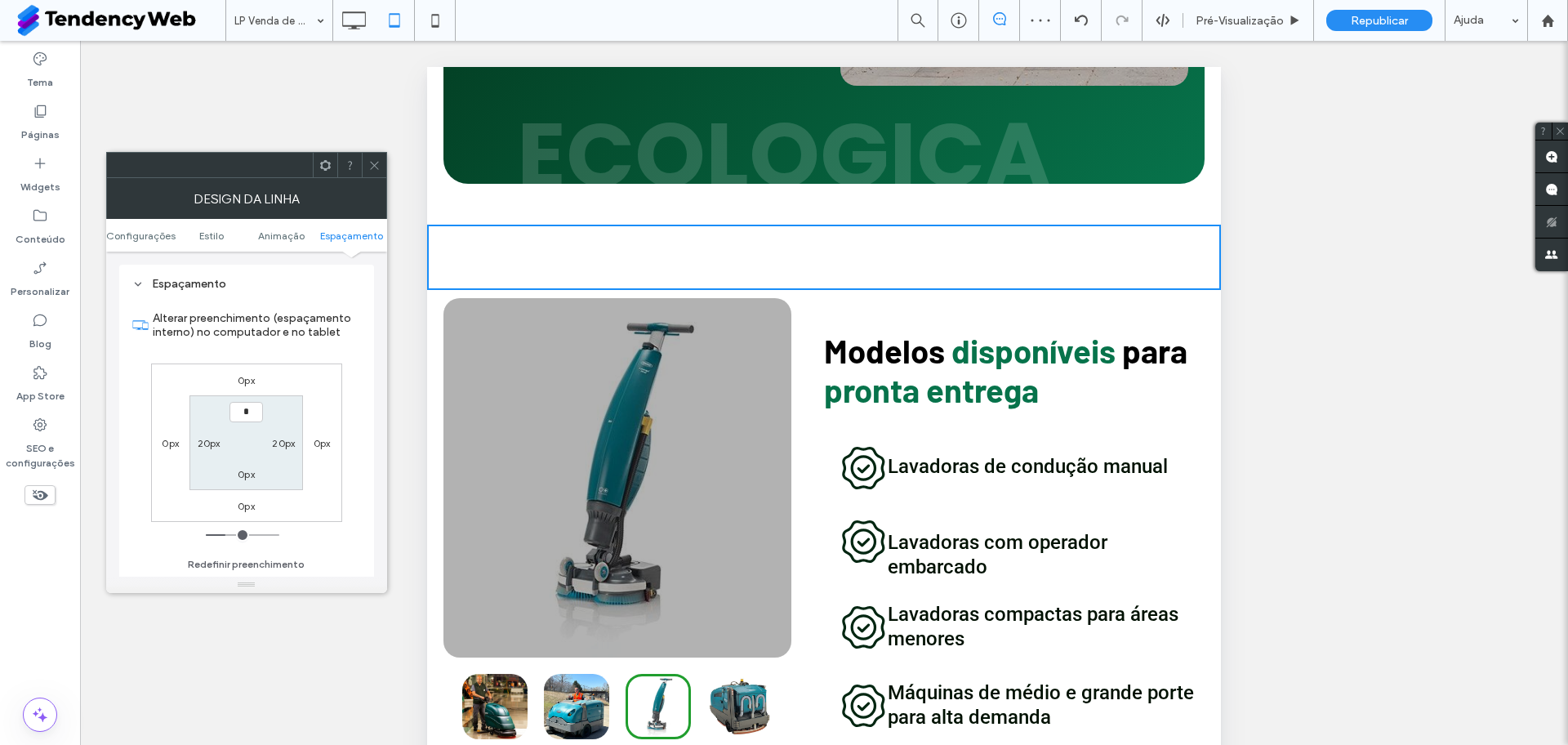 type on "*" 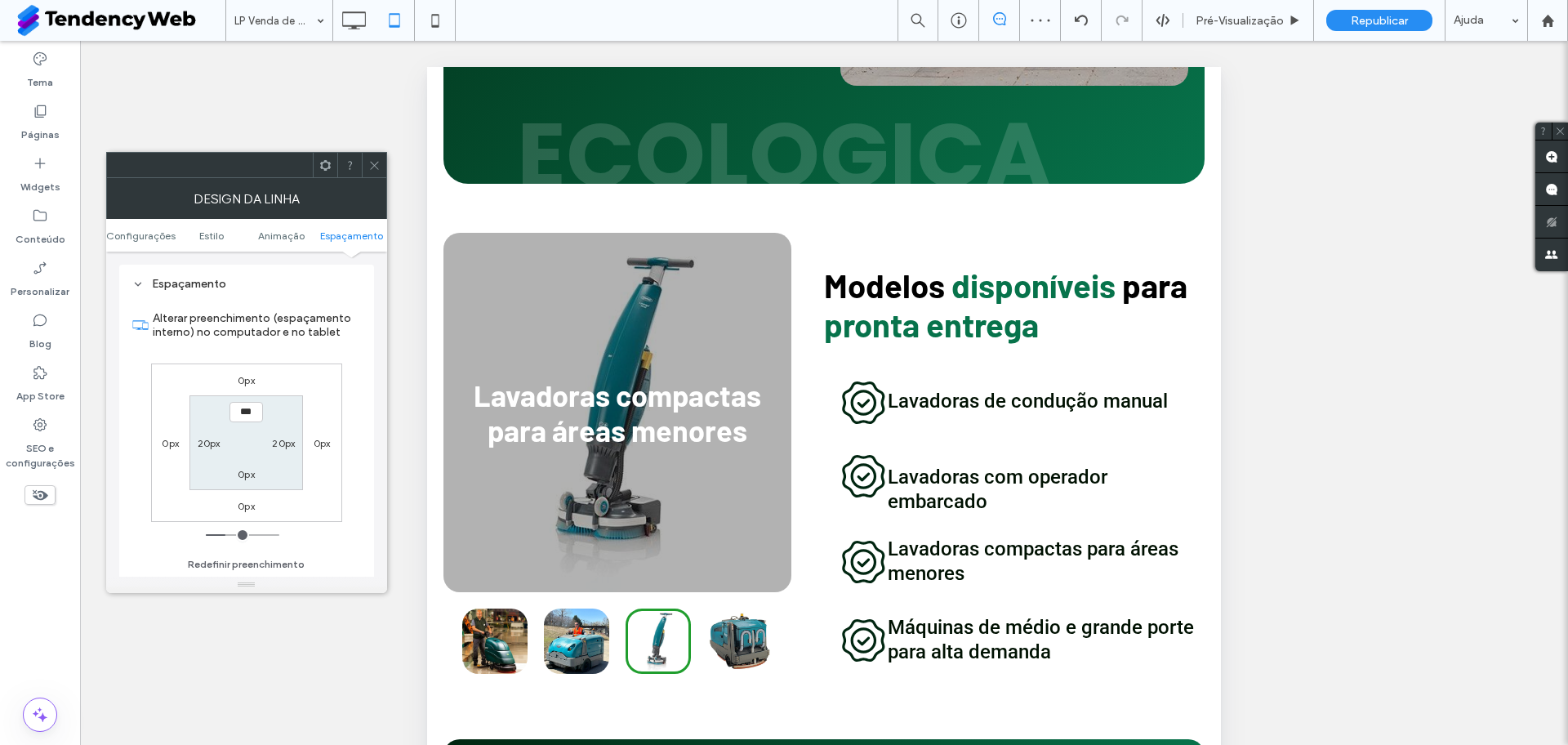 click at bounding box center [325, 165] 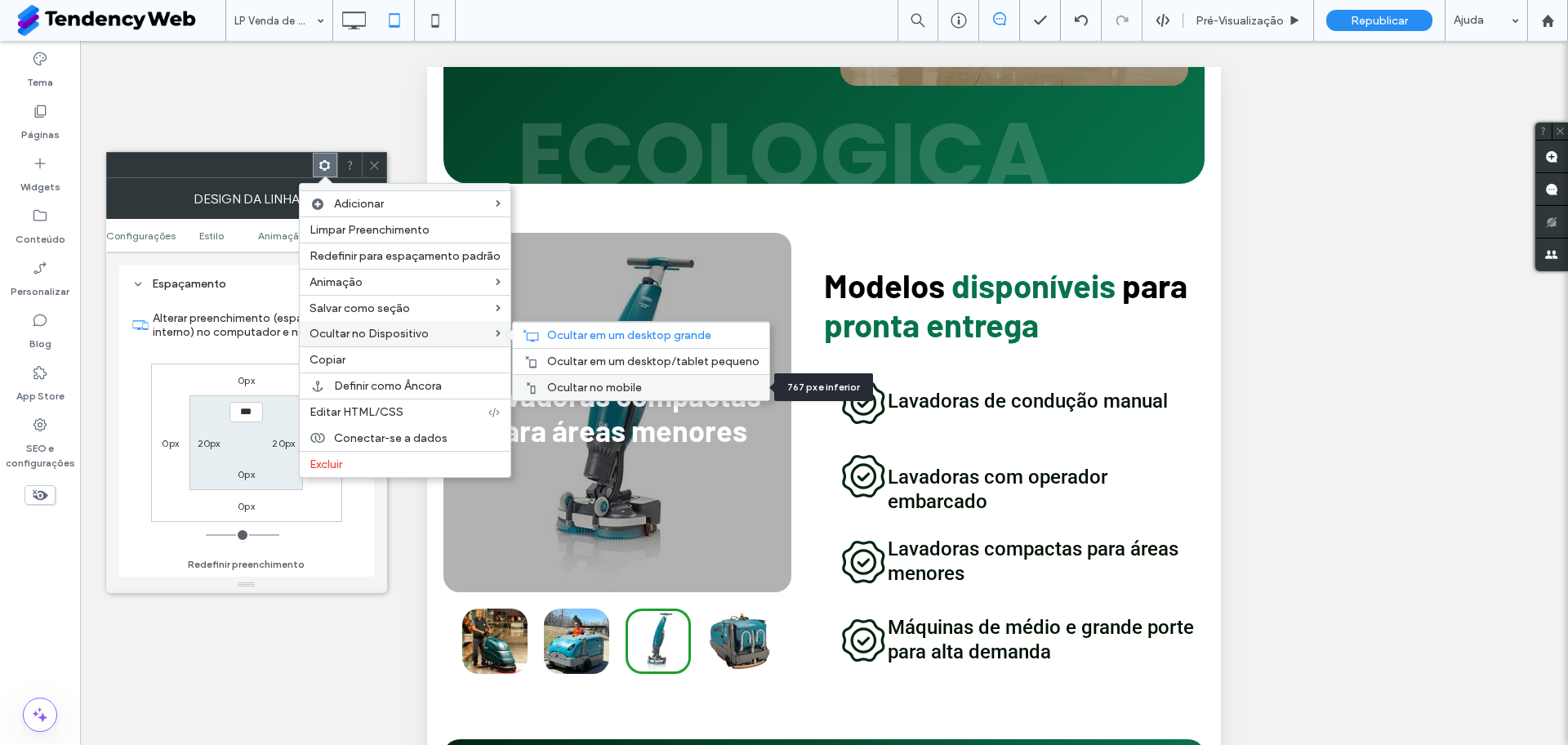 click on "Ocultar no mobile" at bounding box center (595, 387) 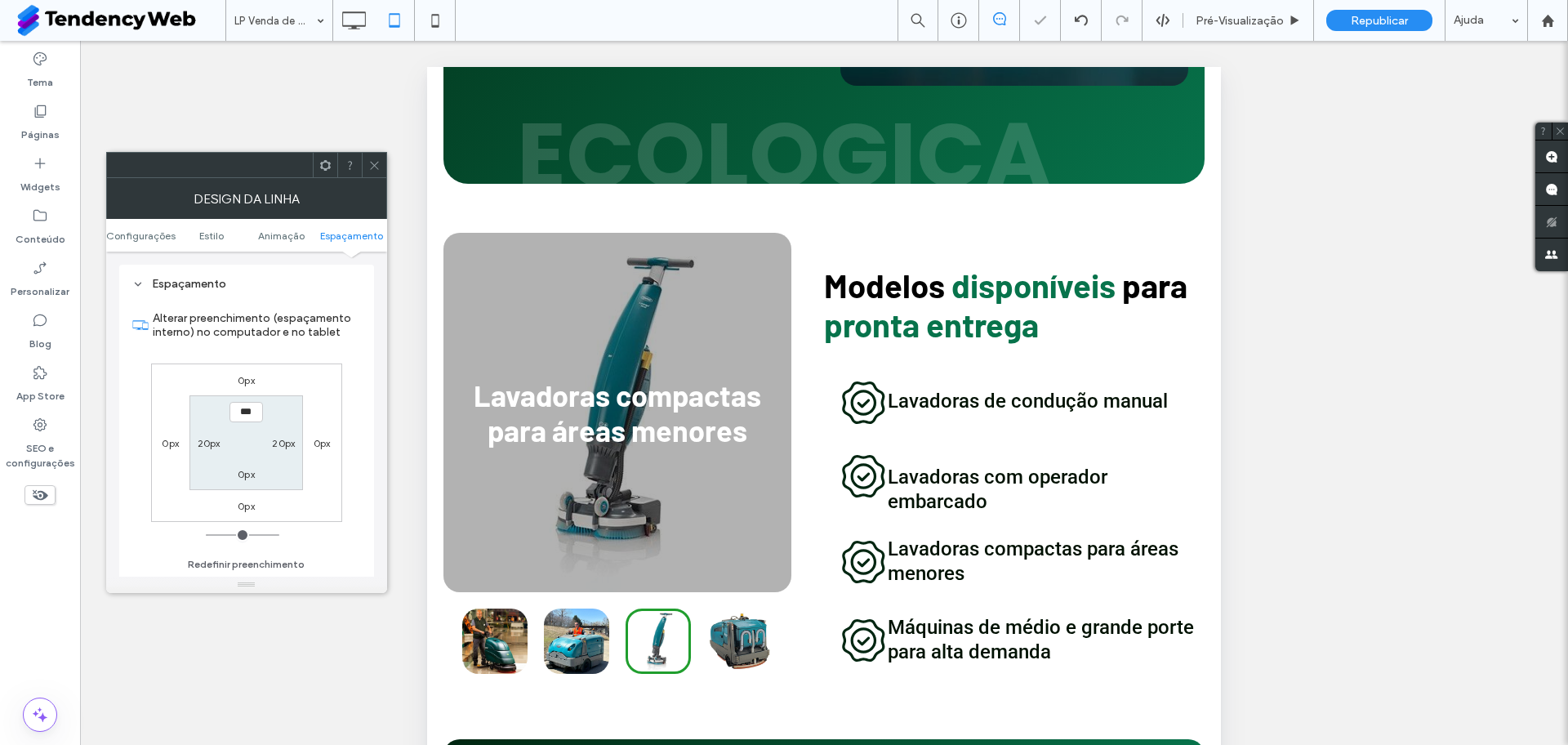 click 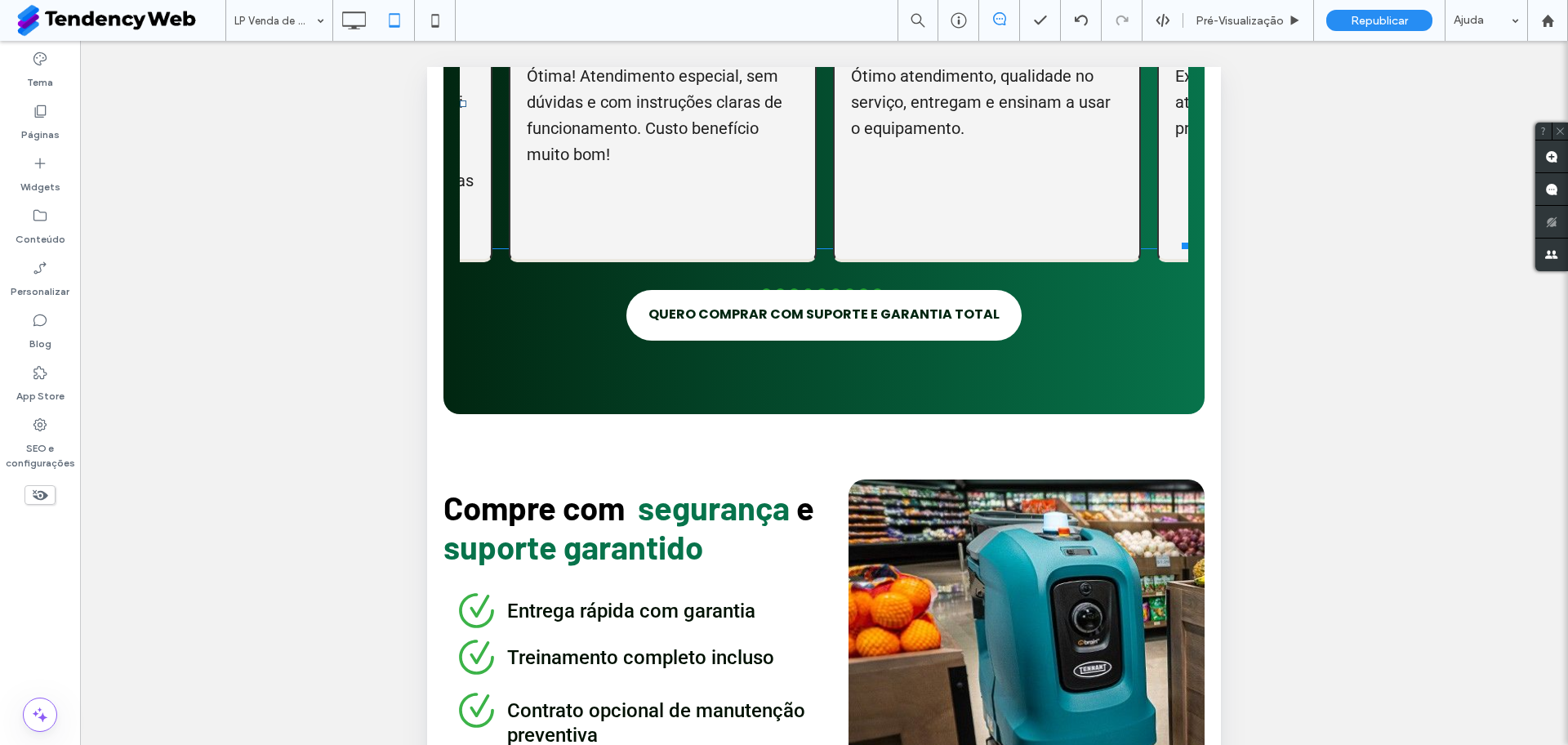 scroll, scrollTop: 1436, scrollLeft: 0, axis: vertical 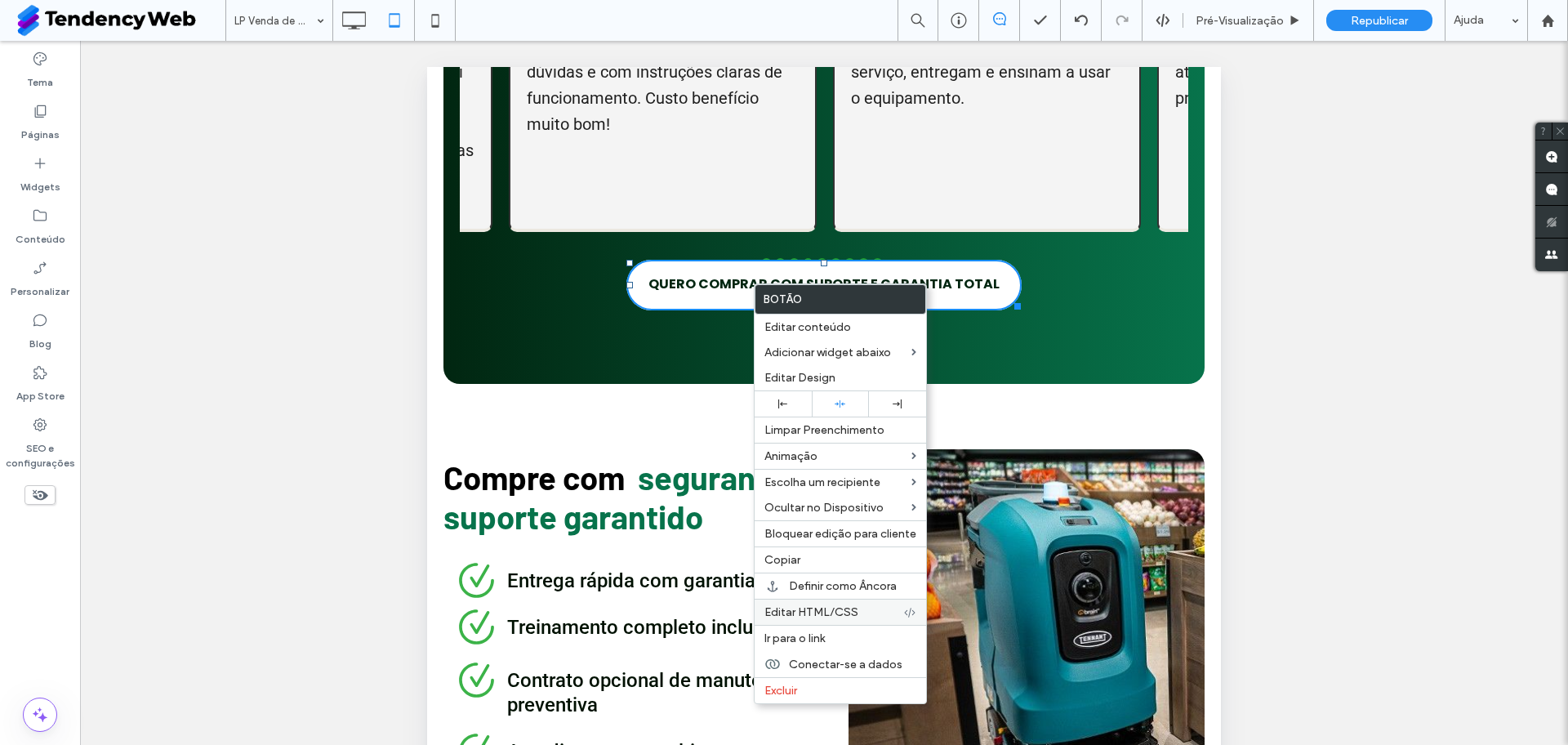 click on "Editar HTML/CSS" at bounding box center [811, 612] 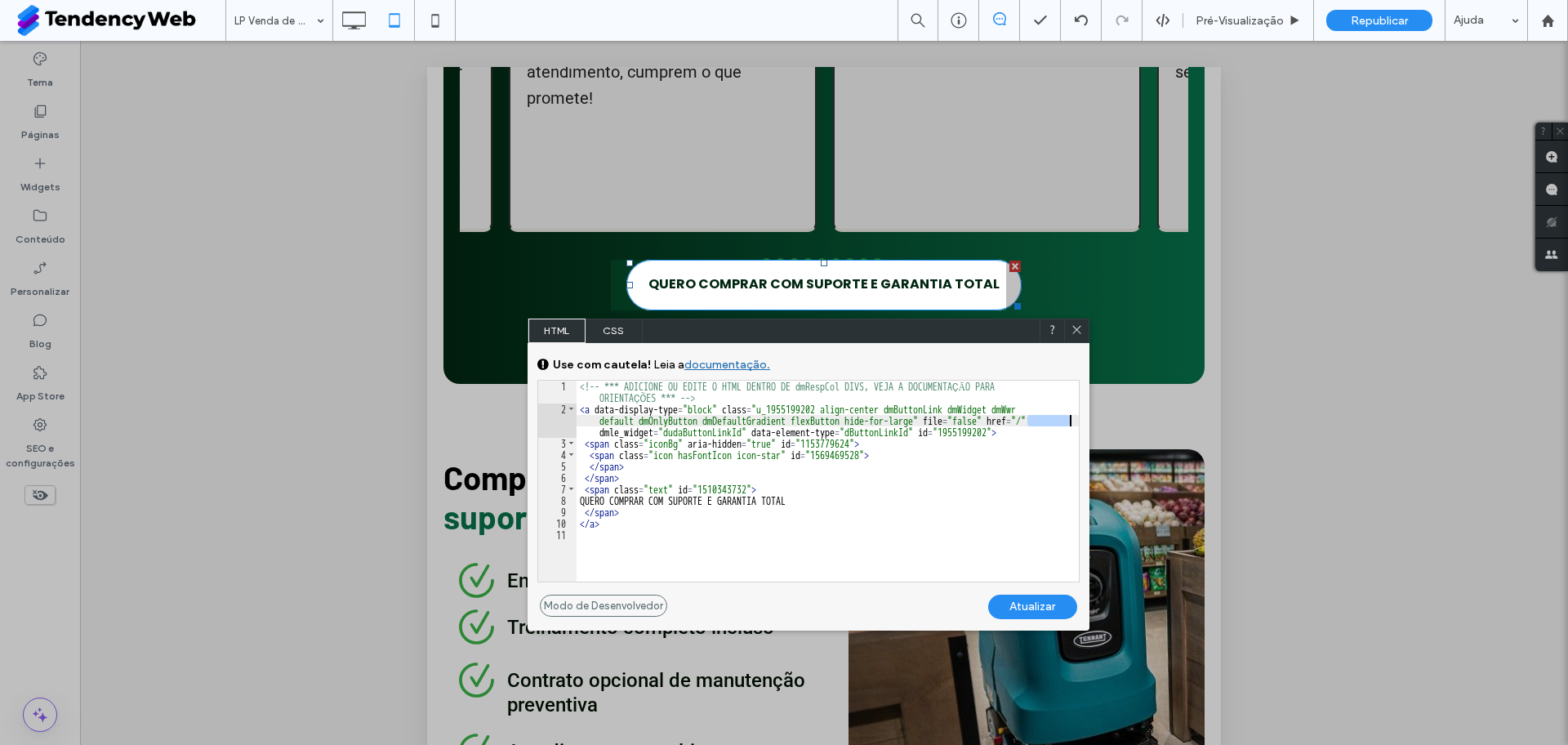 drag, startPoint x: 1029, startPoint y: 421, endPoint x: 1070, endPoint y: 421, distance: 41 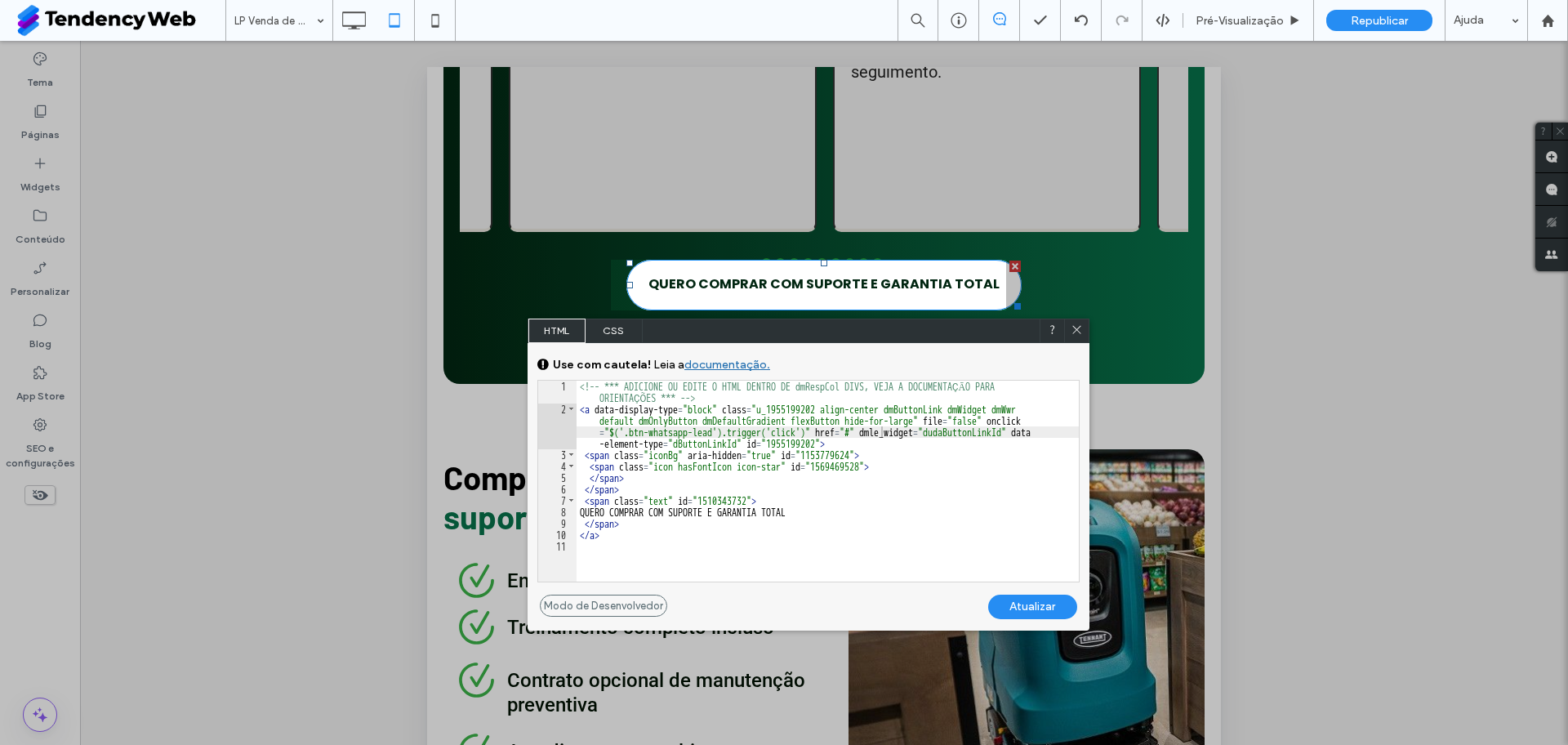 click on "Atualizar" at bounding box center (1032, 607) 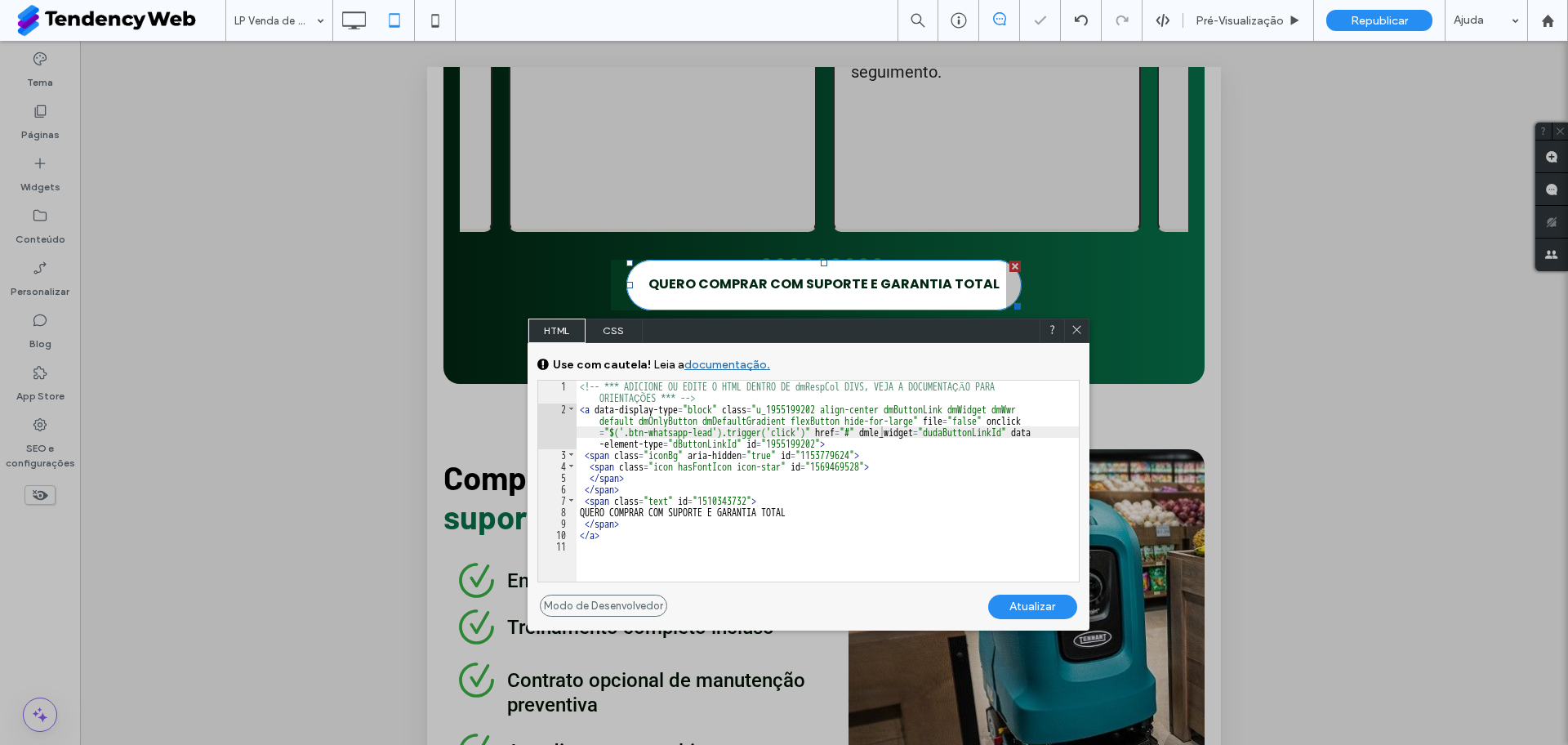 click on "Atualizar" at bounding box center [1032, 607] 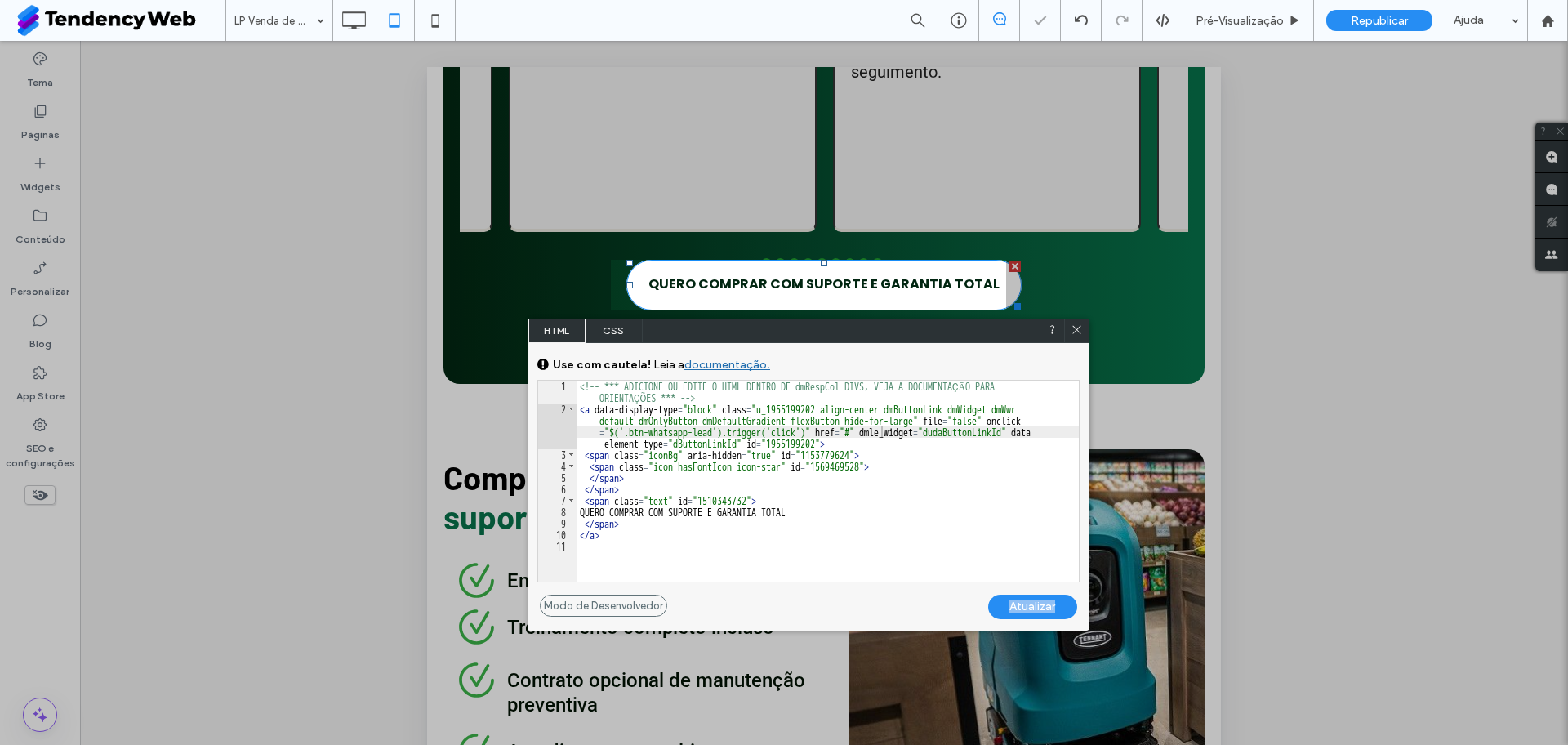 click on "Atualizar" at bounding box center [1032, 607] 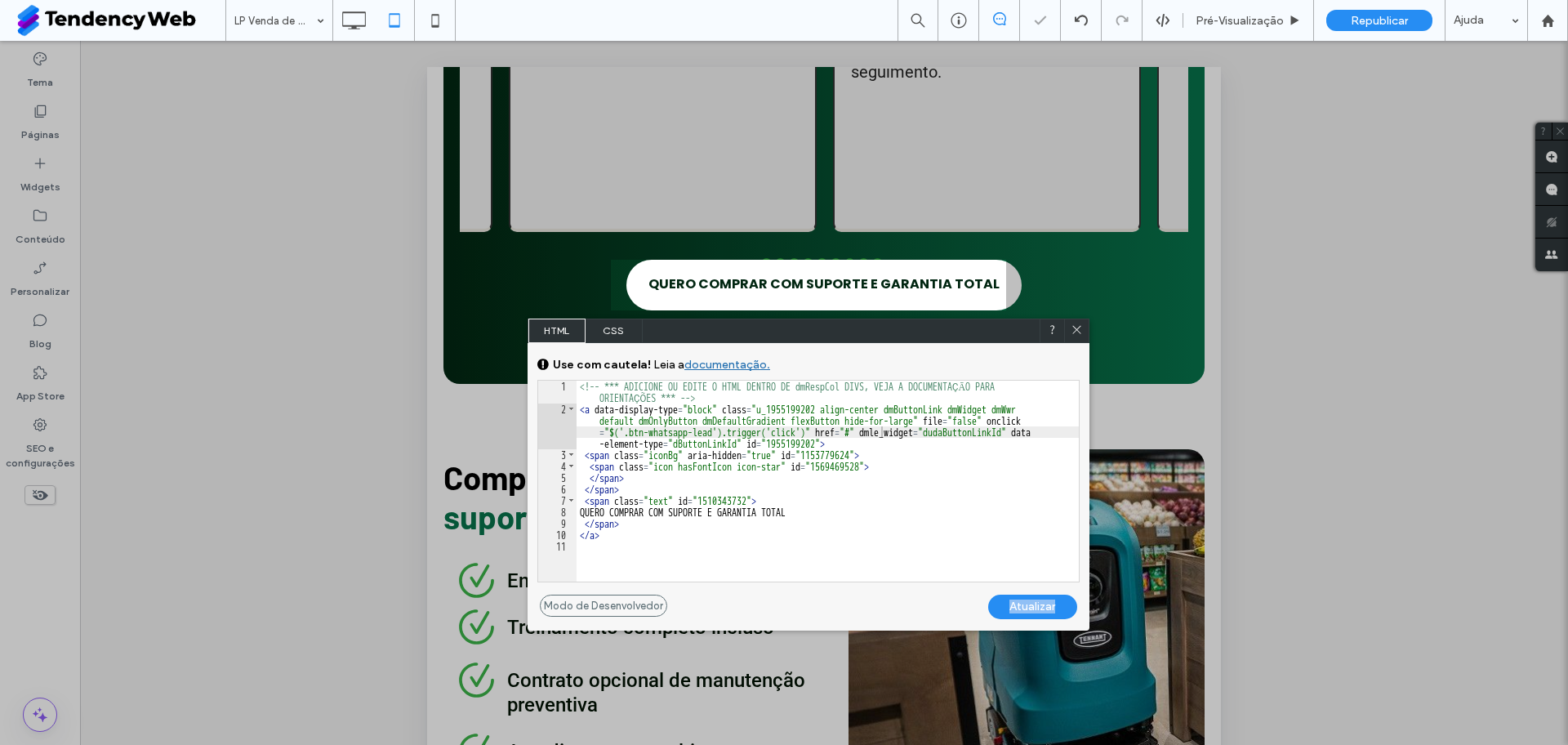 click on "Atualizar" at bounding box center (1032, 607) 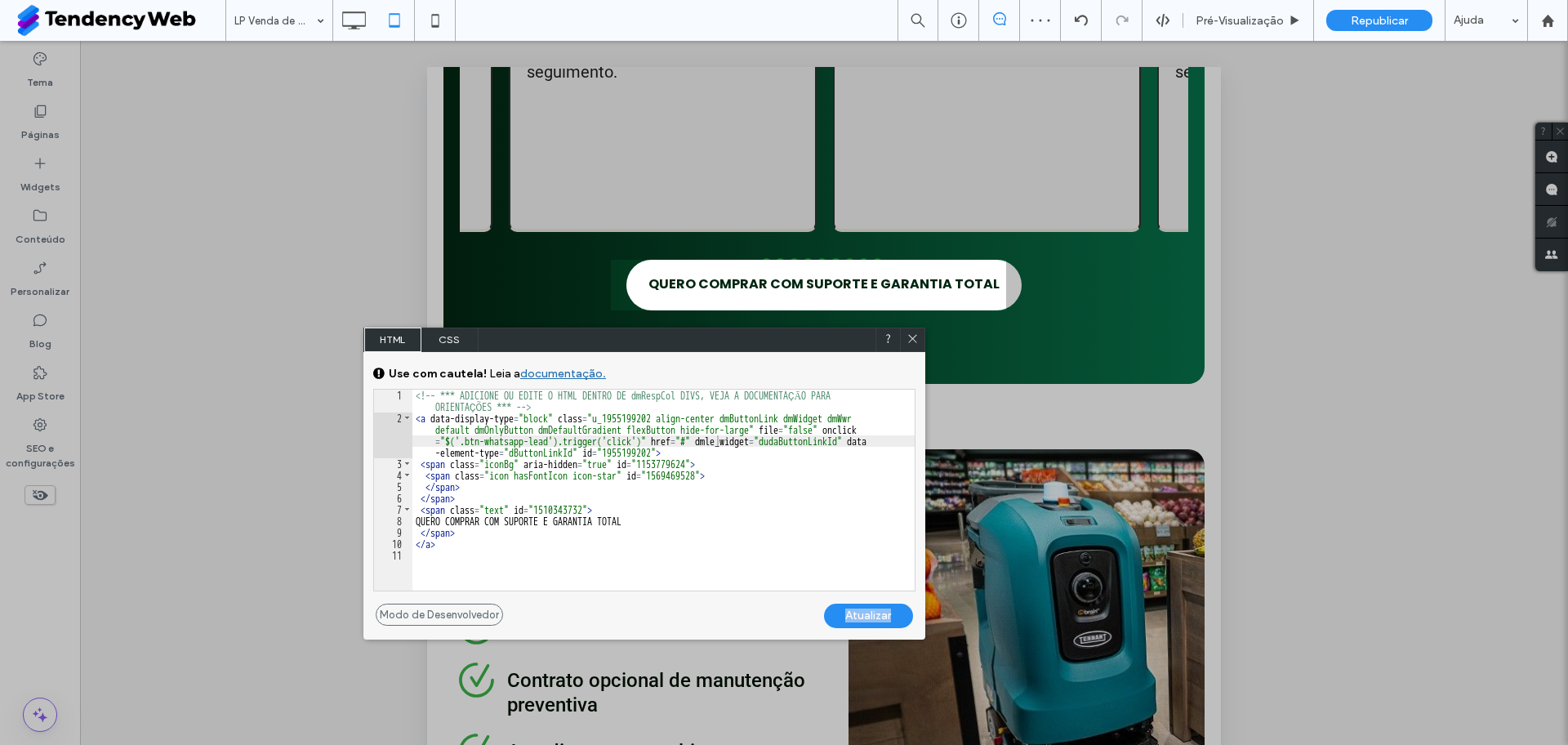 drag, startPoint x: 993, startPoint y: 334, endPoint x: 829, endPoint y: 343, distance: 164.24677 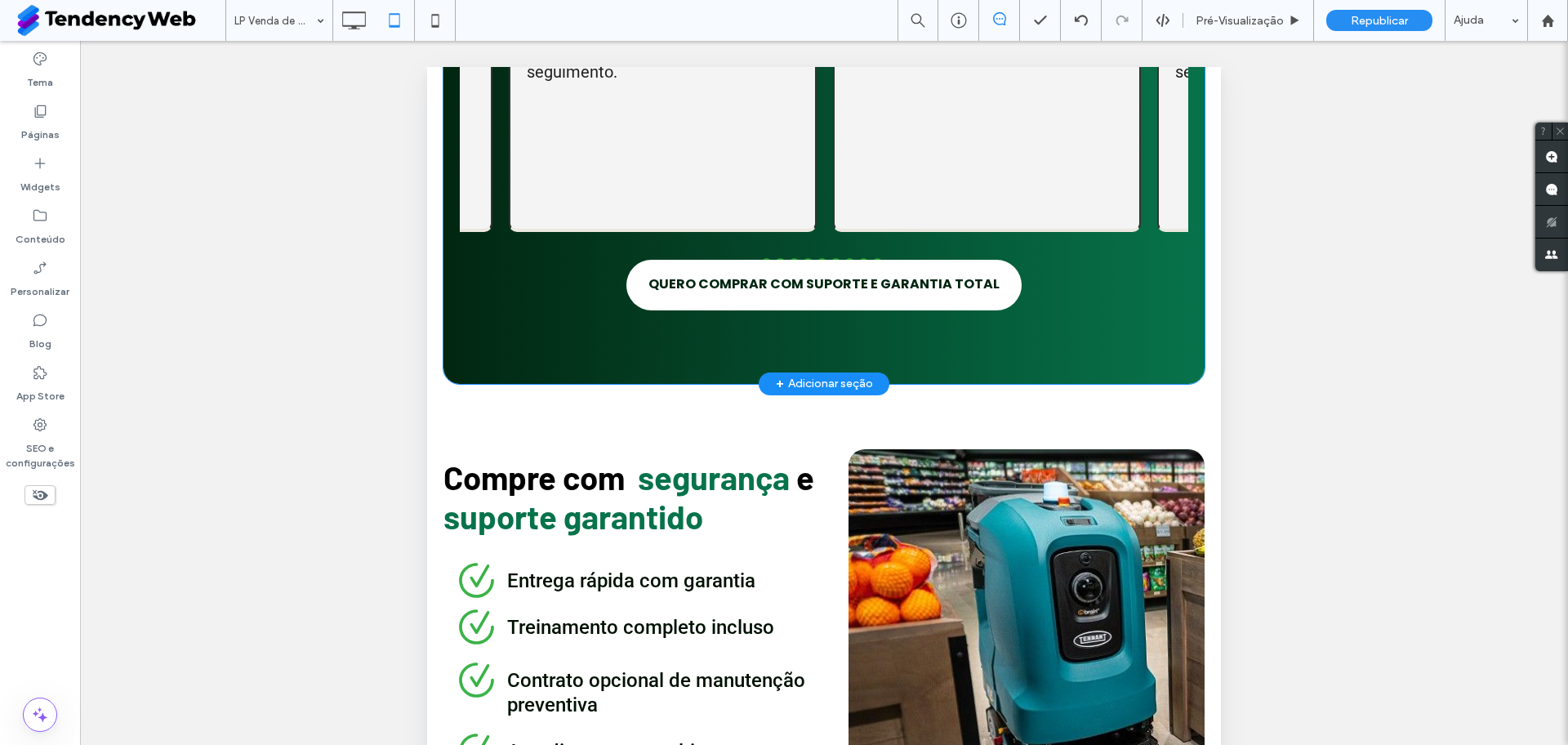 click on "Depoimentos
[FIRST] [LAST]
★★★★★
Excelente empresa, referência no seguimento.
[FIRST] [LAST]
★★★★★
Ótima empresa, recomendo!
[FIRST] [LAST]
★★★★★
Empresa de.alta qualidade de serviço.
[FIRST] [LAST]
★★★★★
Equipamentos diferenciados, não existe em outros lugares. Eureka Escalator EC 51 para lavar escadas rolantes. Venda aluguel e manutenção em toda a linha de equipamentos de Limpeza profissional Alfa Tennant.
[FIRST] [LAST]
★★★★★
Lorem, ipsum dolor sit amet consectetur adipisicing elit. Adipisci eligendi, ab, fugiat aliquid saepe, debitis laudantium cumque voluptates quidem incidunt aut! Quas a pariatur possimus laborum molestias quae ut. Fugiat.
[FIRST] [LAST]
★★★★★" at bounding box center [824, 84] 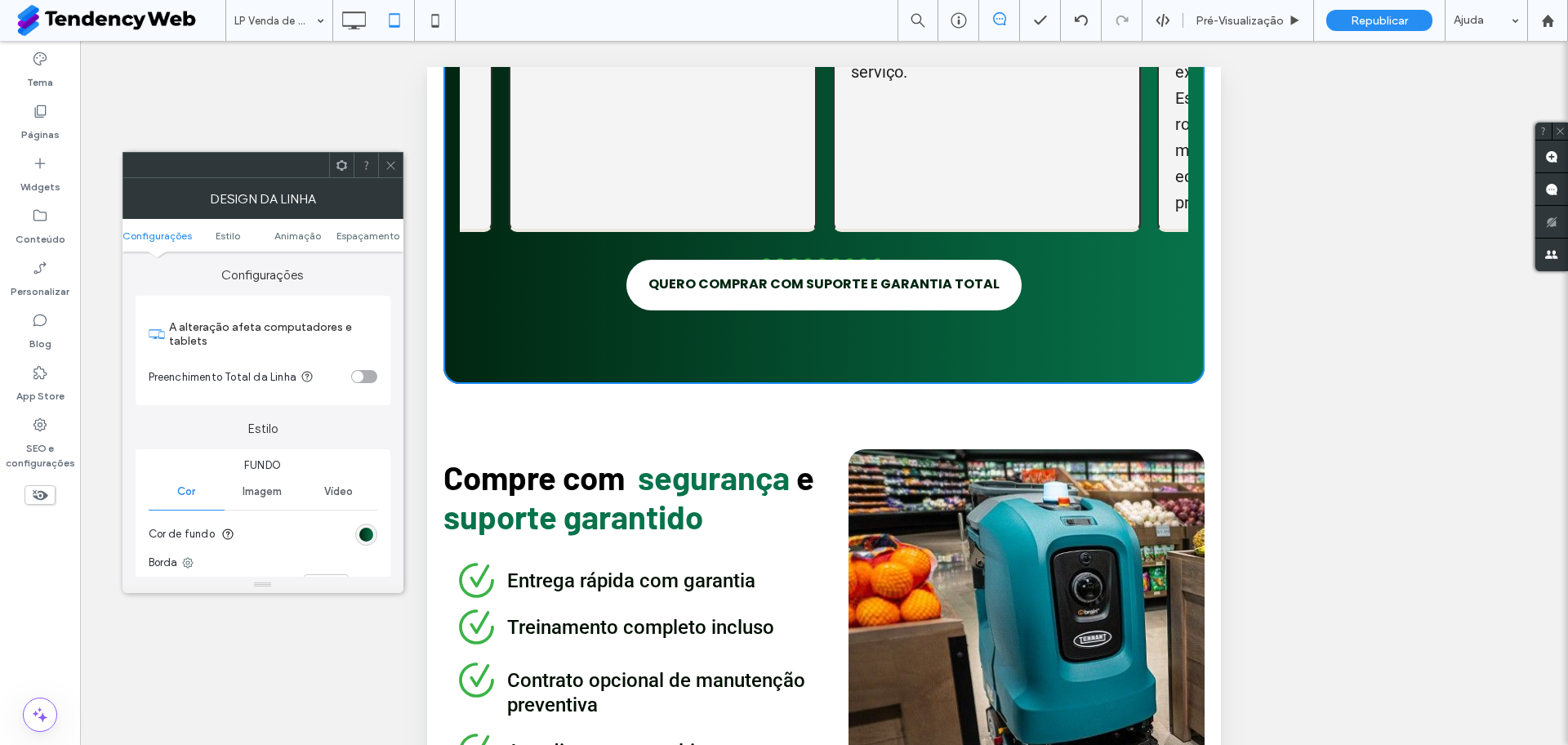 click 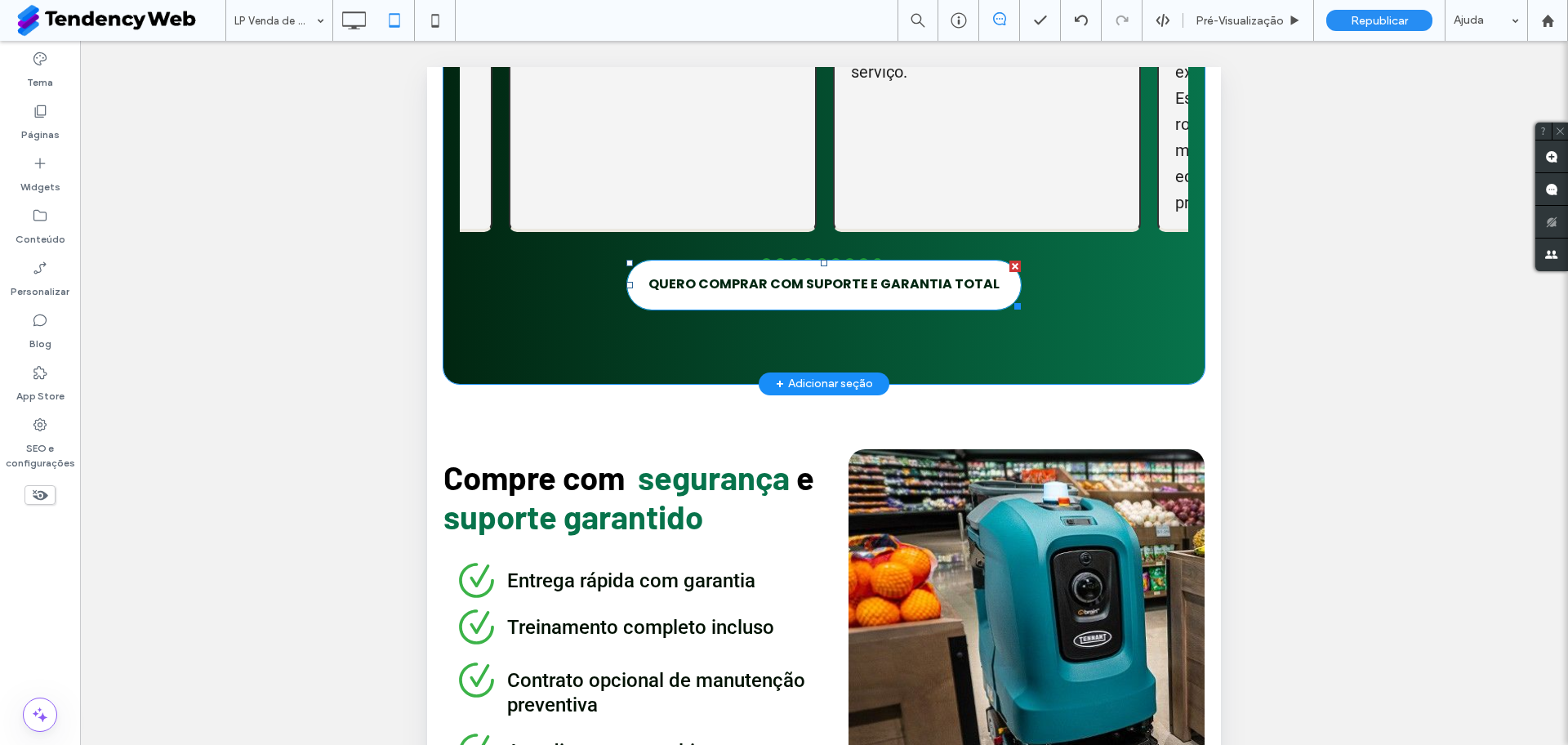 click on "QUERO COMPRAR COM SUPORTE E GARANTIA TOTAL" at bounding box center (824, 283) 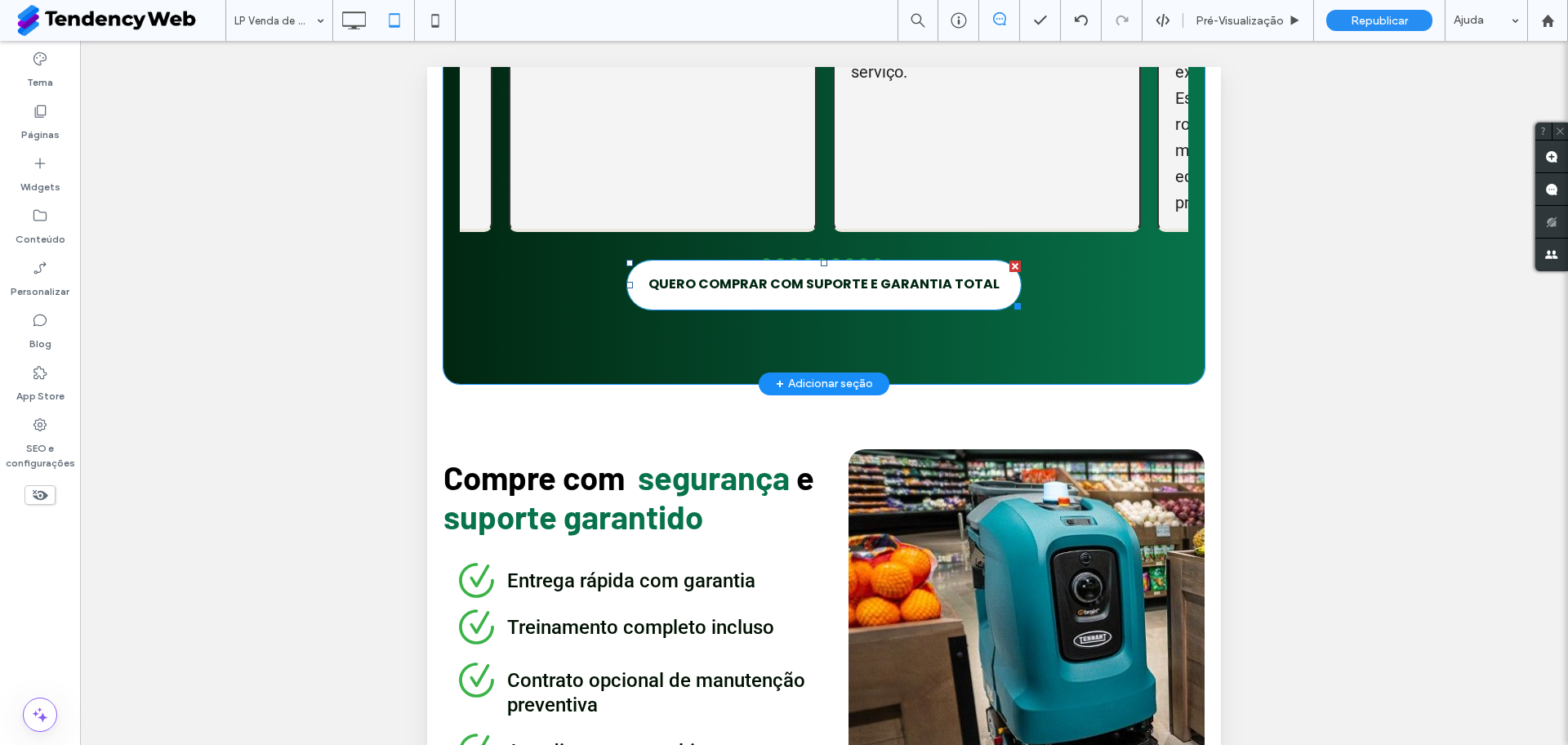 click on "QUERO COMPRAR COM SUPORTE E GARANTIA TOTAL" at bounding box center (824, 283) 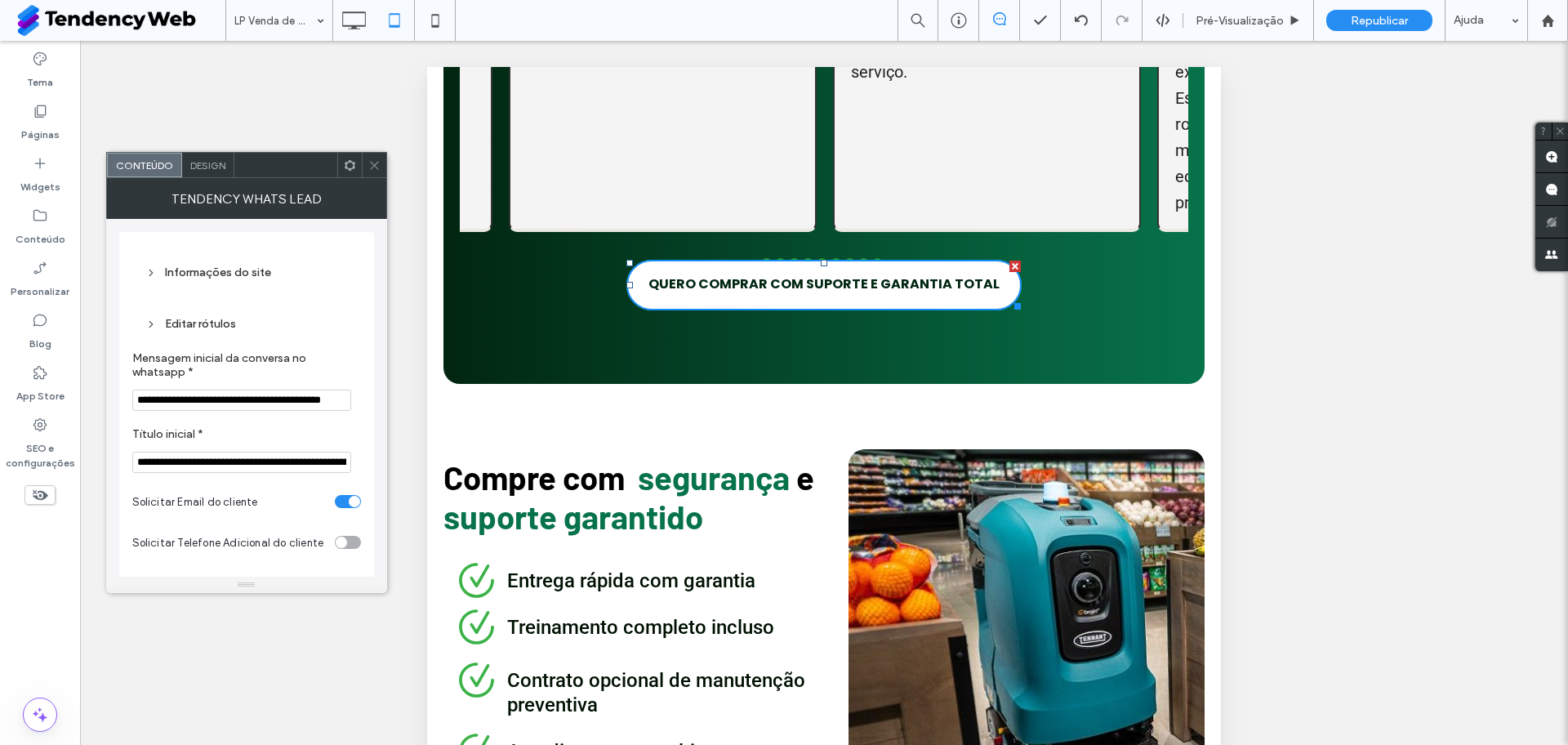 click on "QUERO COMPRAR COM SUPORTE E GARANTIA TOTAL" at bounding box center (824, 283) 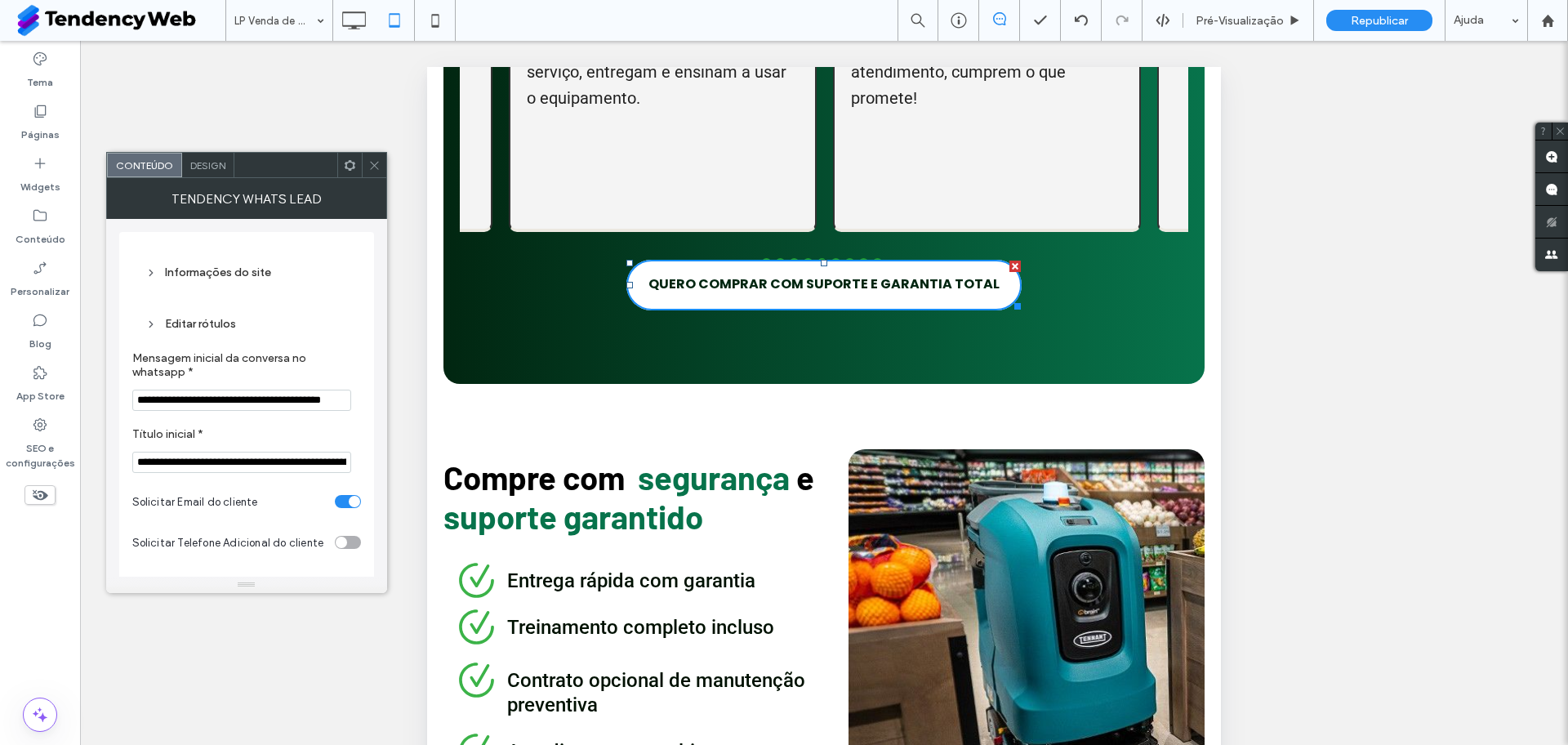 click 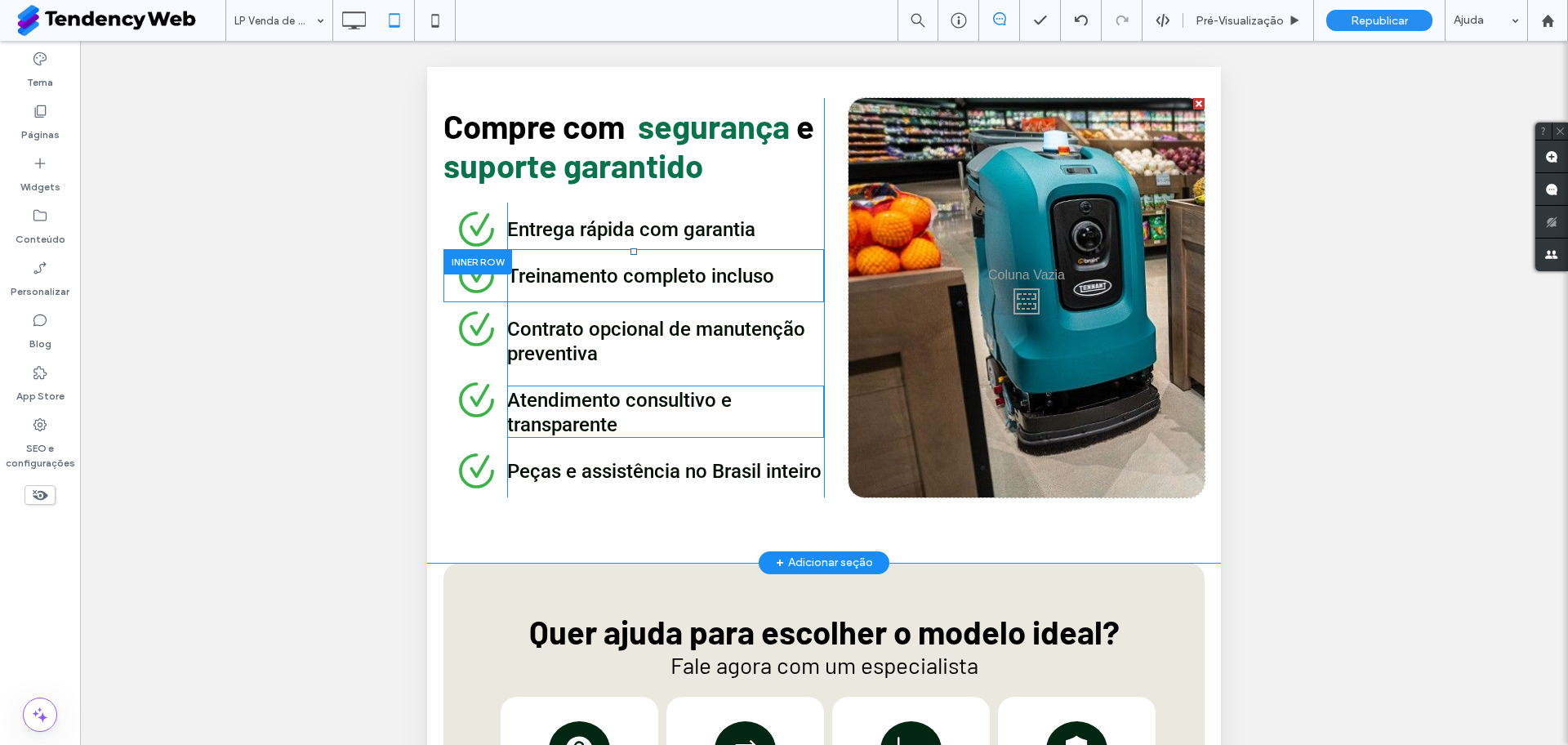 scroll, scrollTop: 1824, scrollLeft: 0, axis: vertical 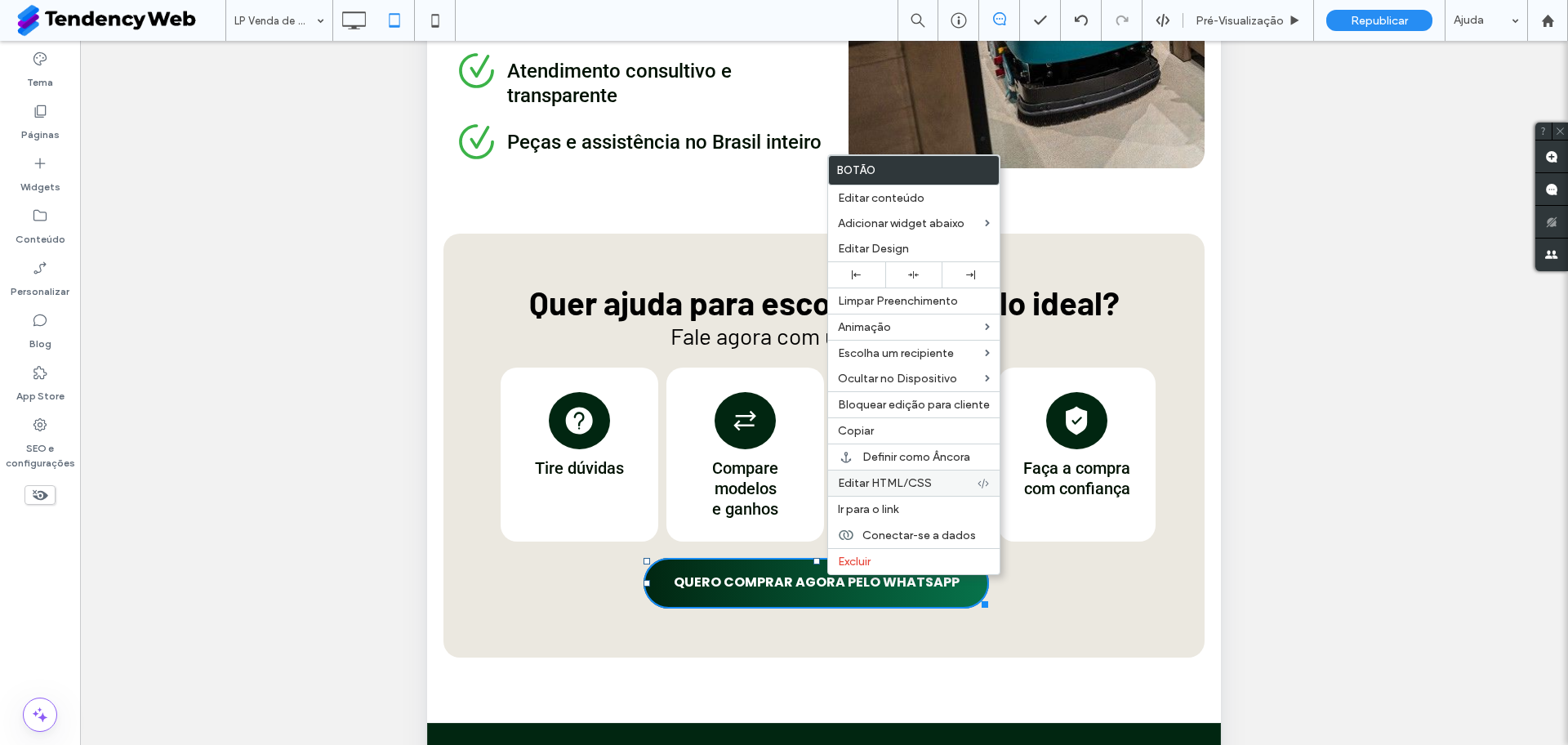 click on "Editar HTML/CSS" at bounding box center (914, 483) 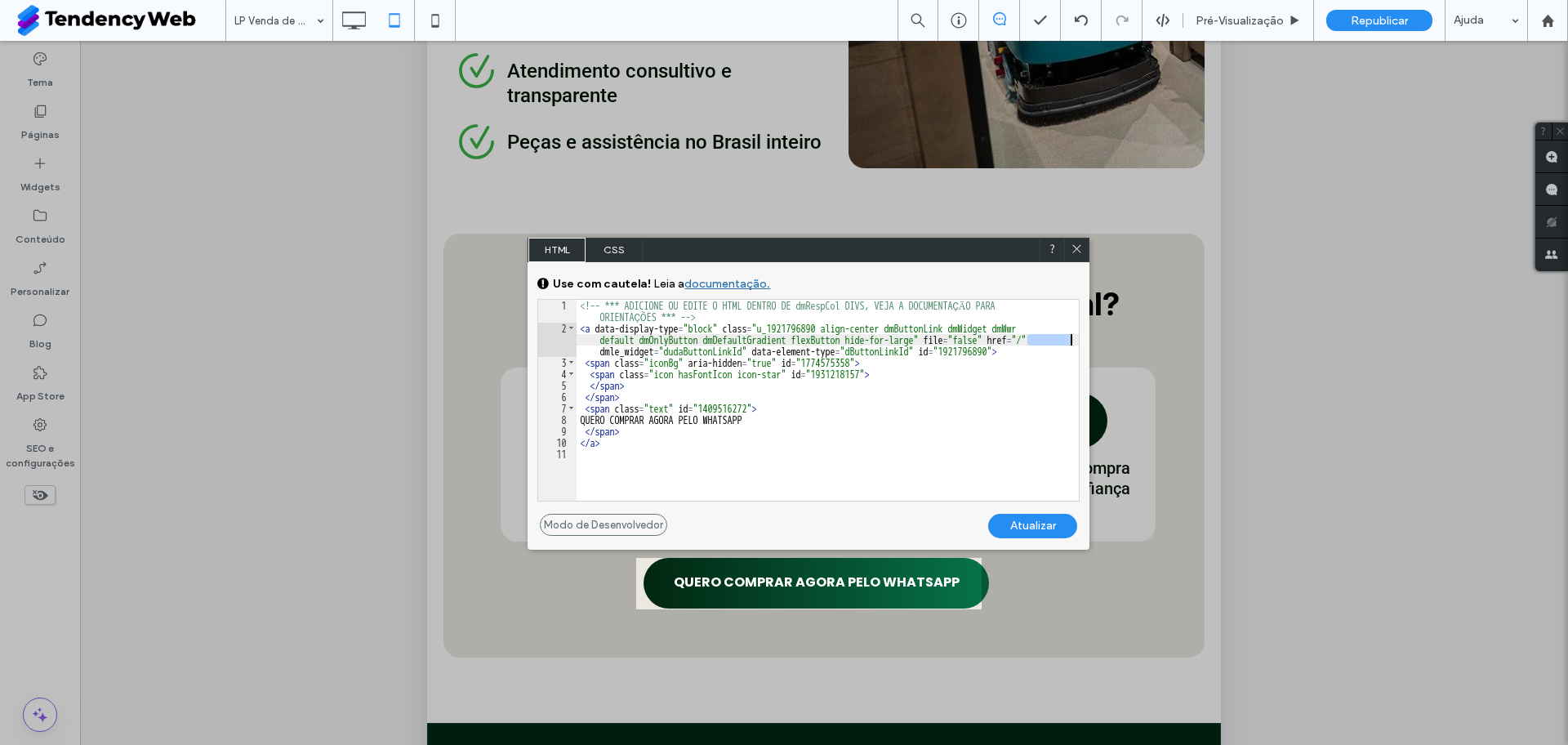 drag, startPoint x: 1030, startPoint y: 337, endPoint x: 1073, endPoint y: 337, distance: 43 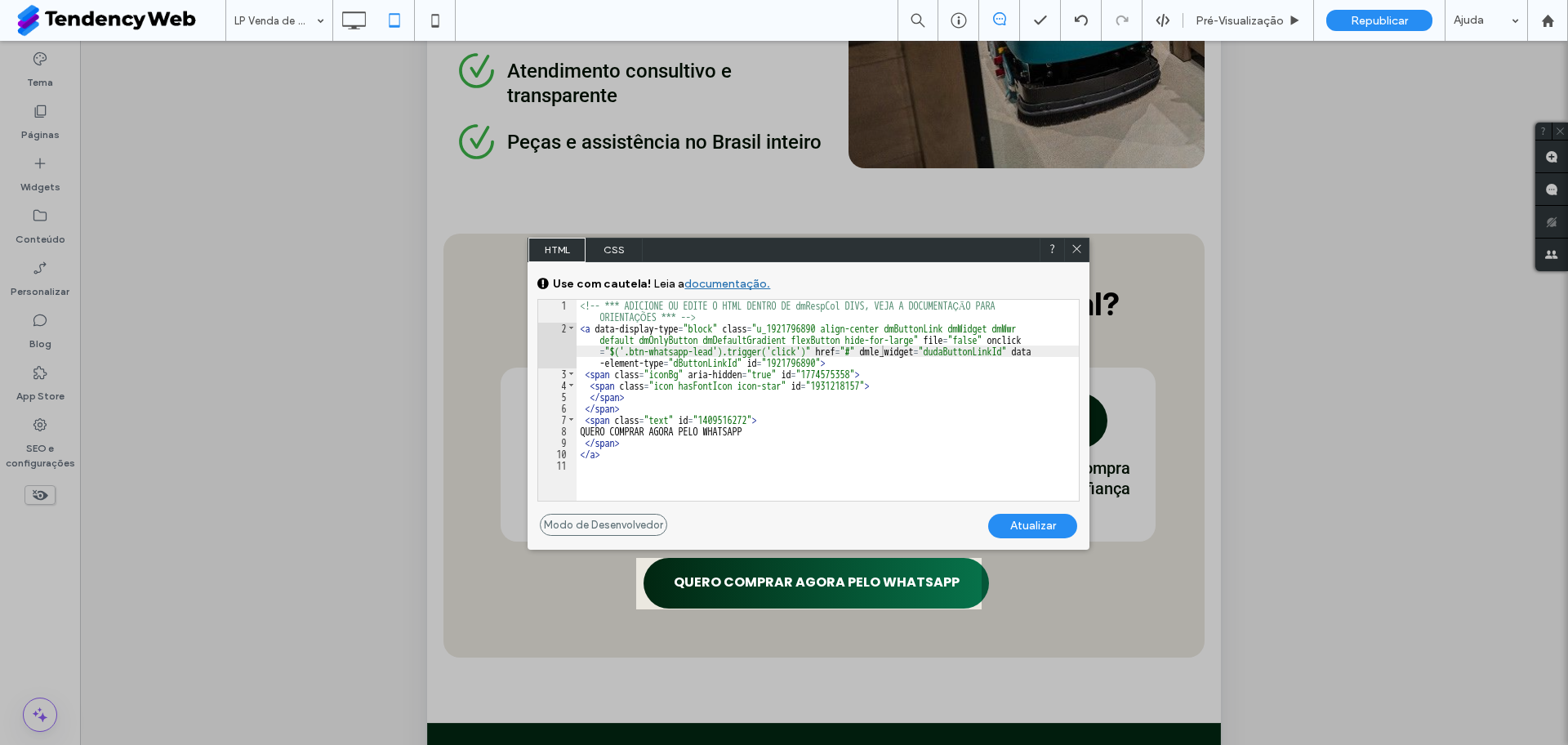 click on "Atualizar" at bounding box center [1032, 526] 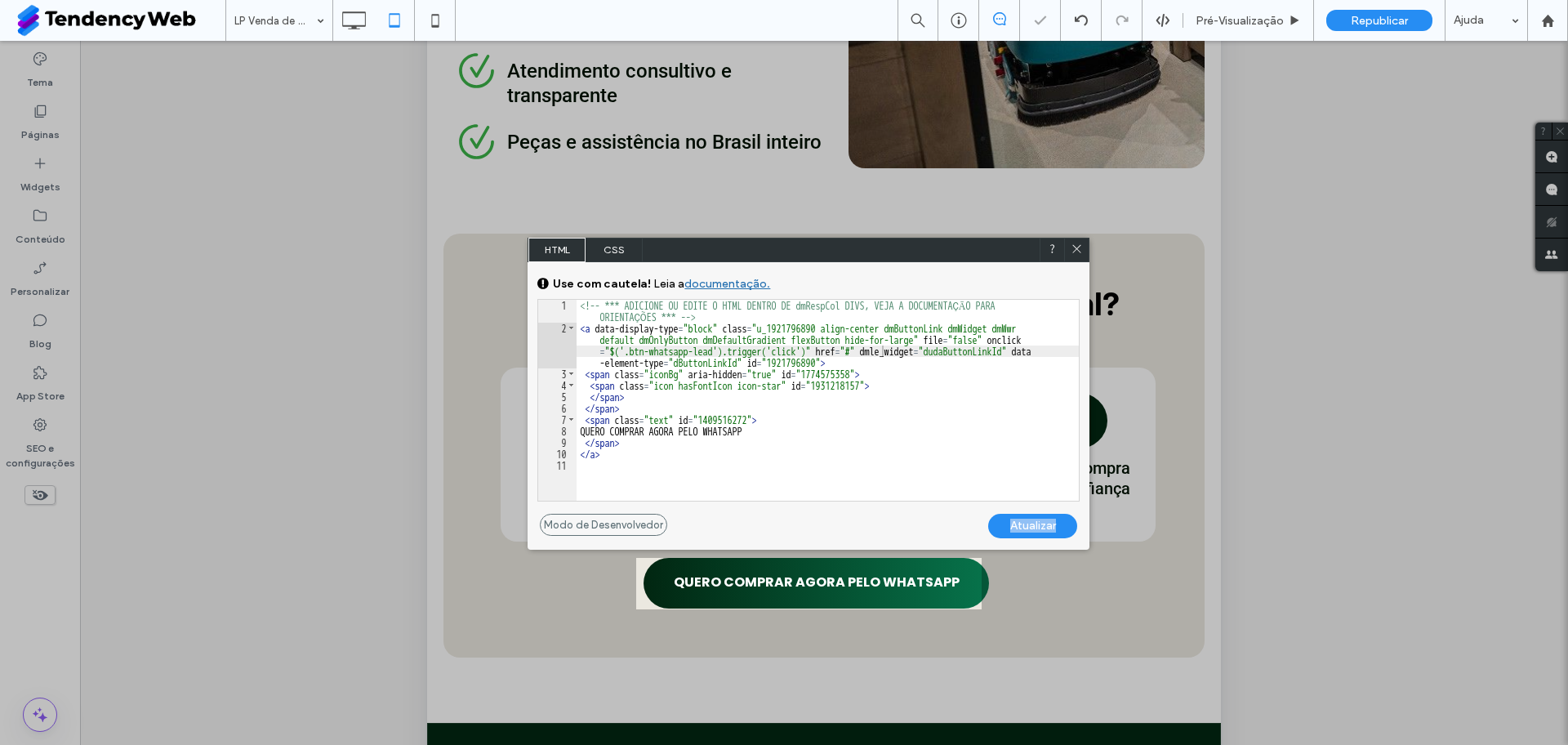 click on "Atualizar" at bounding box center [1032, 526] 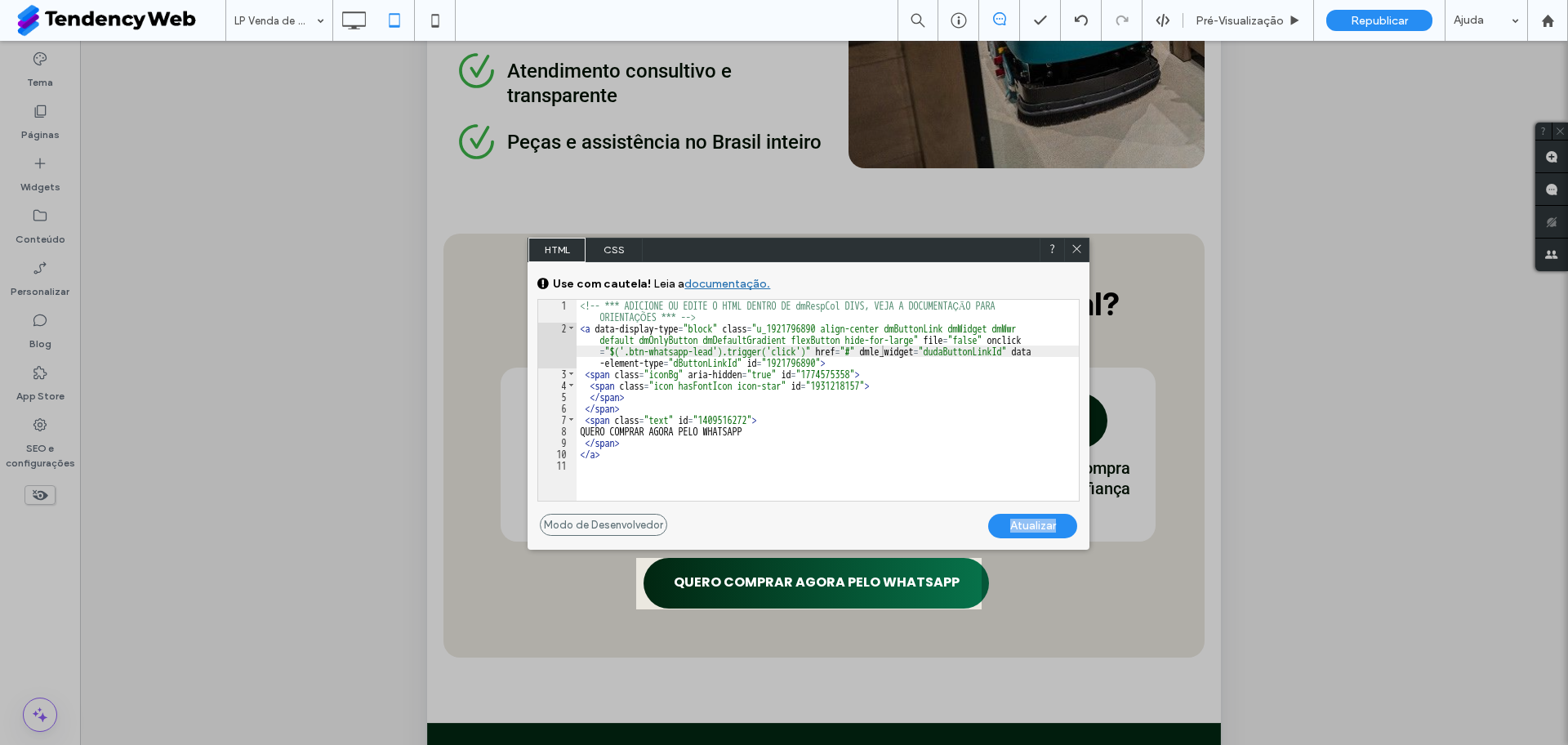 click at bounding box center (1076, 250) 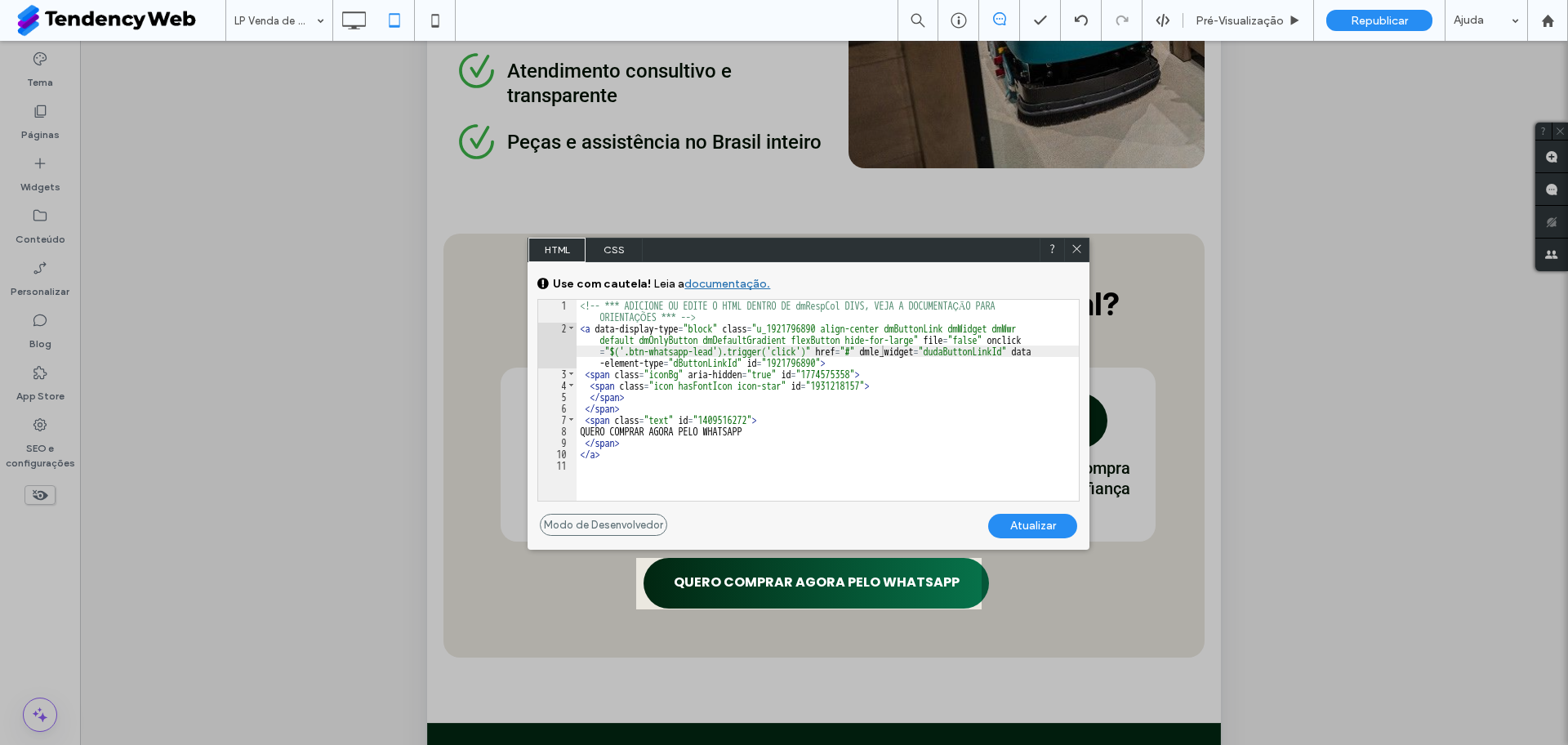 click at bounding box center [1275, 372] 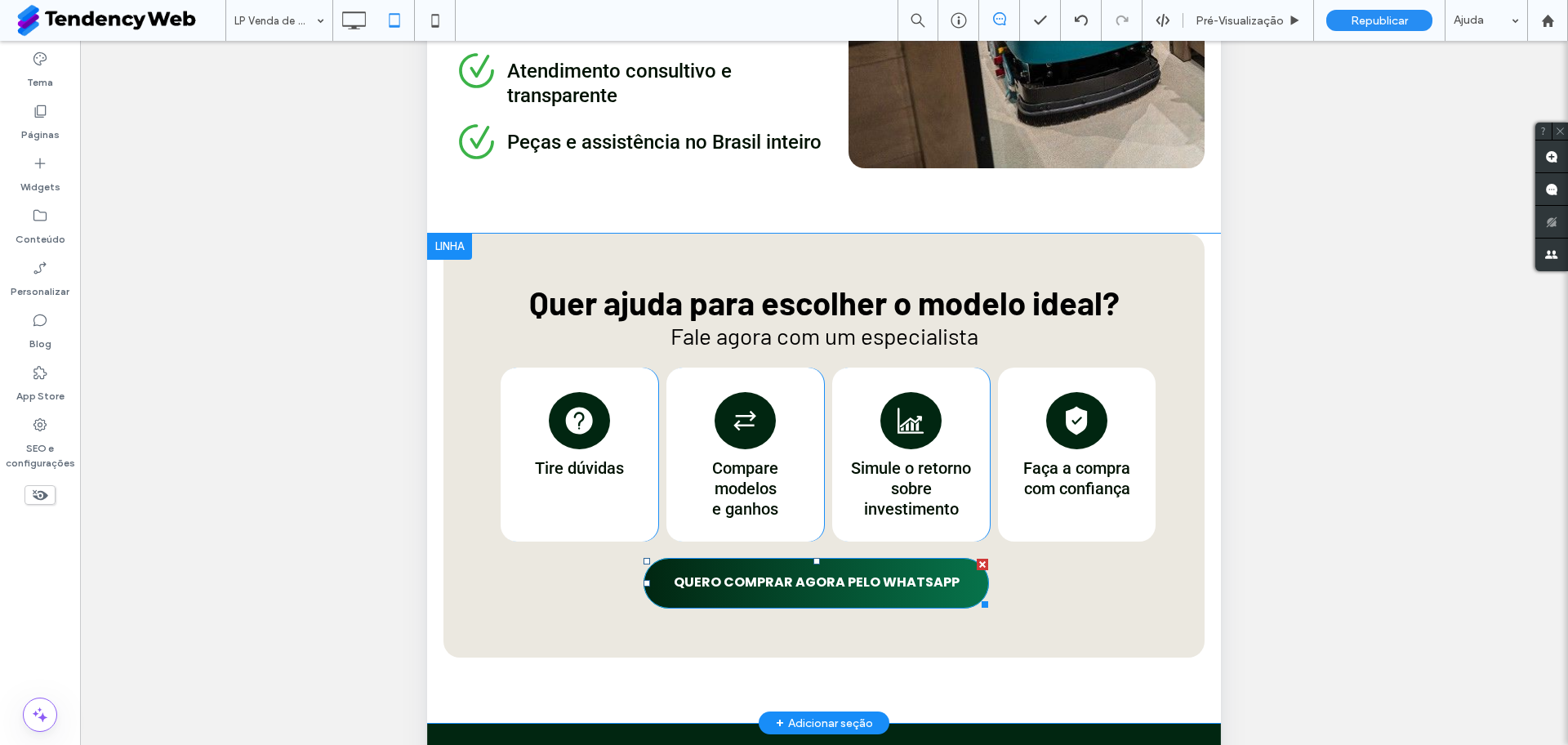 click on "QUERO COMPRAR AGORA PELO WHATSAPP" at bounding box center (816, 583) 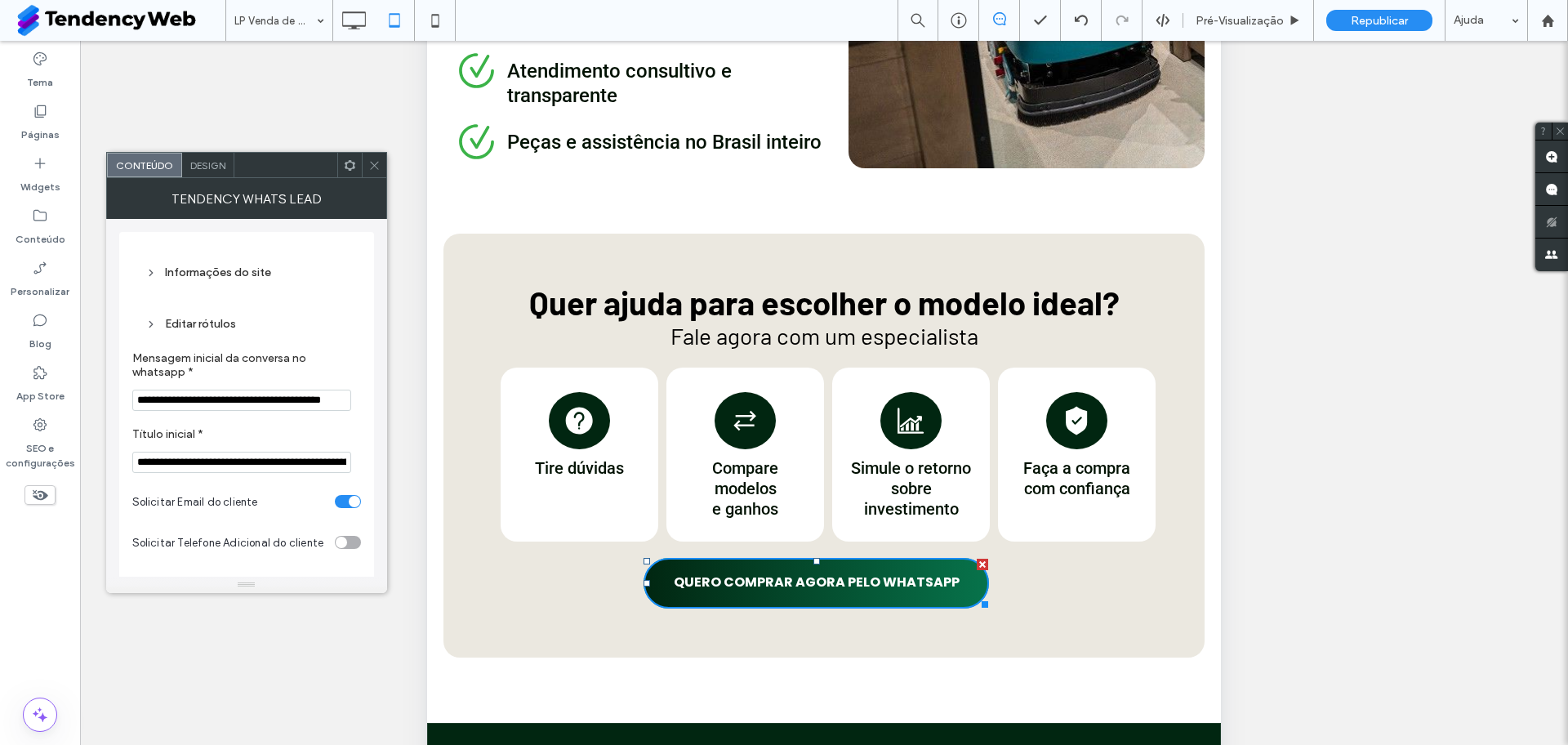 click on "QUERO COMPRAR AGORA PELO WHATSAPP" at bounding box center [817, 582] 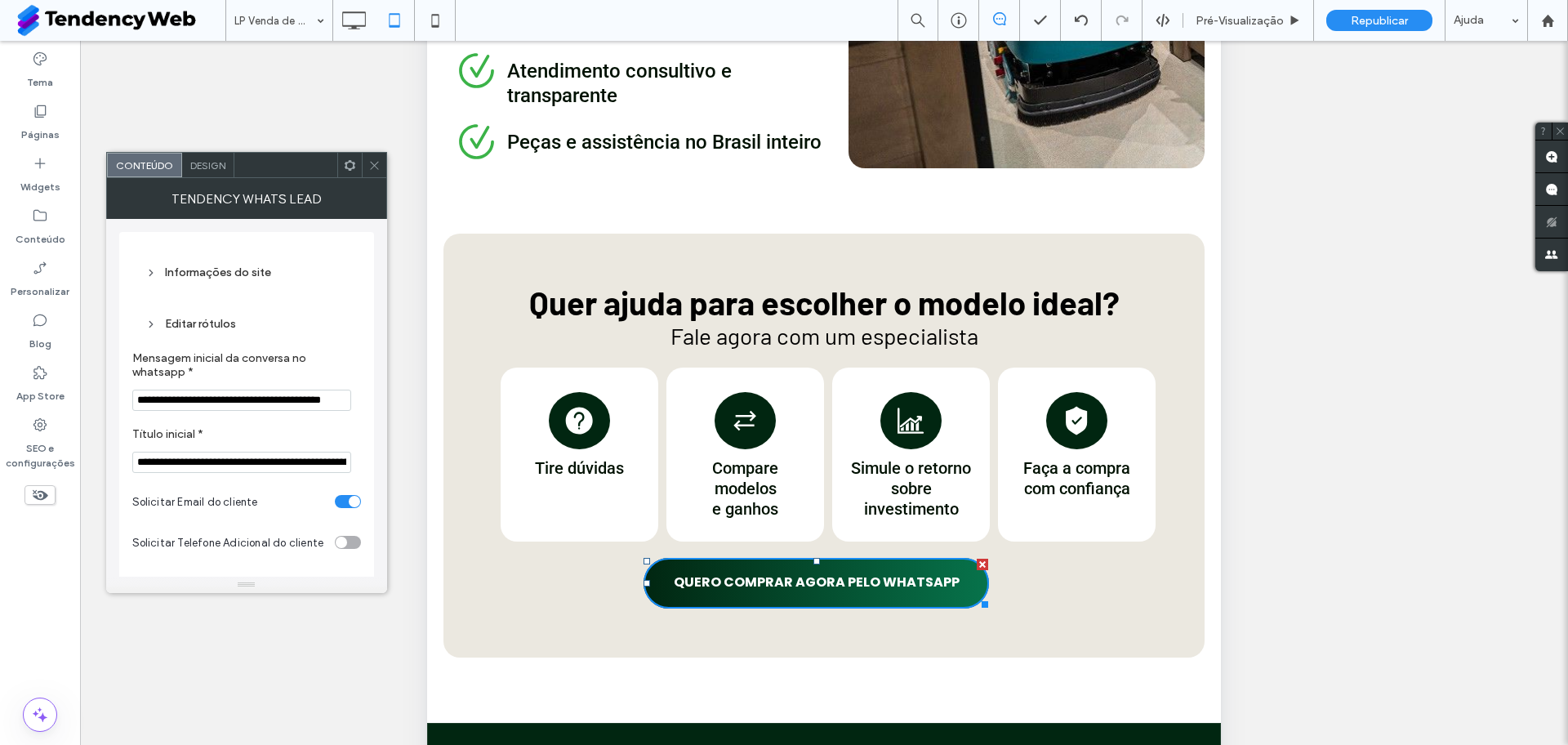 click 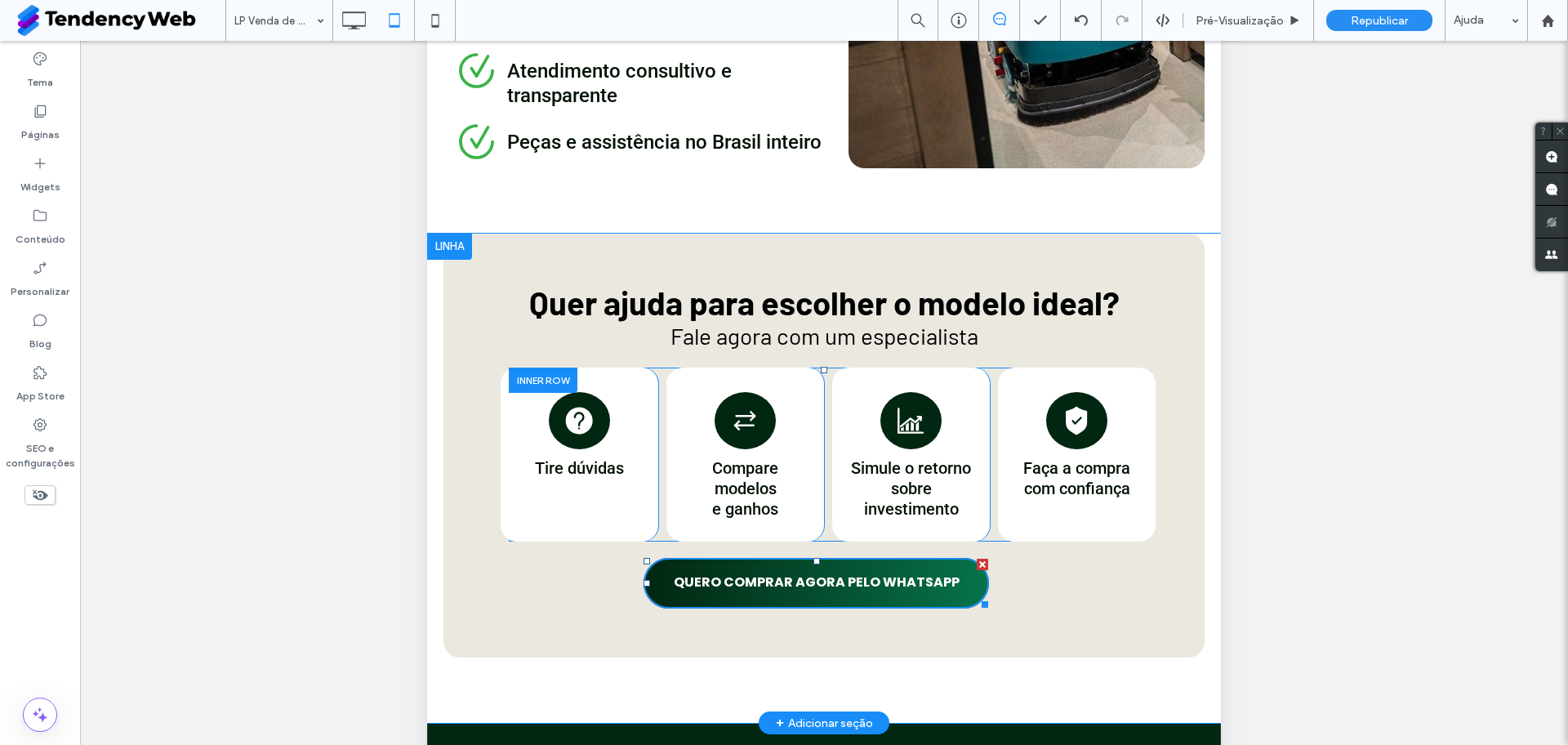 scroll, scrollTop: 394, scrollLeft: 0, axis: vertical 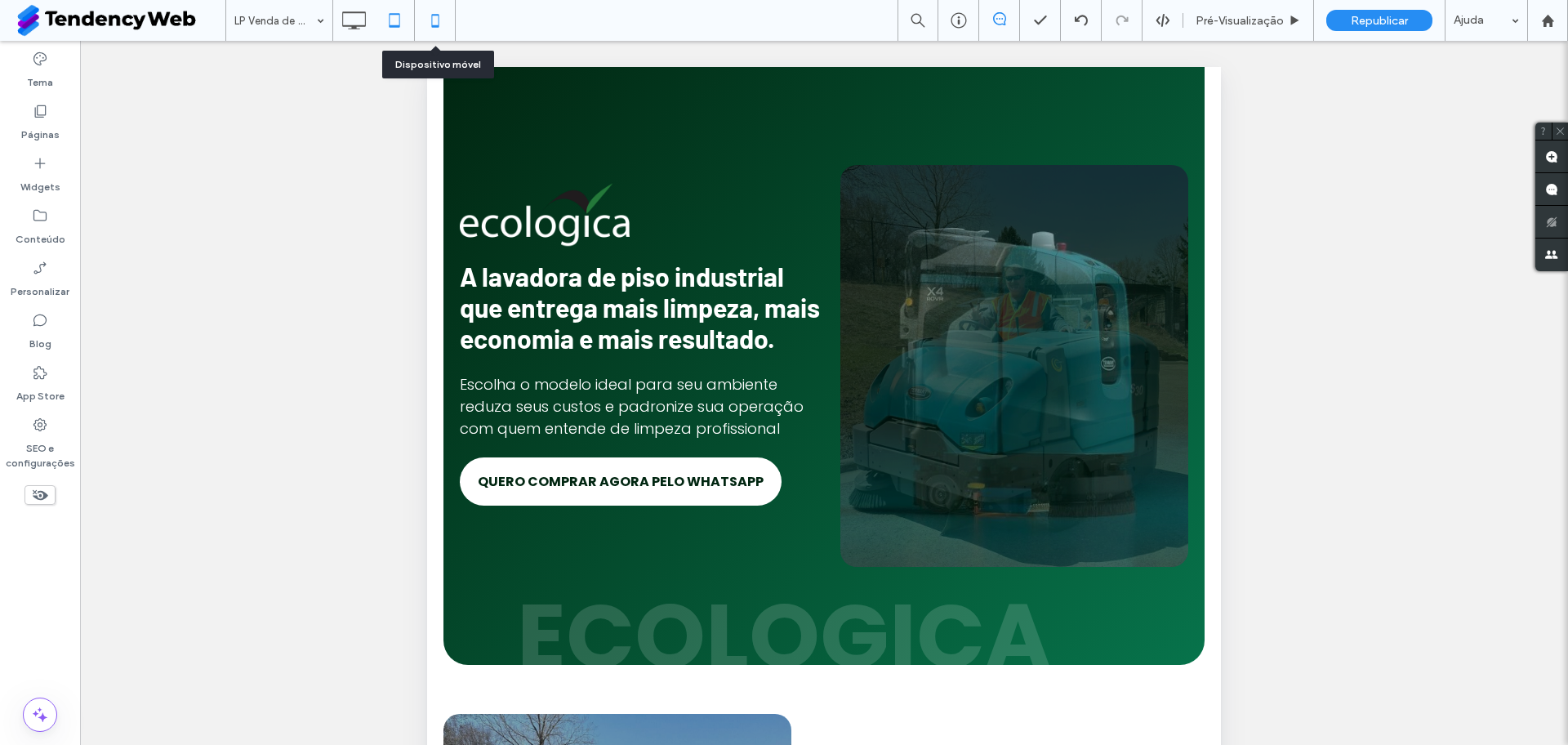 click 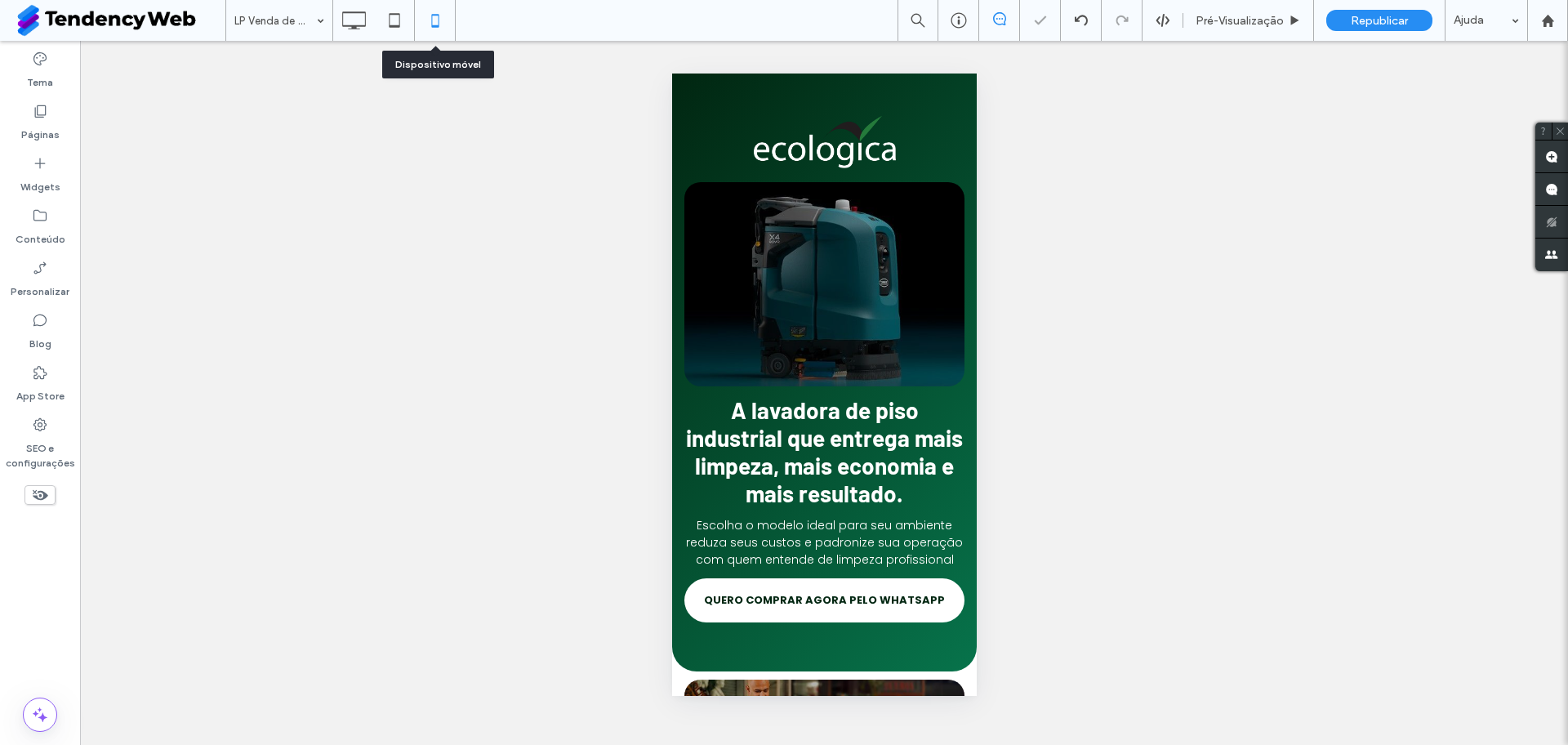 scroll, scrollTop: 0, scrollLeft: 0, axis: both 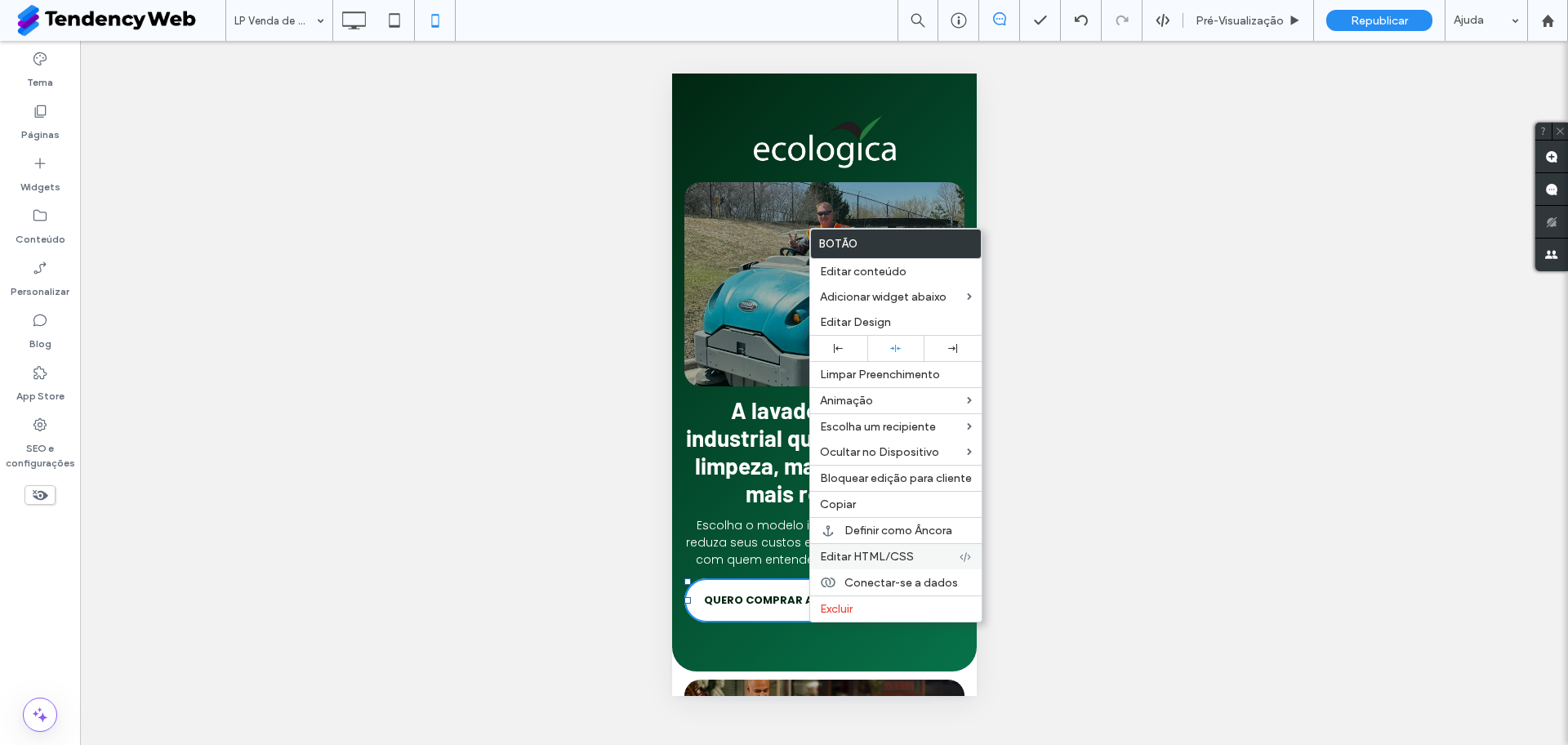 click on "Editar HTML/CSS" at bounding box center [866, 556] 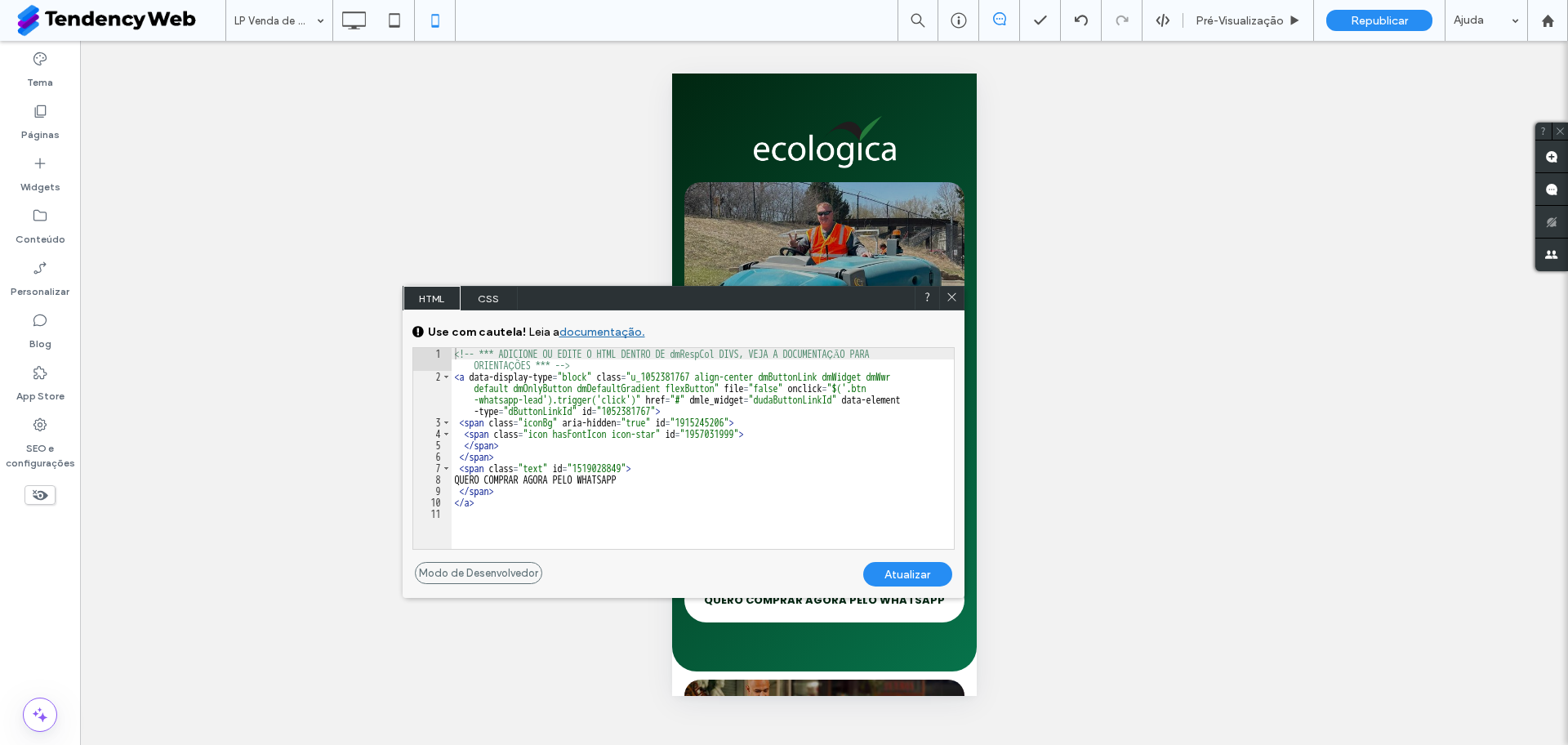 click 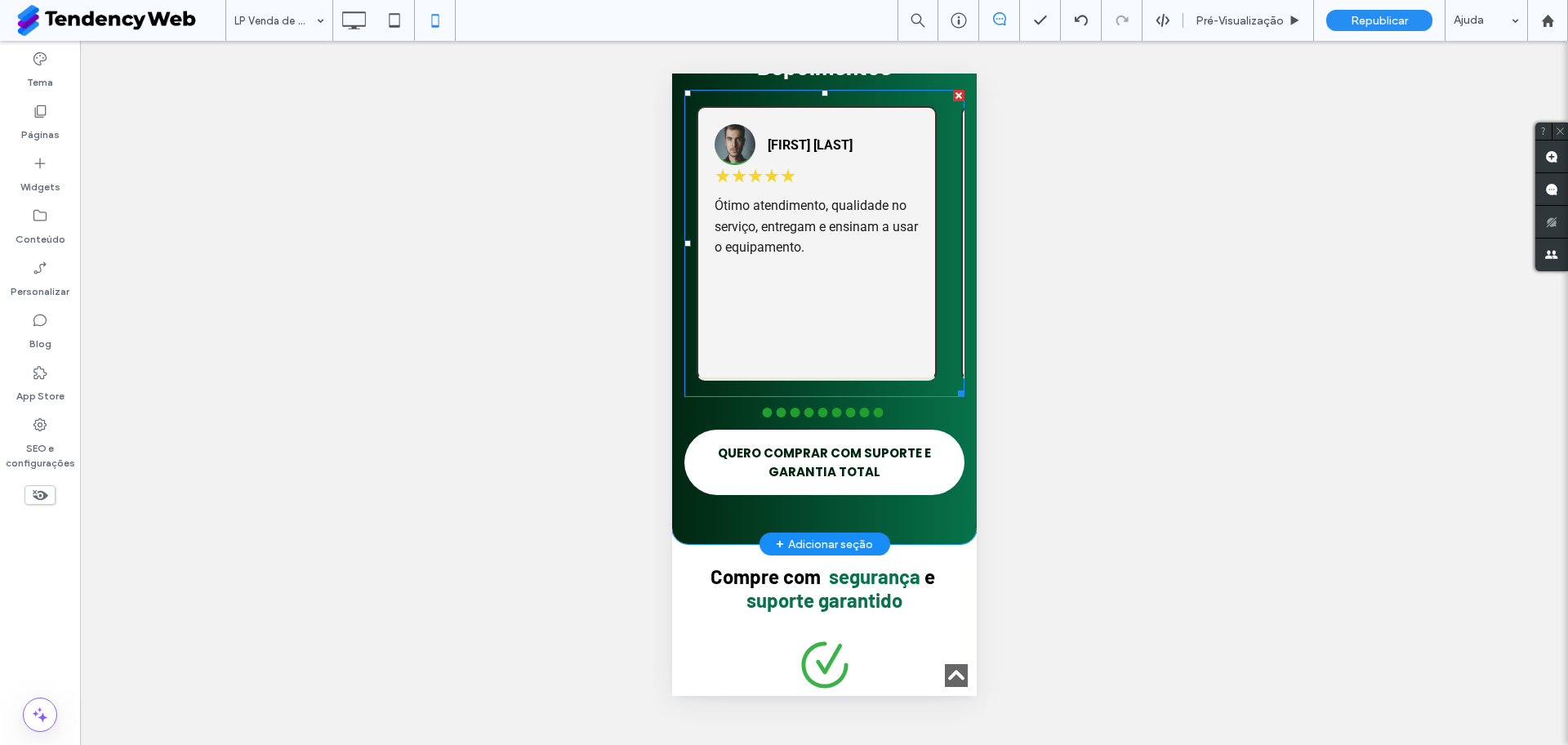scroll, scrollTop: 1646, scrollLeft: 0, axis: vertical 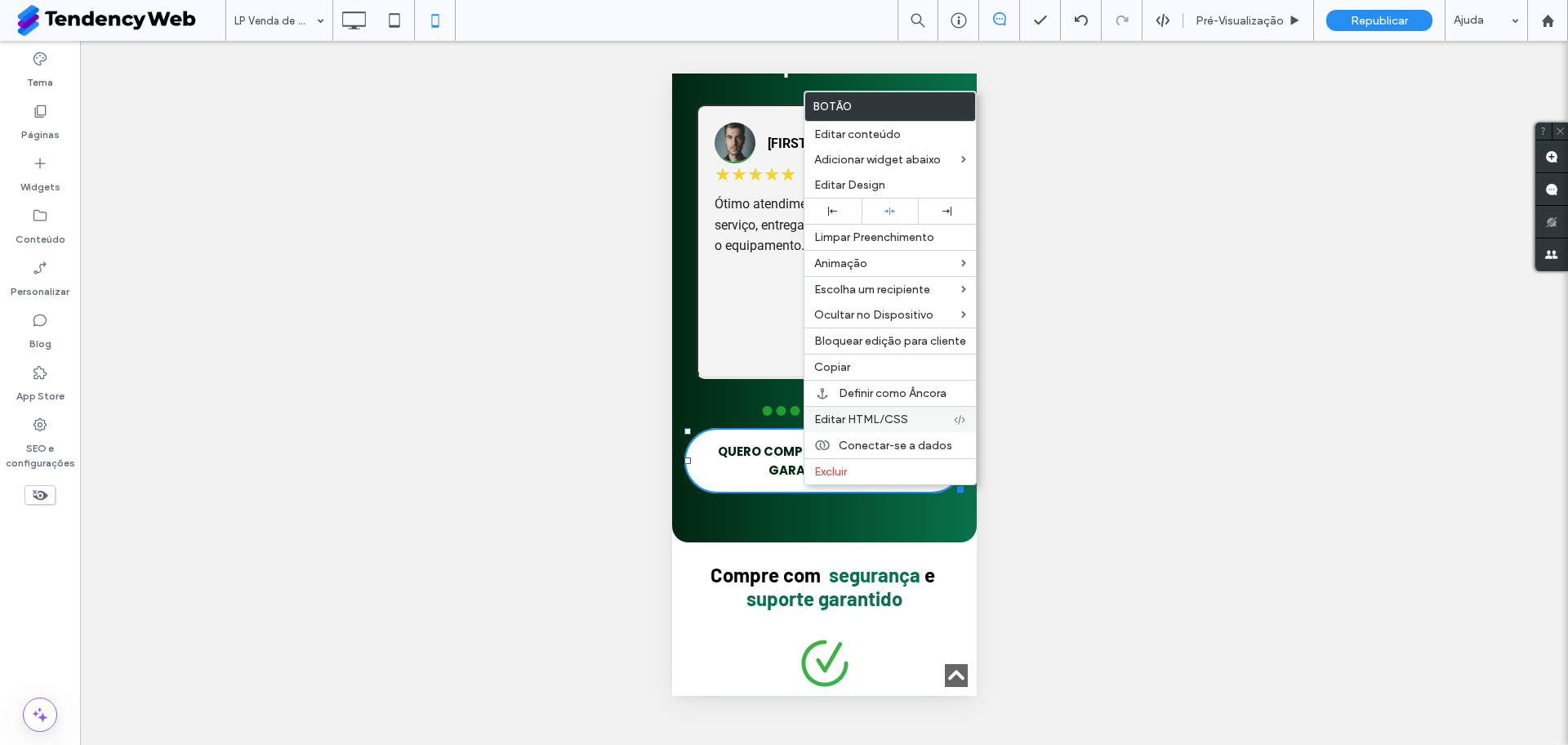 click on "Editar HTML/CSS" at bounding box center [861, 419] 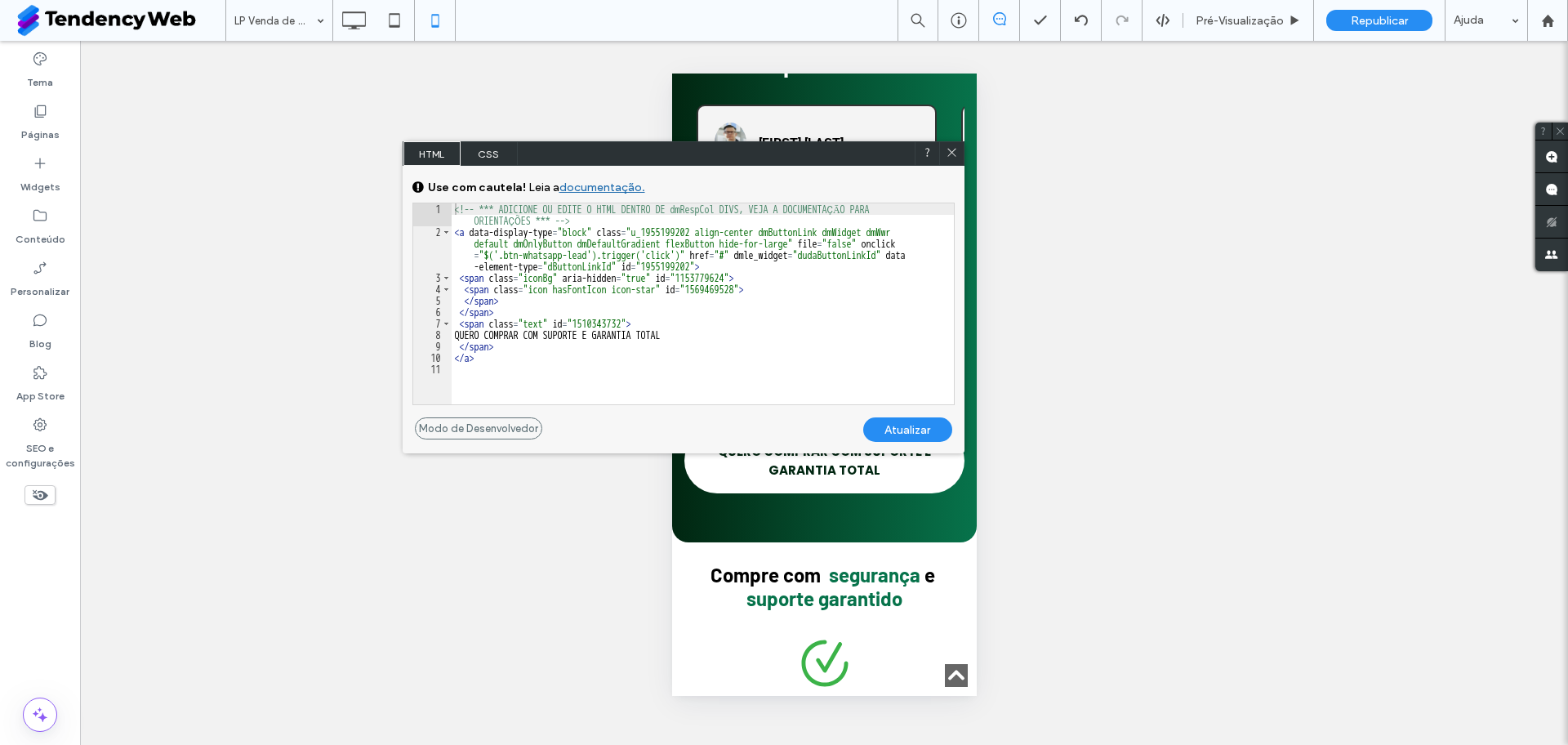 click 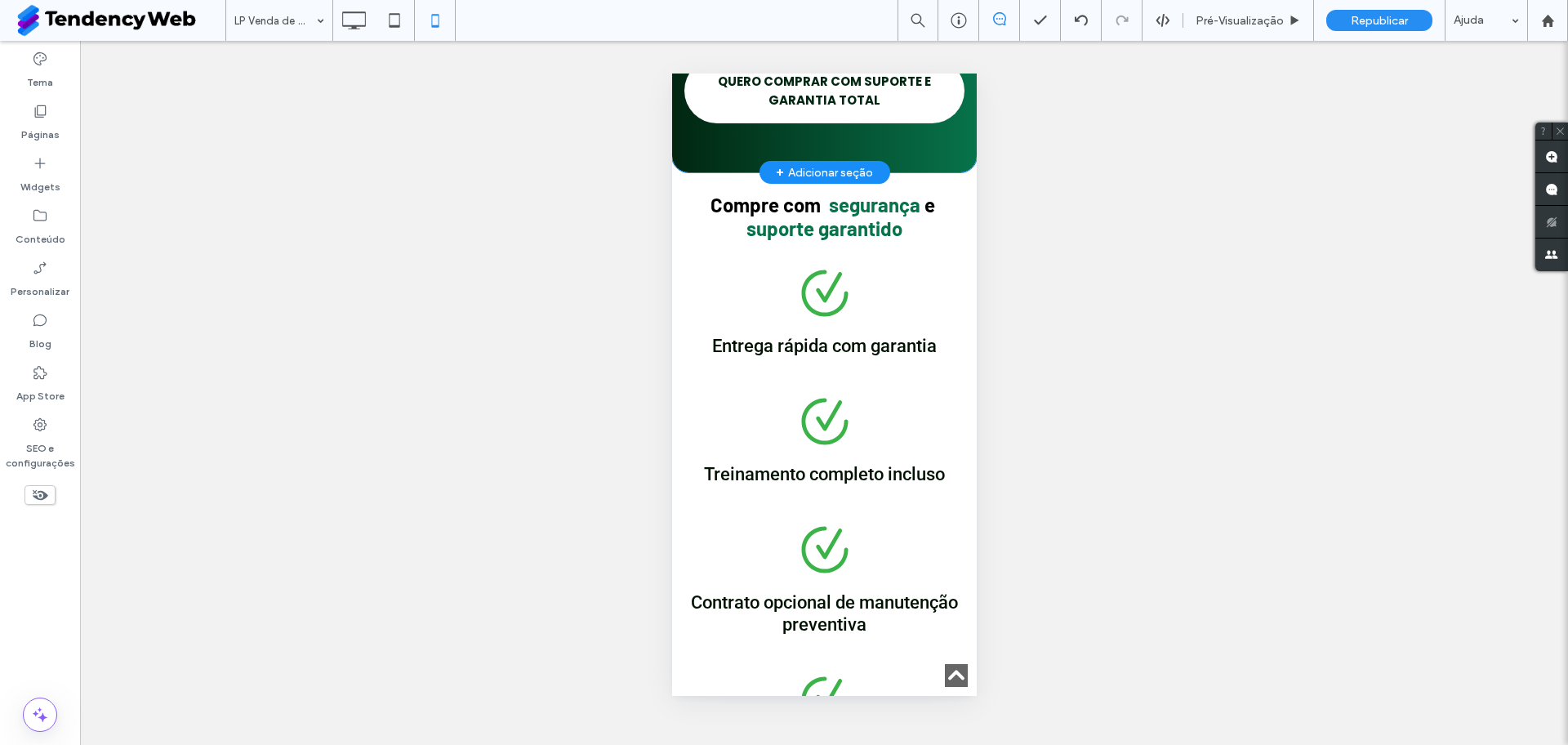 scroll, scrollTop: 2017, scrollLeft: 0, axis: vertical 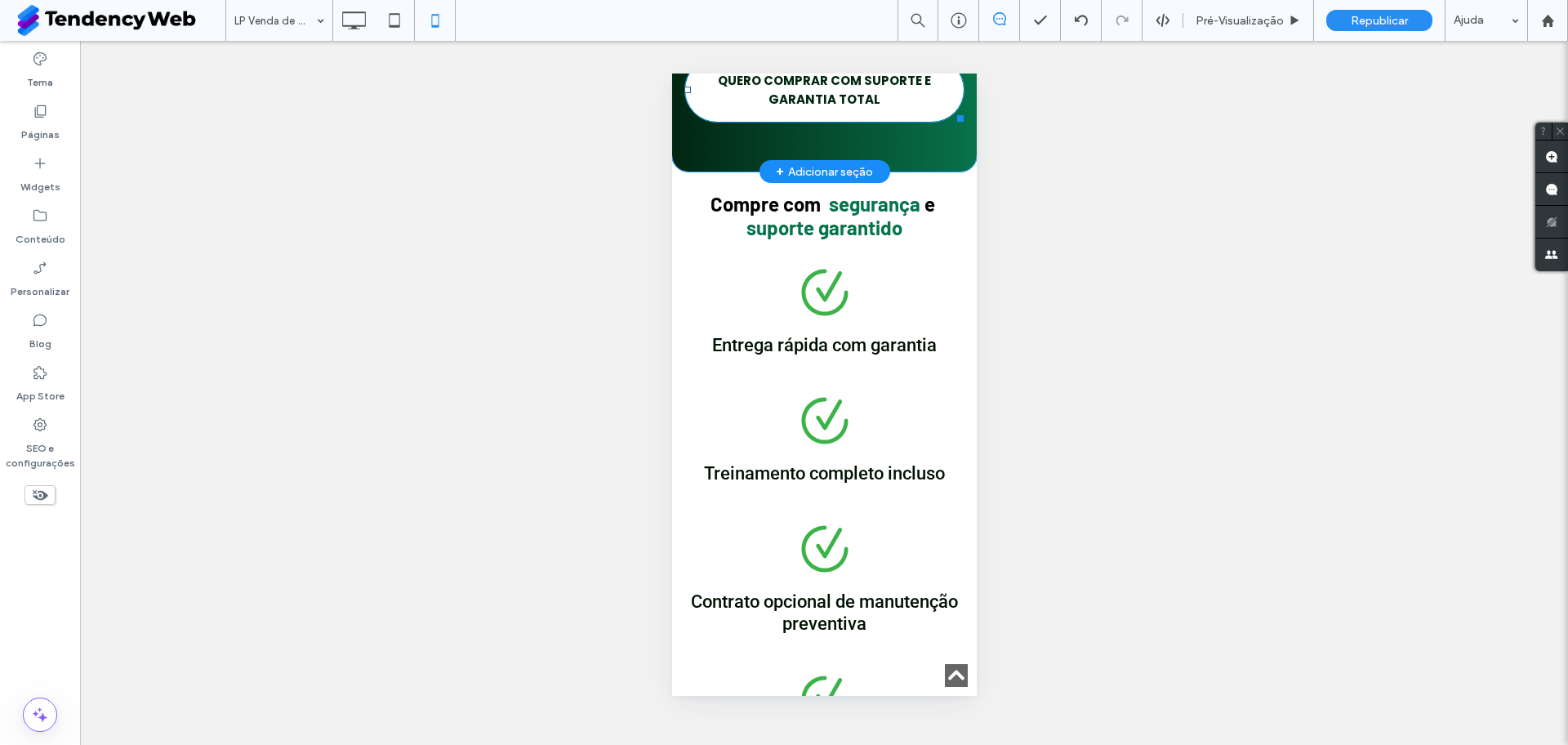 click on "QUERO COMPRAR COM SUPORTE E GARANTIA TOTAL" at bounding box center [823, 90] 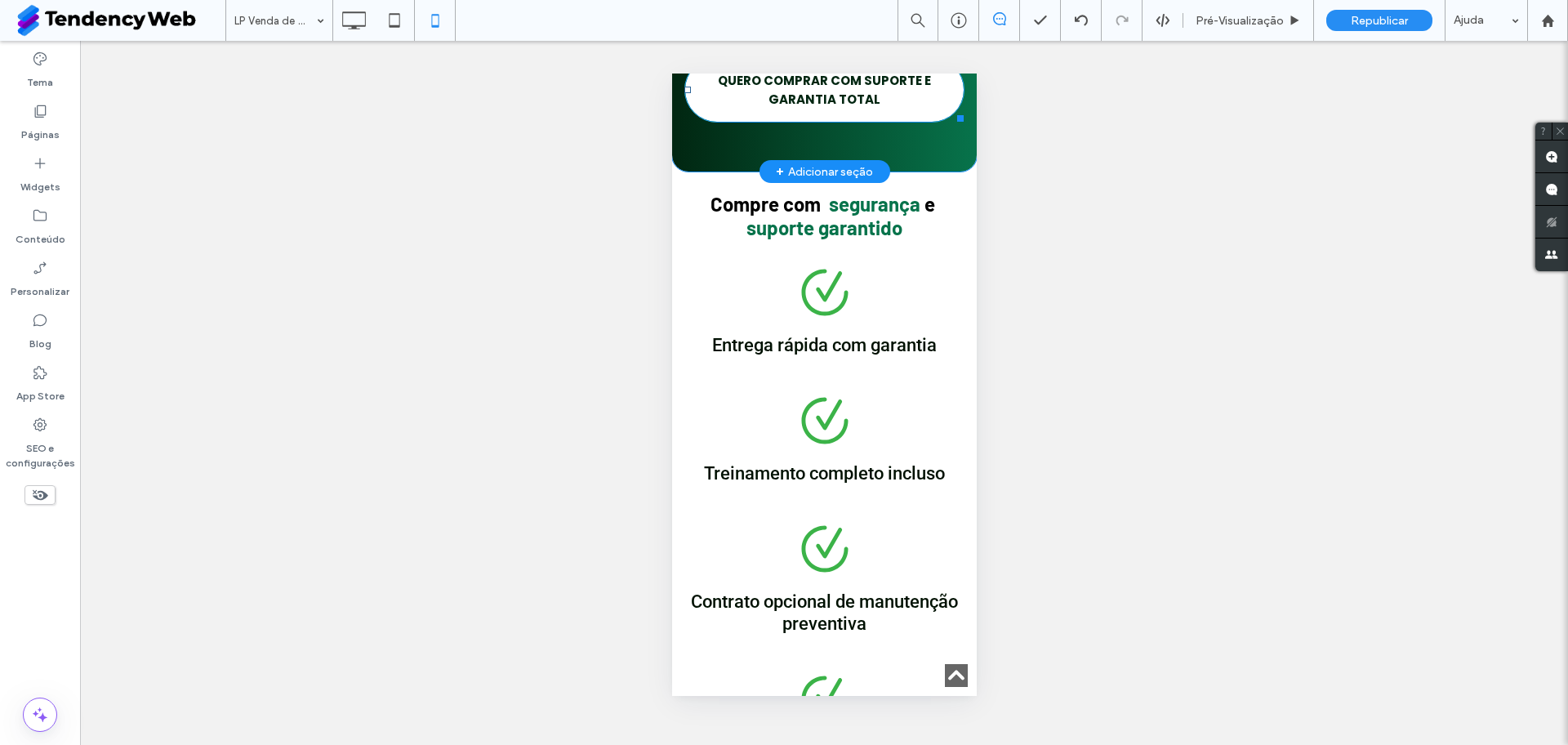 click on "QUERO COMPRAR COM SUPORTE E GARANTIA TOTAL" at bounding box center (823, 90) 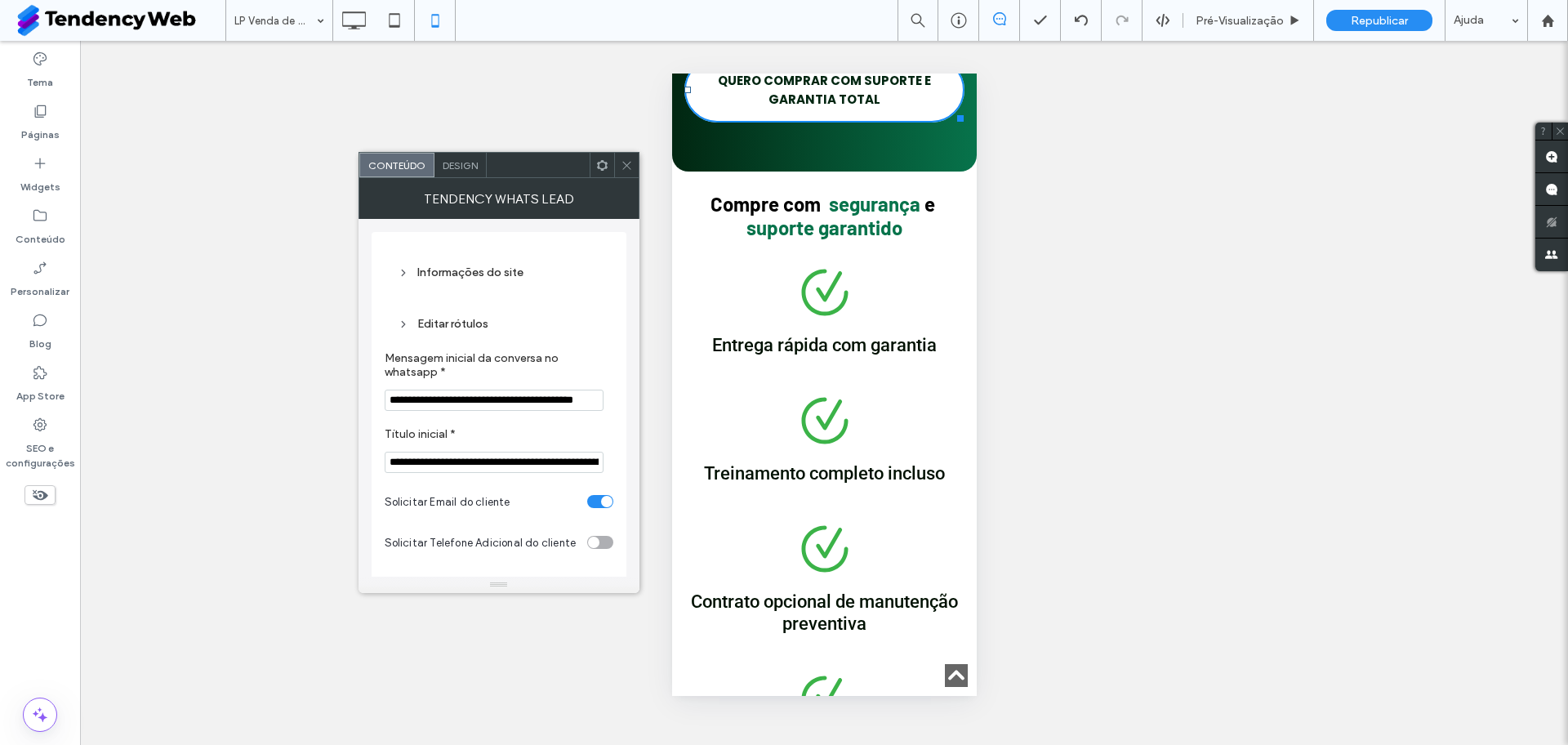 click 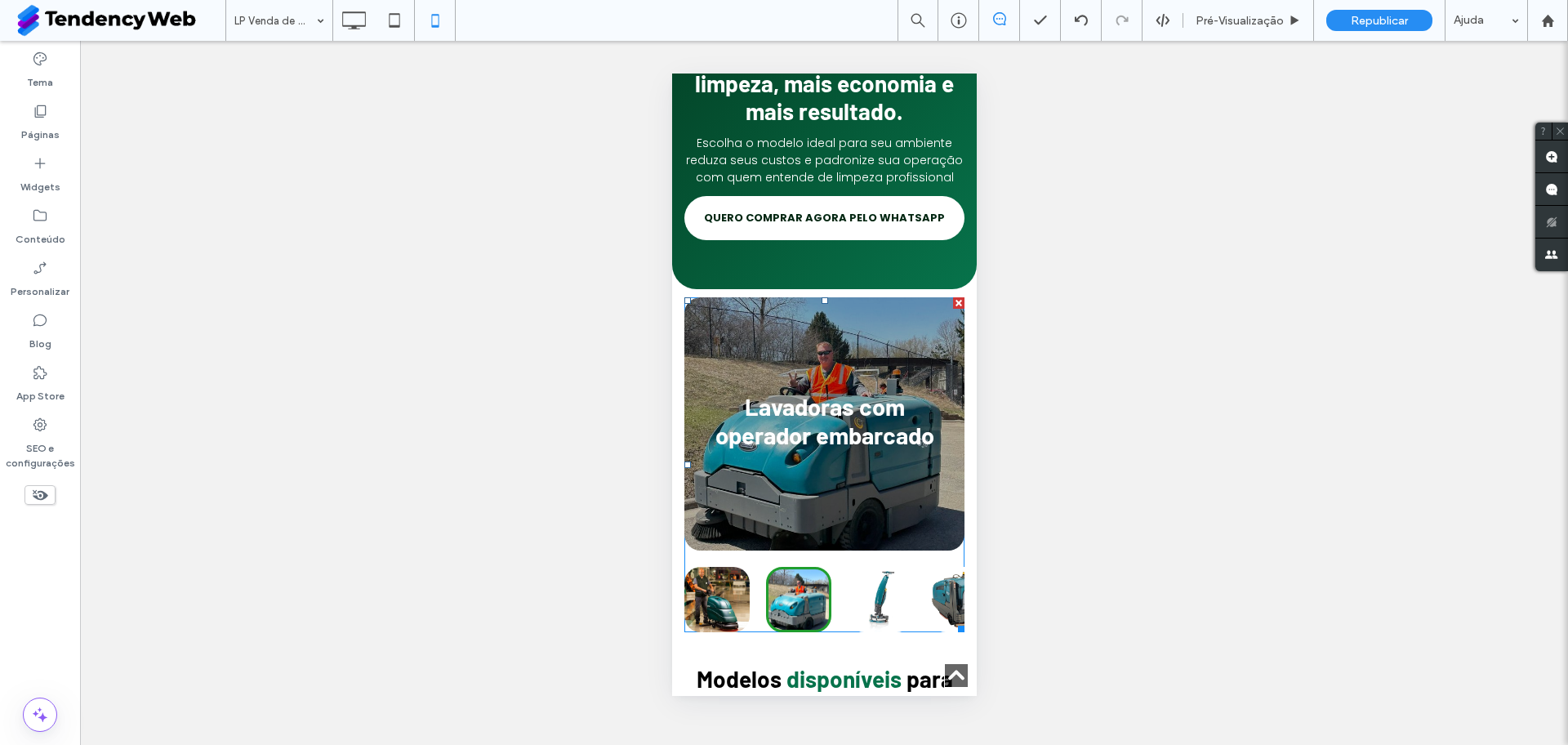 scroll, scrollTop: 392, scrollLeft: 0, axis: vertical 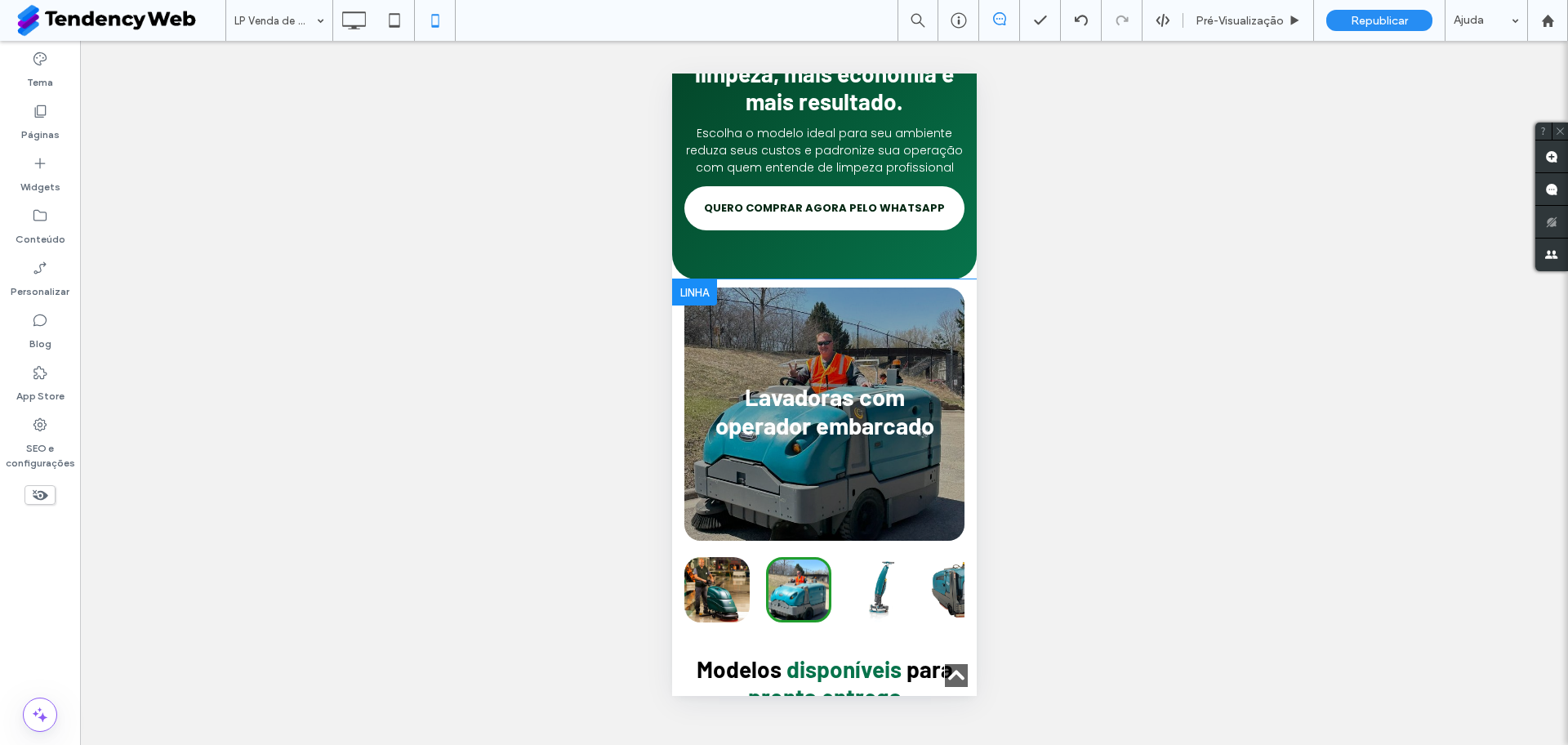 click at bounding box center (693, 292) 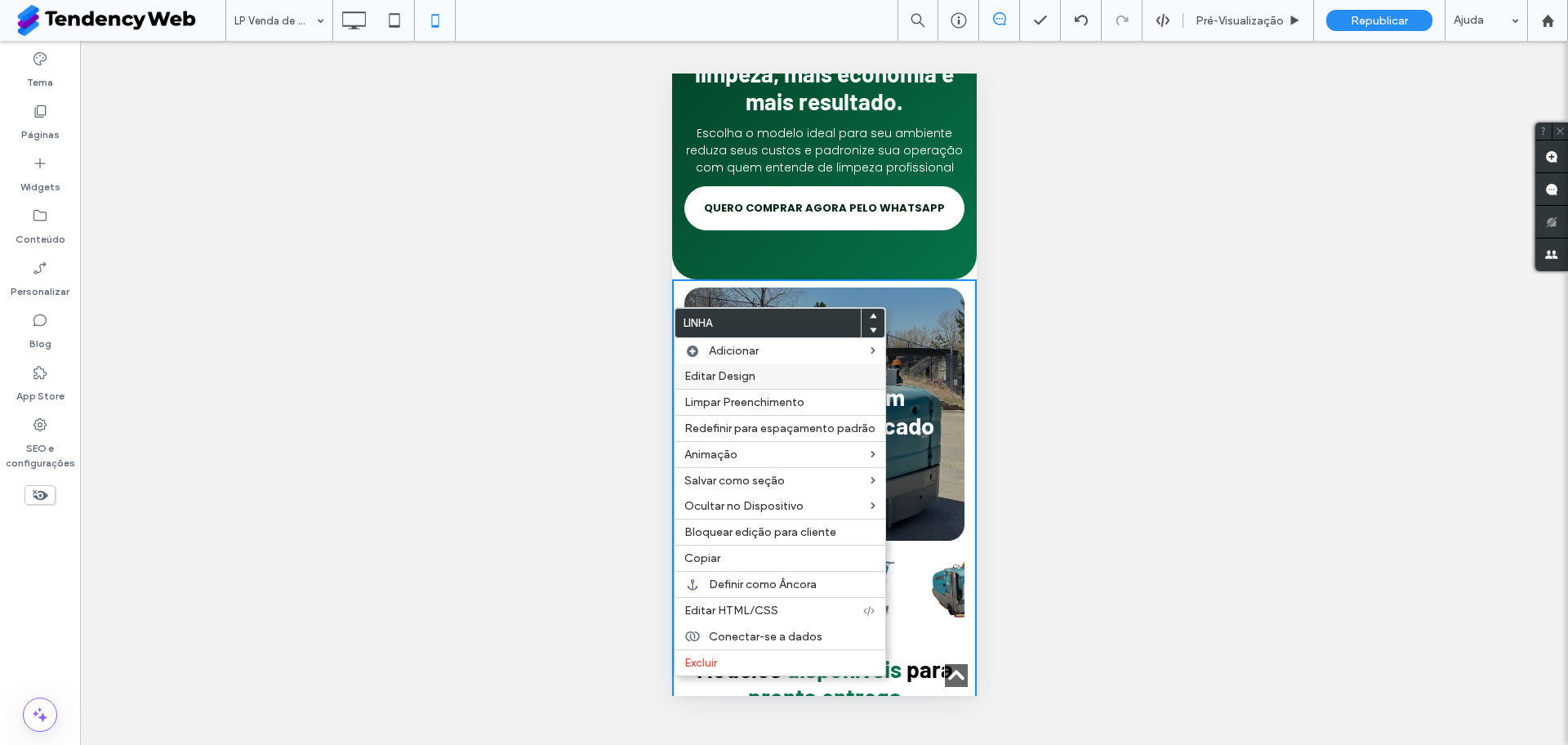 click on "Editar Design" at bounding box center (719, 376) 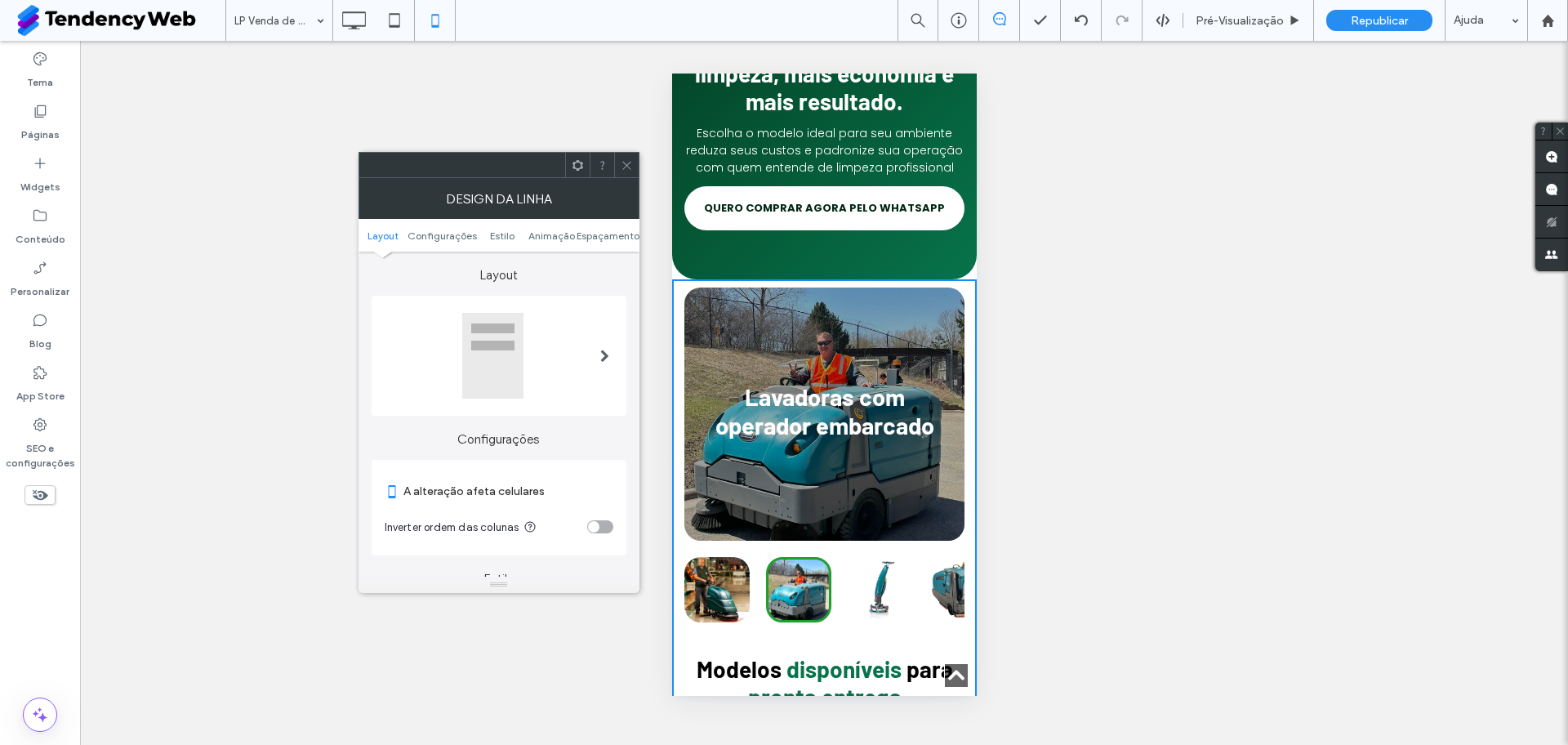 click on "Layout Configurações Estilo Animaçāo Espaçamento" at bounding box center (499, 235) 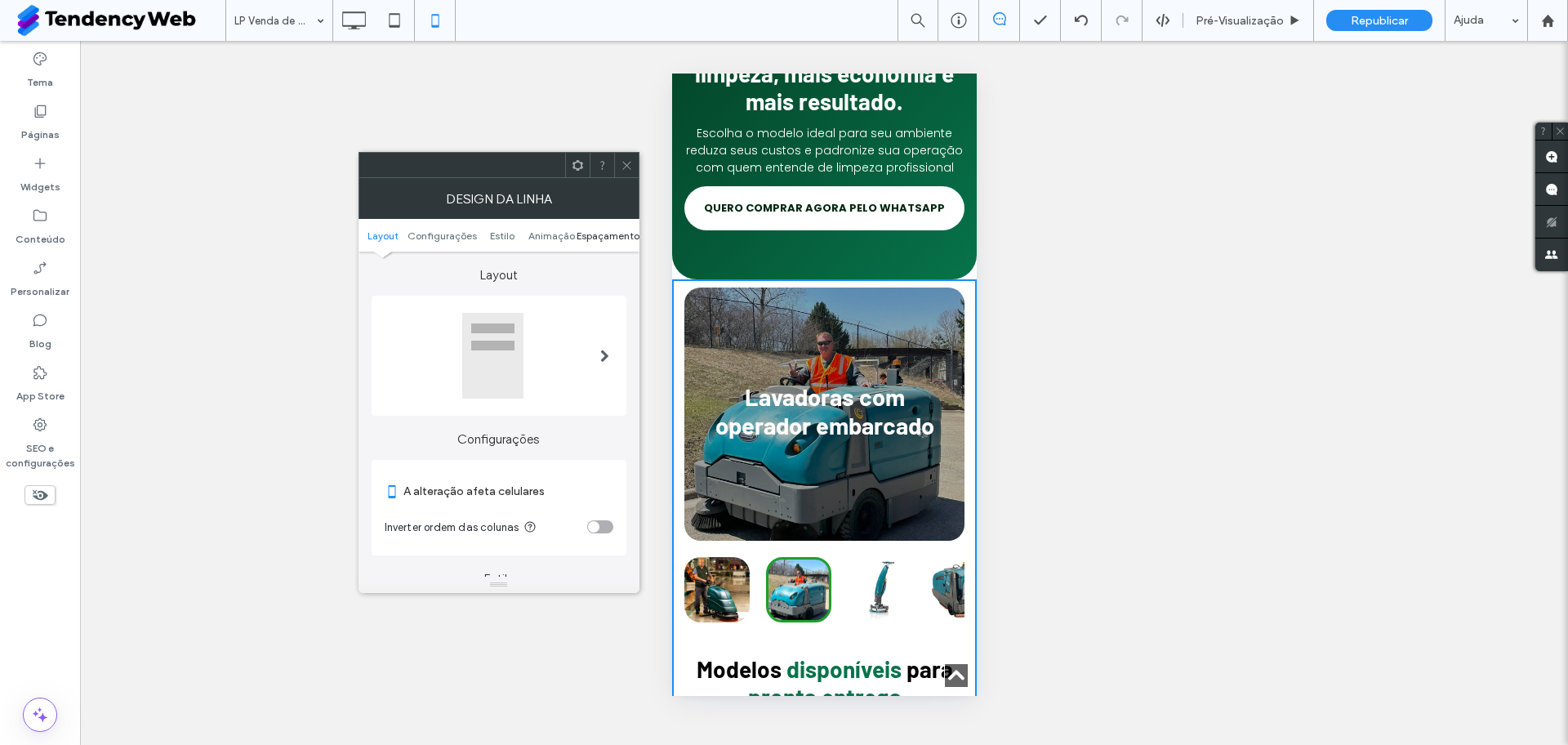 click on "Espaçamento" at bounding box center (608, 235) 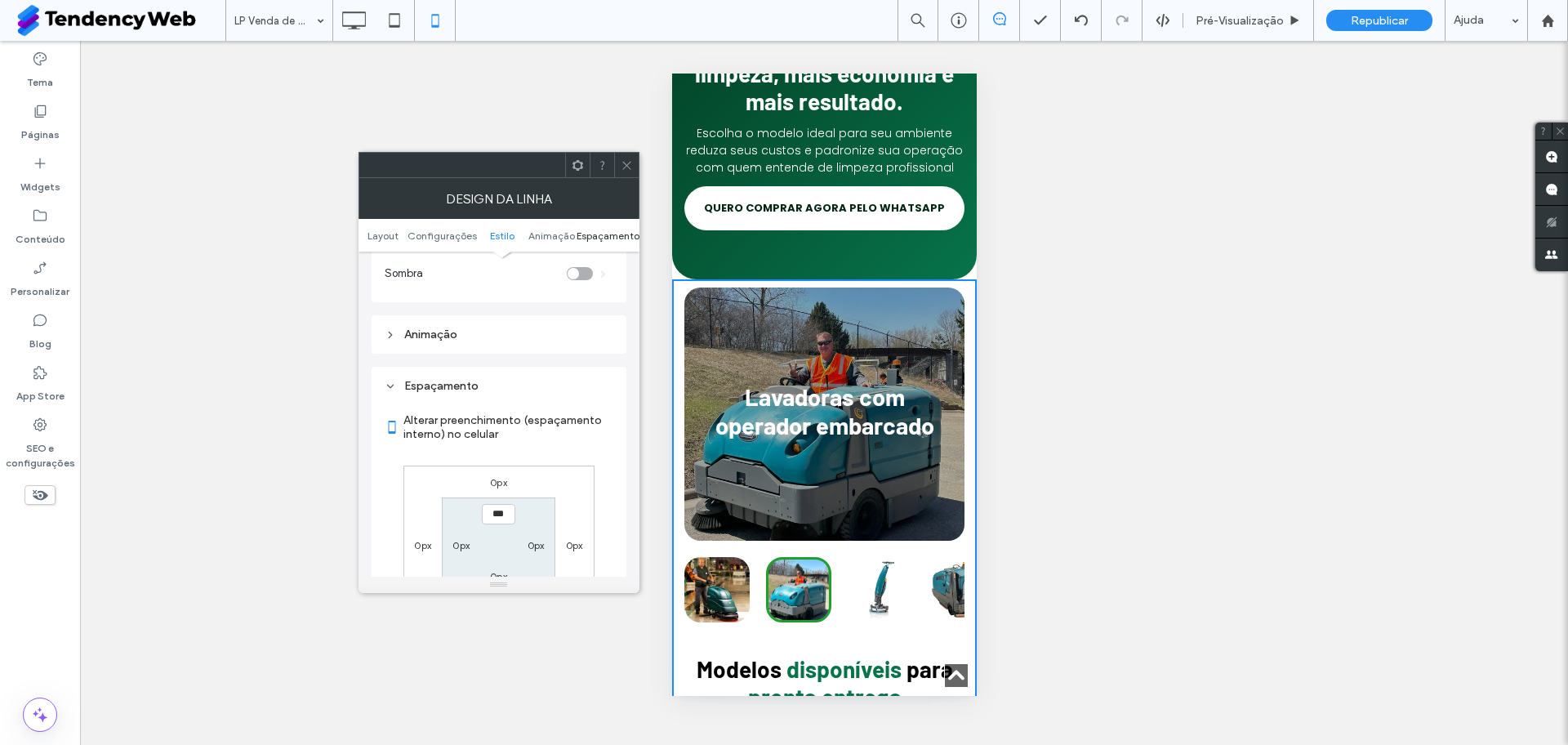 scroll, scrollTop: 626, scrollLeft: 0, axis: vertical 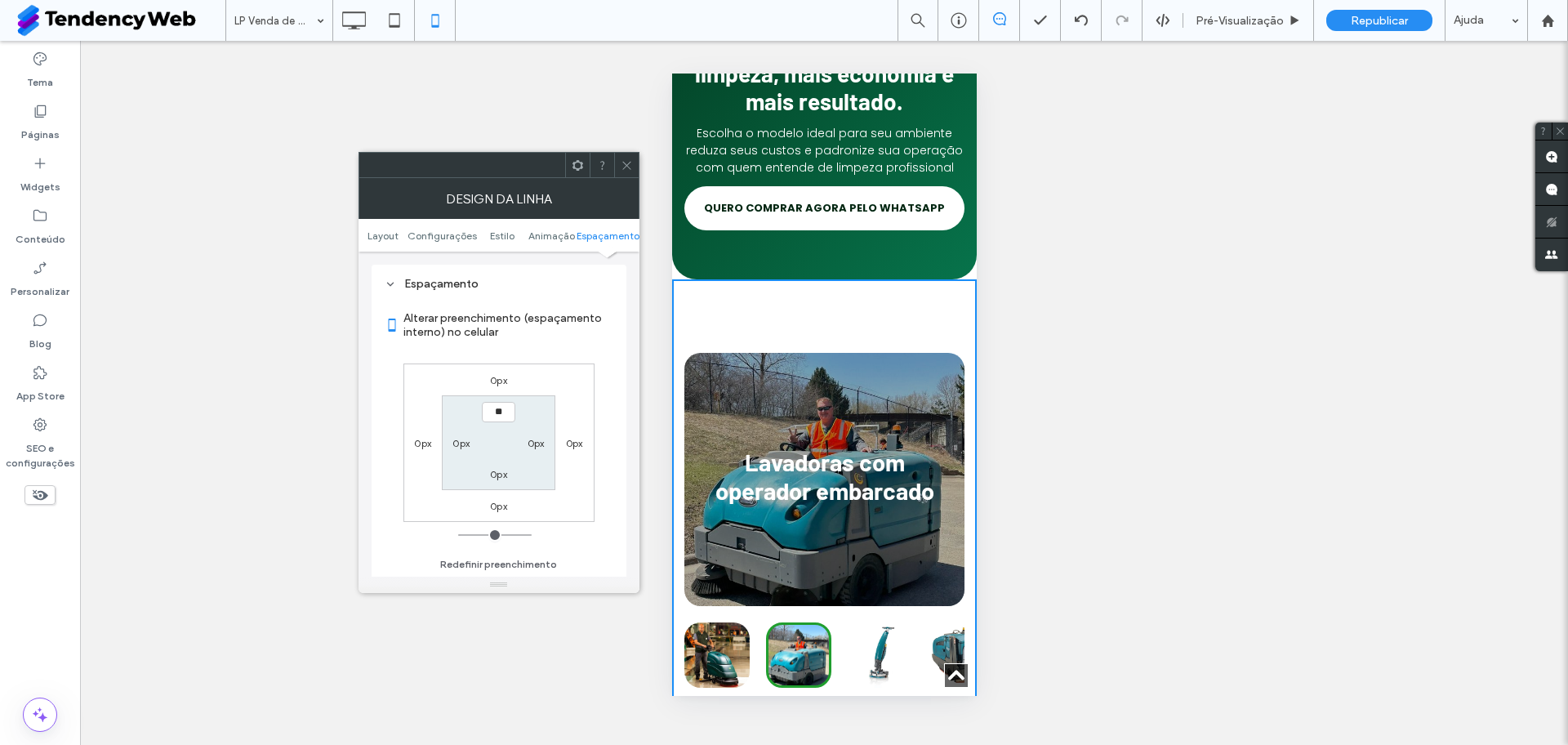 type on "****" 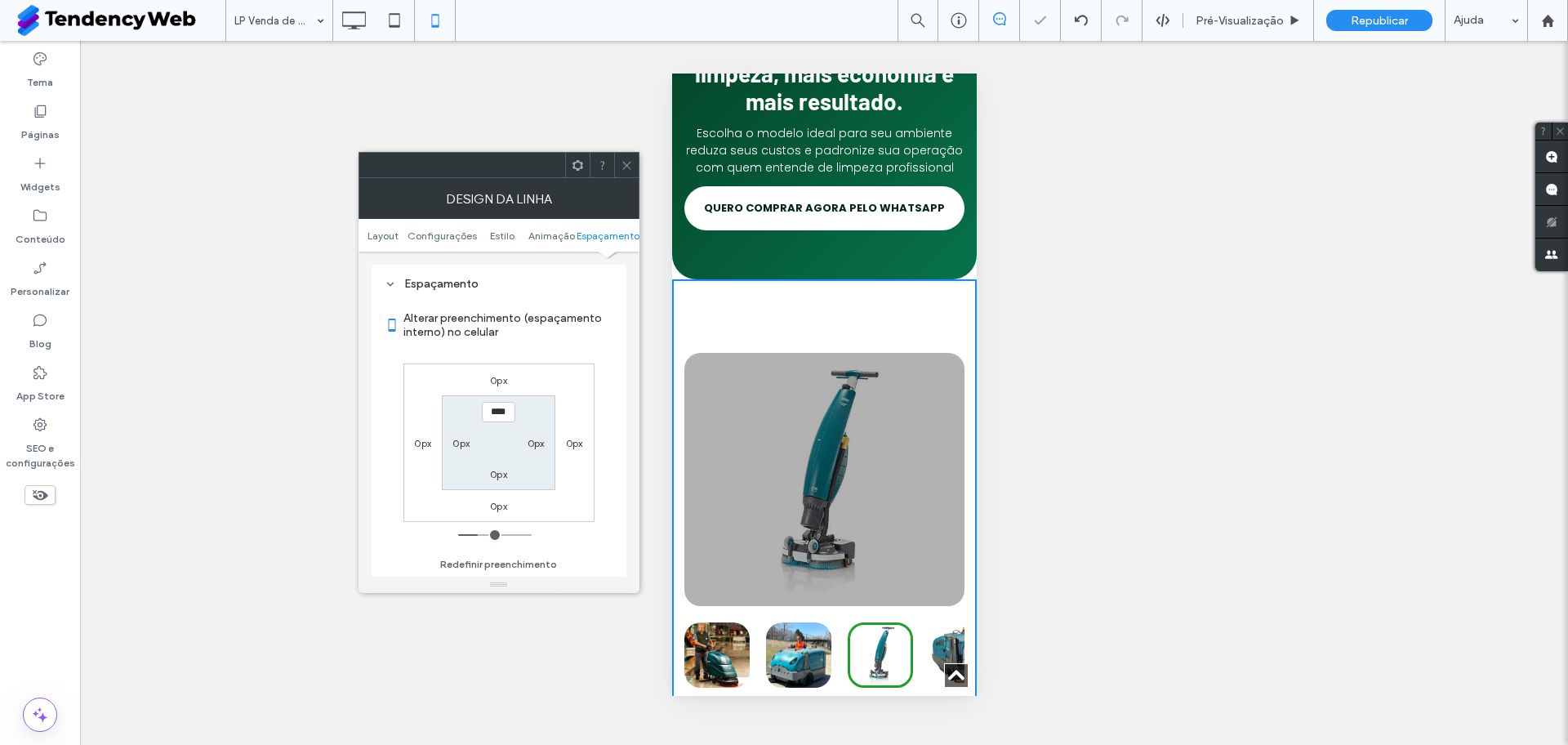 click on "****" at bounding box center (498, 412) 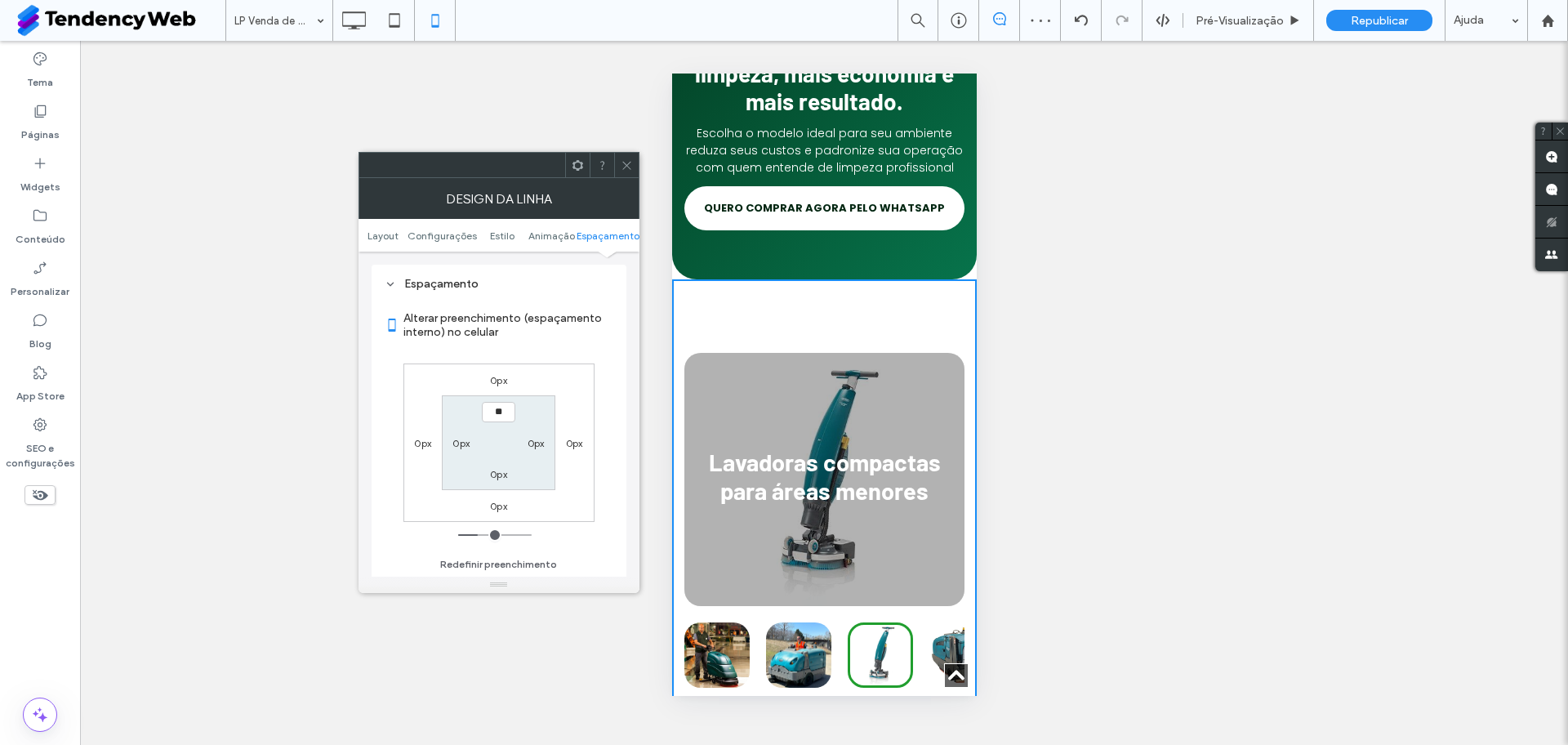 type on "****" 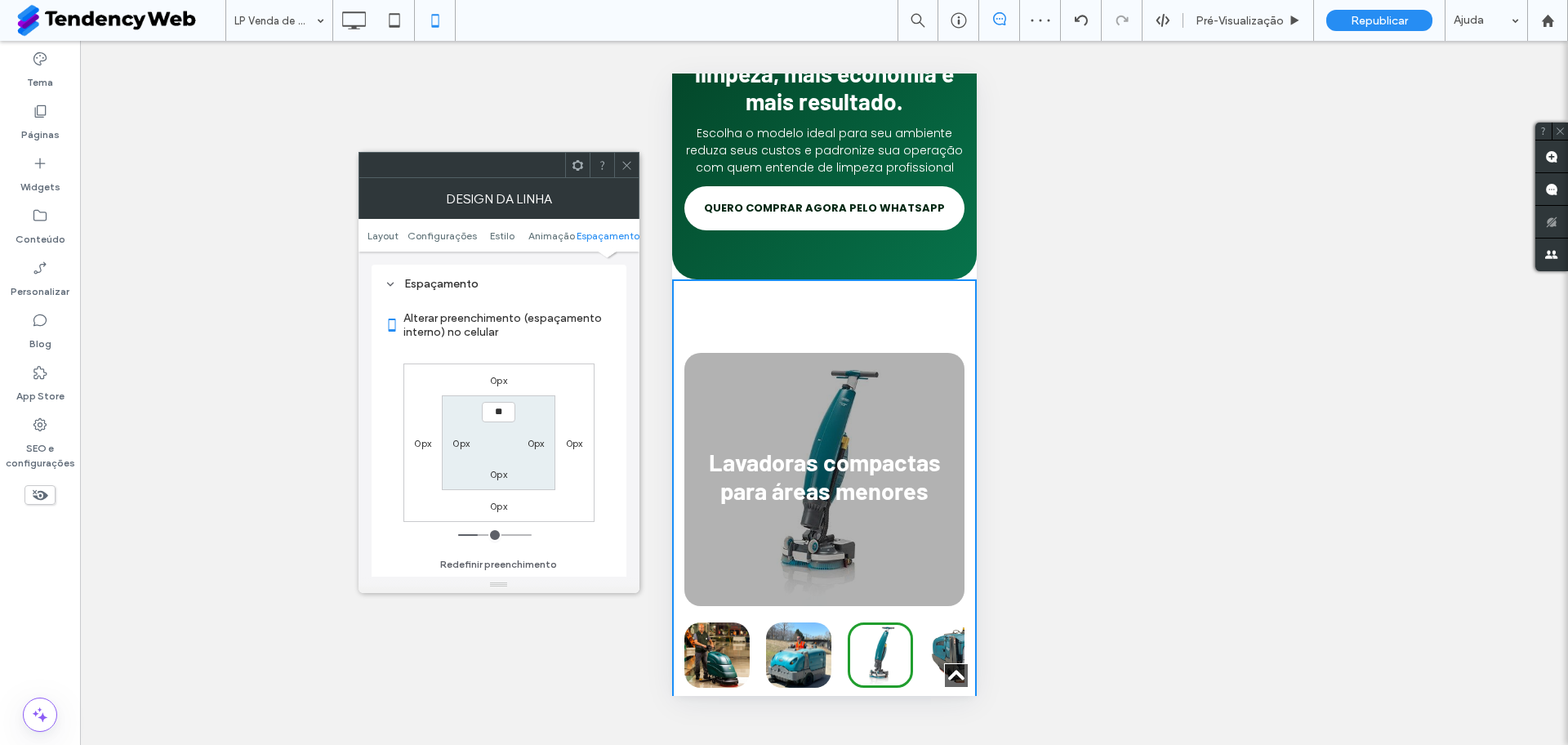 type on "**" 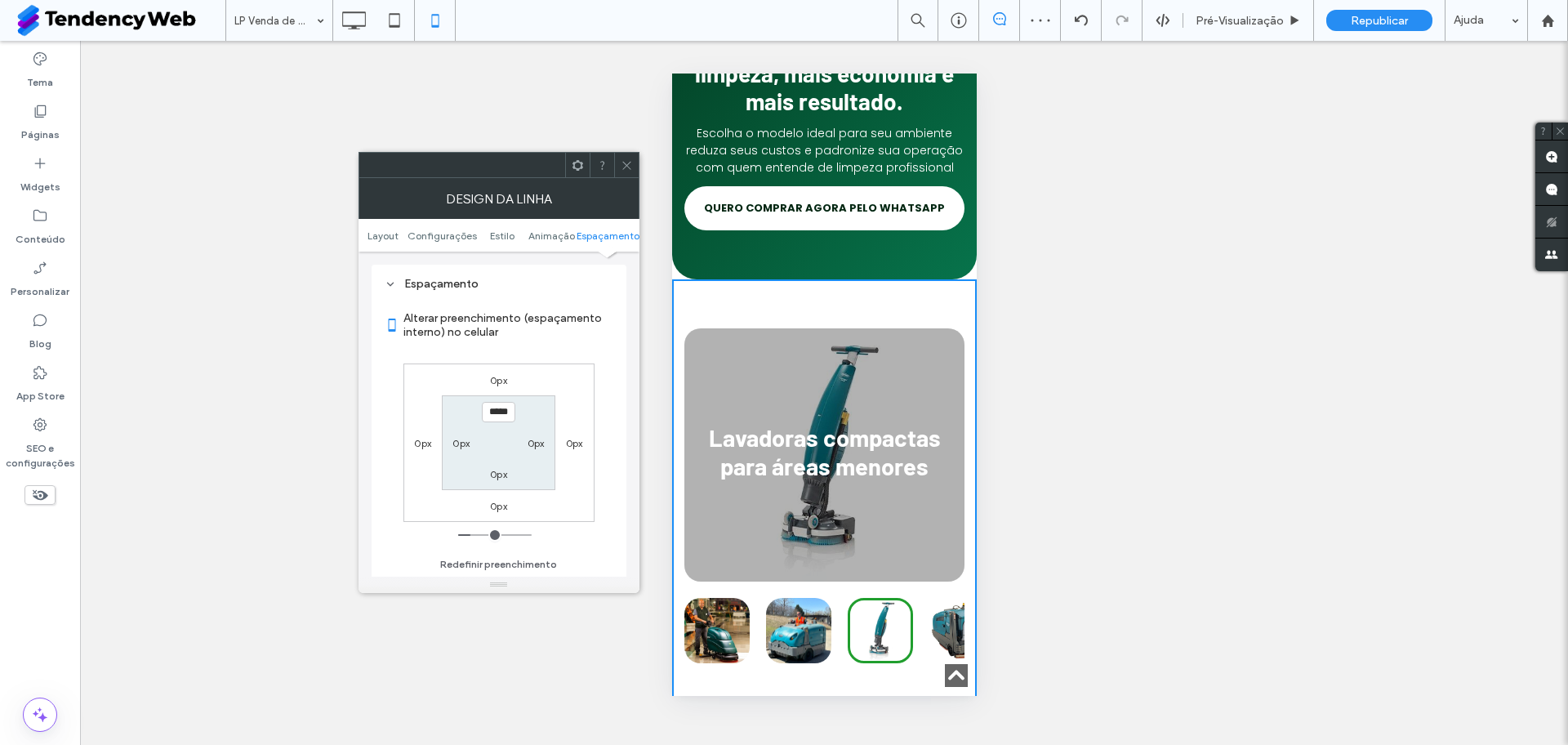 scroll, scrollTop: 0, scrollLeft: 2, axis: horizontal 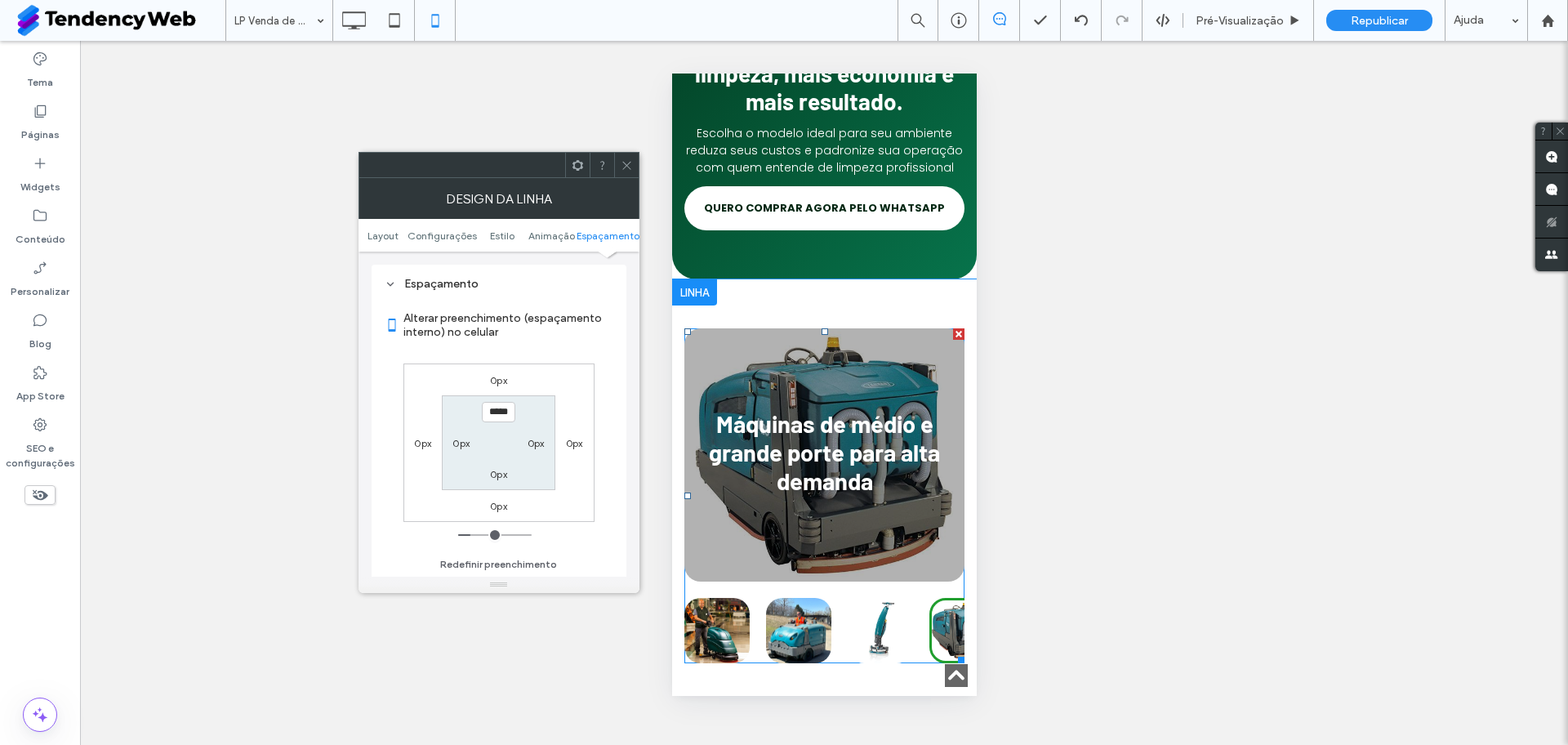 type on "****" 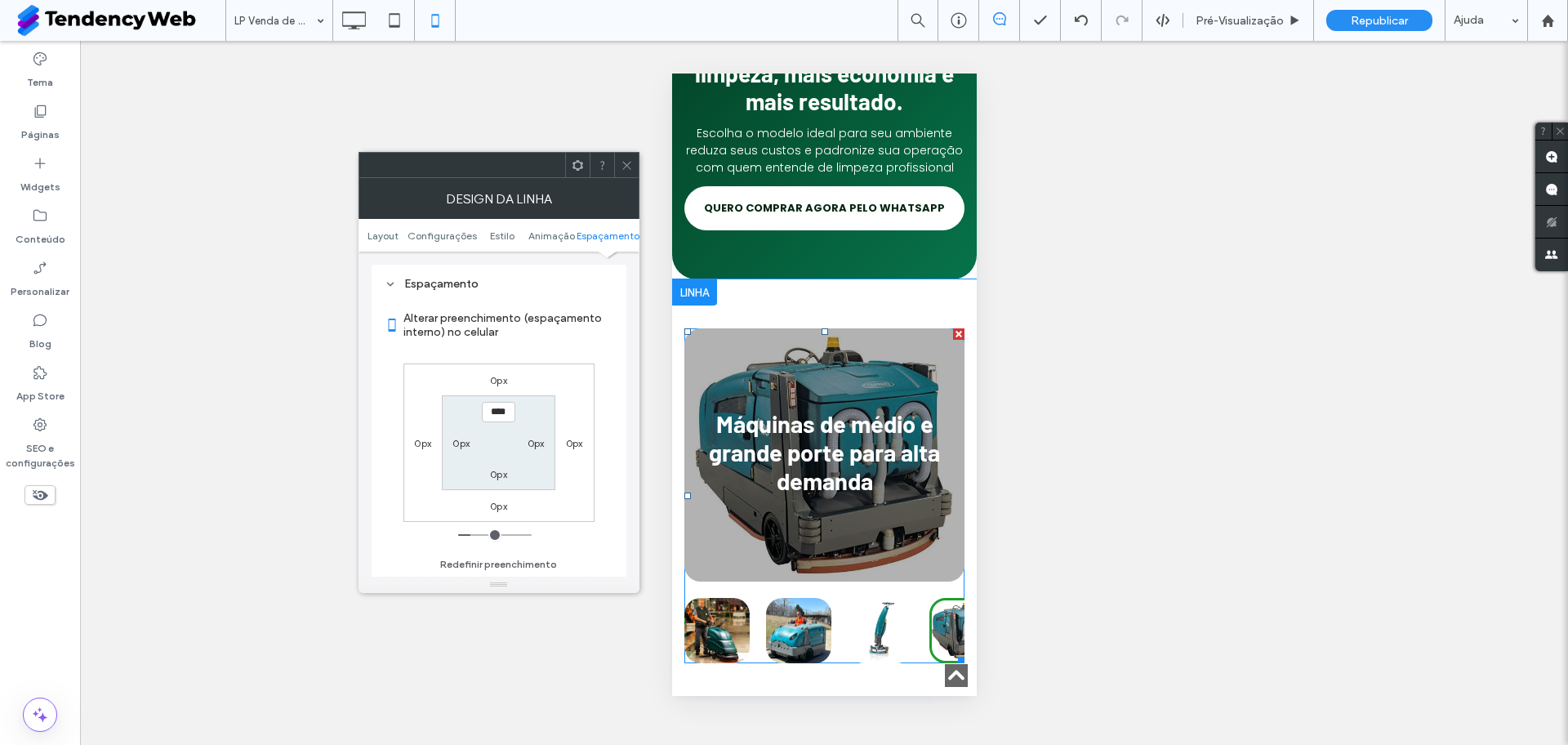 scroll, scrollTop: 0, scrollLeft: 0, axis: both 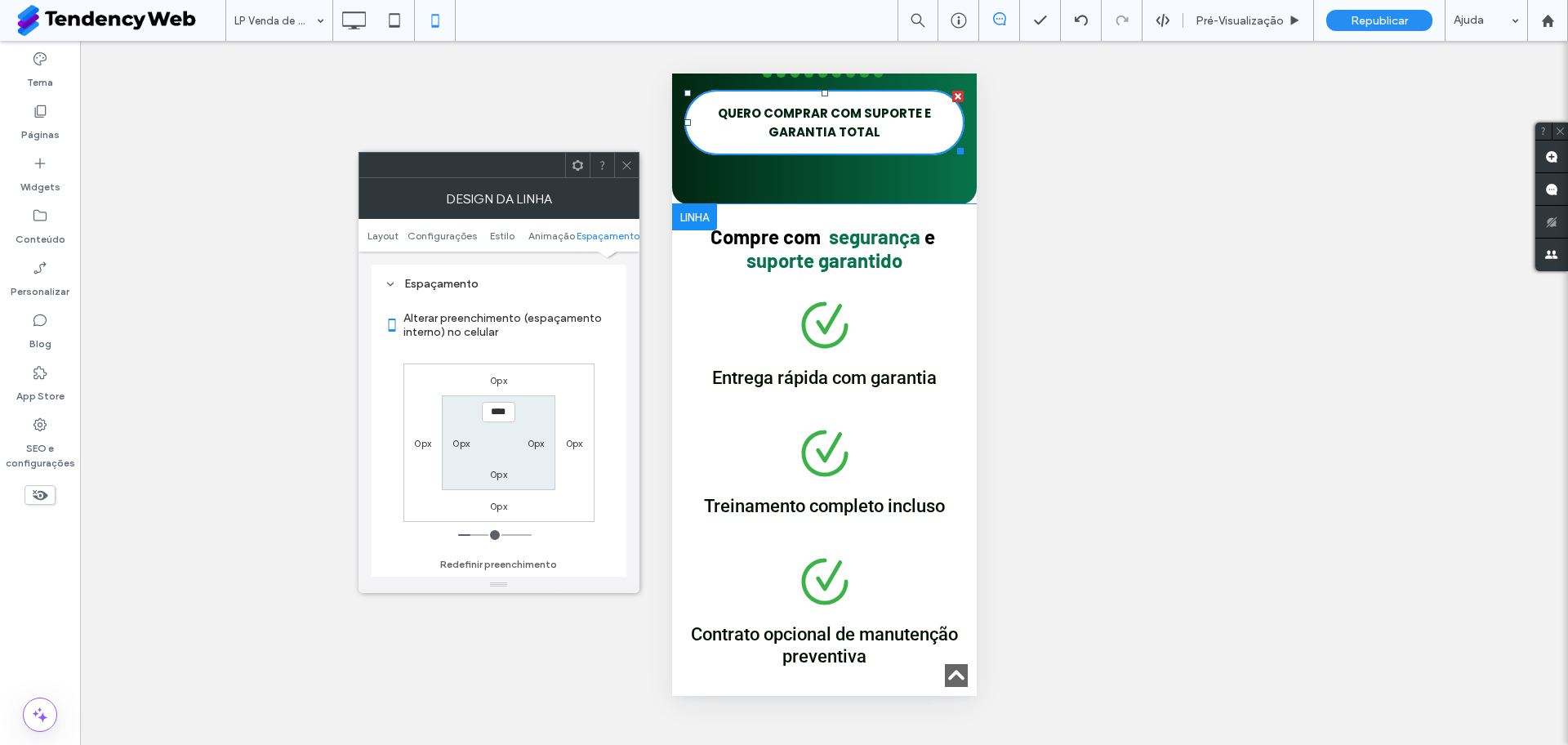click at bounding box center (693, 217) 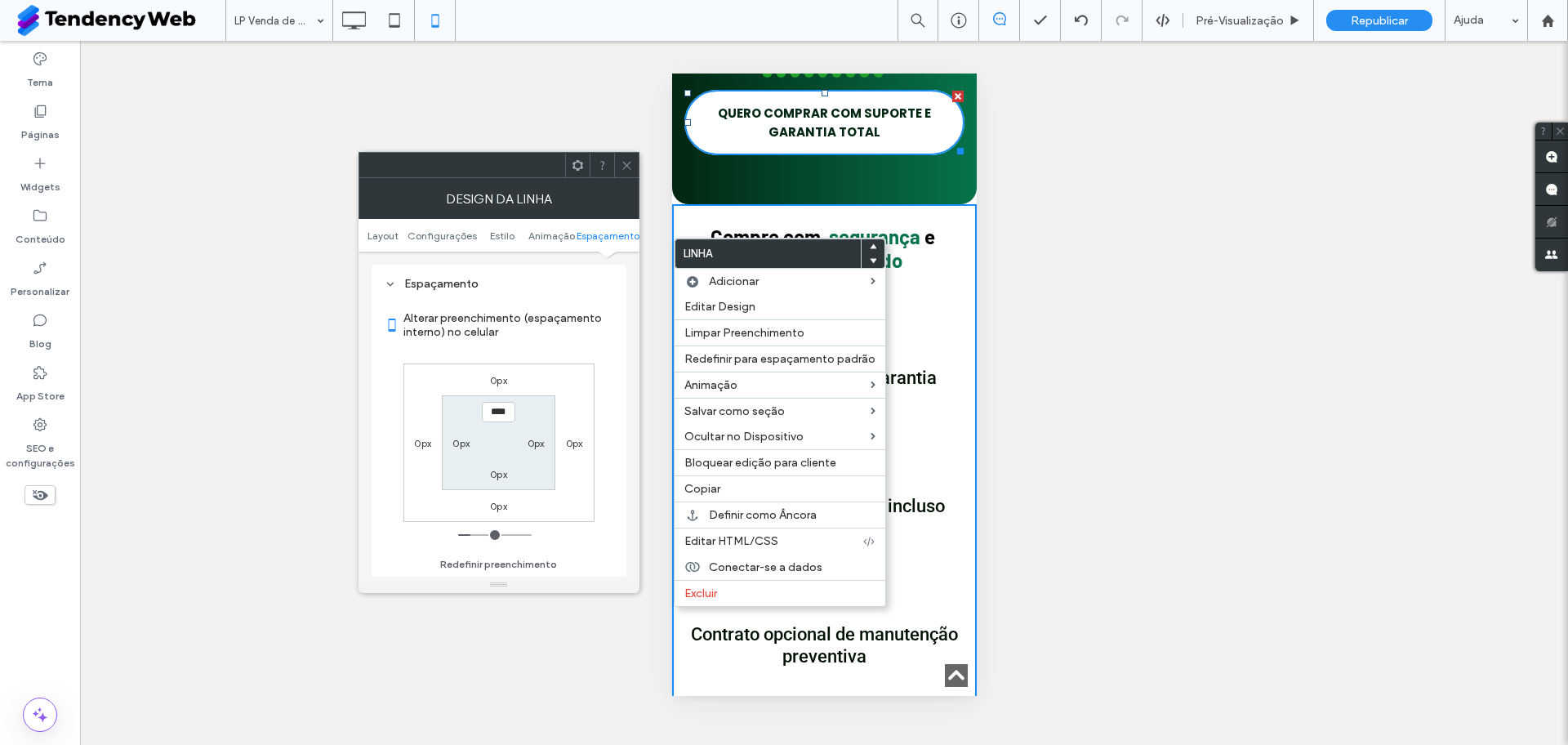 click on "Compre com
segurança
e
suporte garantido
Compre com
segurança
e
suporte garantido
Click To Paste
Entrega rápida com garantia
Click To Paste
Click To Paste
Treinamento completo incluso
Click To Paste
Click To Paste
Contrato opcional de manutenção preventiva
Click To Paste
Click To Paste
Atendimento consultivo e transparente
Click To Paste
Click To Paste
Peças e assistência no Brasil inteiro
Click To Paste
QUERO COMPRAR COM SUPORTE E GARANTIA TOTAL
Click To Paste
Click To Paste
Linha + Adicionar seção" at bounding box center (823, 643) 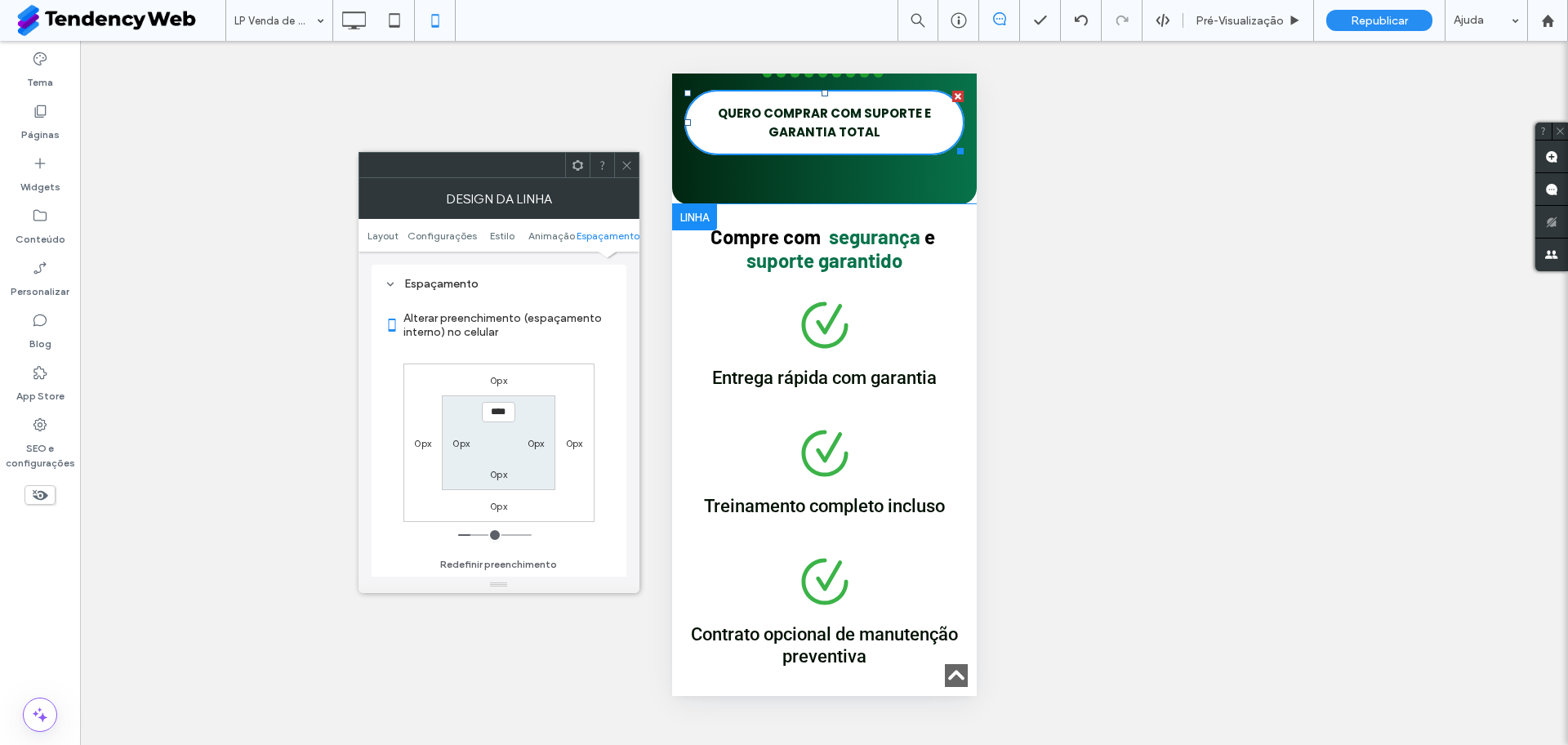 click on "Compre com
segurança
e
suporte garantido
Compre com
segurança
e
suporte garantido
Click To Paste
Entrega rápida com garantia
Click To Paste
Click To Paste
Treinamento completo incluso
Click To Paste
Click To Paste
Contrato opcional de manutenção preventiva
Click To Paste
Click To Paste
Atendimento consultivo e transparente
Click To Paste
Click To Paste
Peças e assistência no Brasil inteiro
Click To Paste
QUERO COMPRAR COM SUPORTE E GARANTIA TOTAL
Click To Paste
Click To Paste
Linha + Adicionar seção" at bounding box center [823, 643] 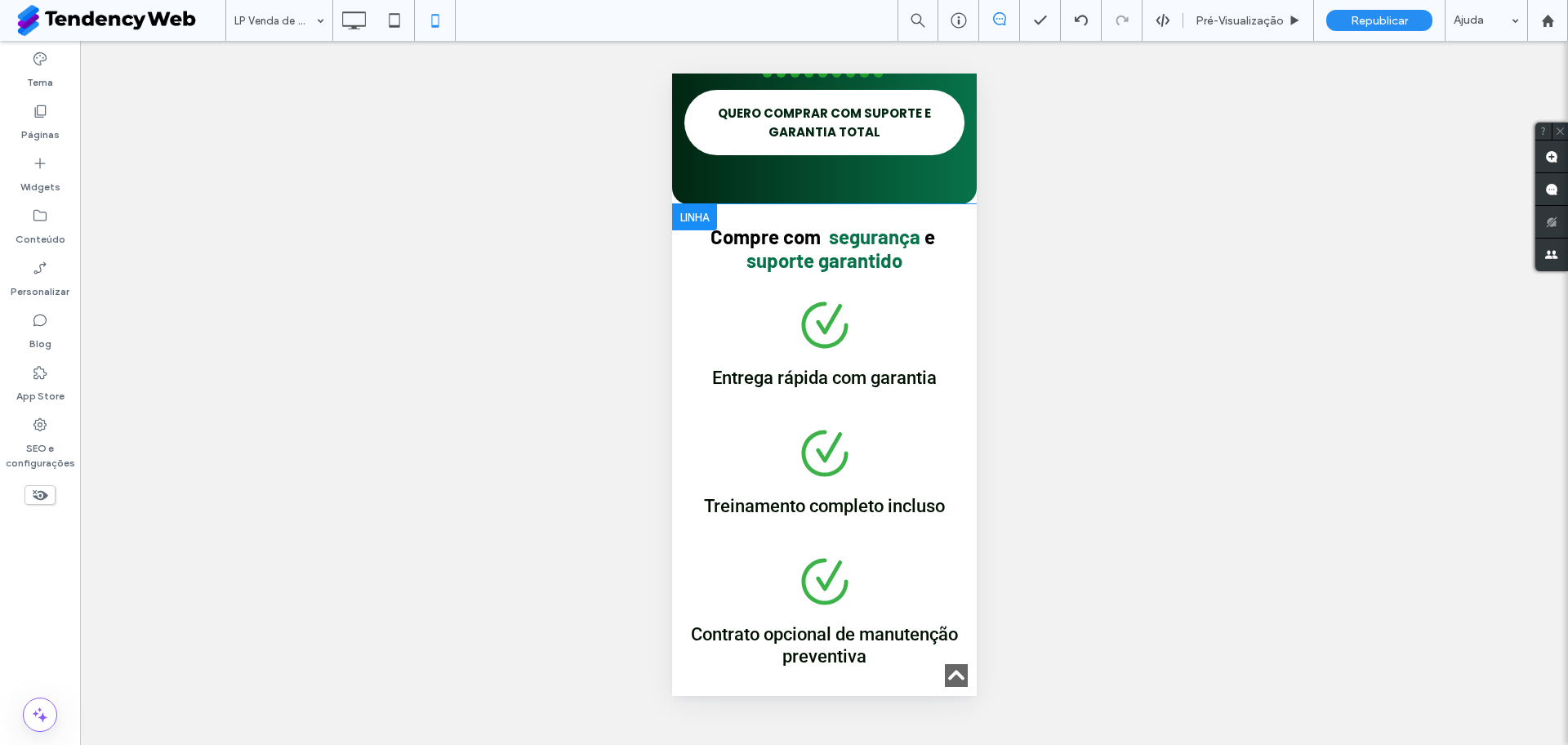 click at bounding box center [693, 217] 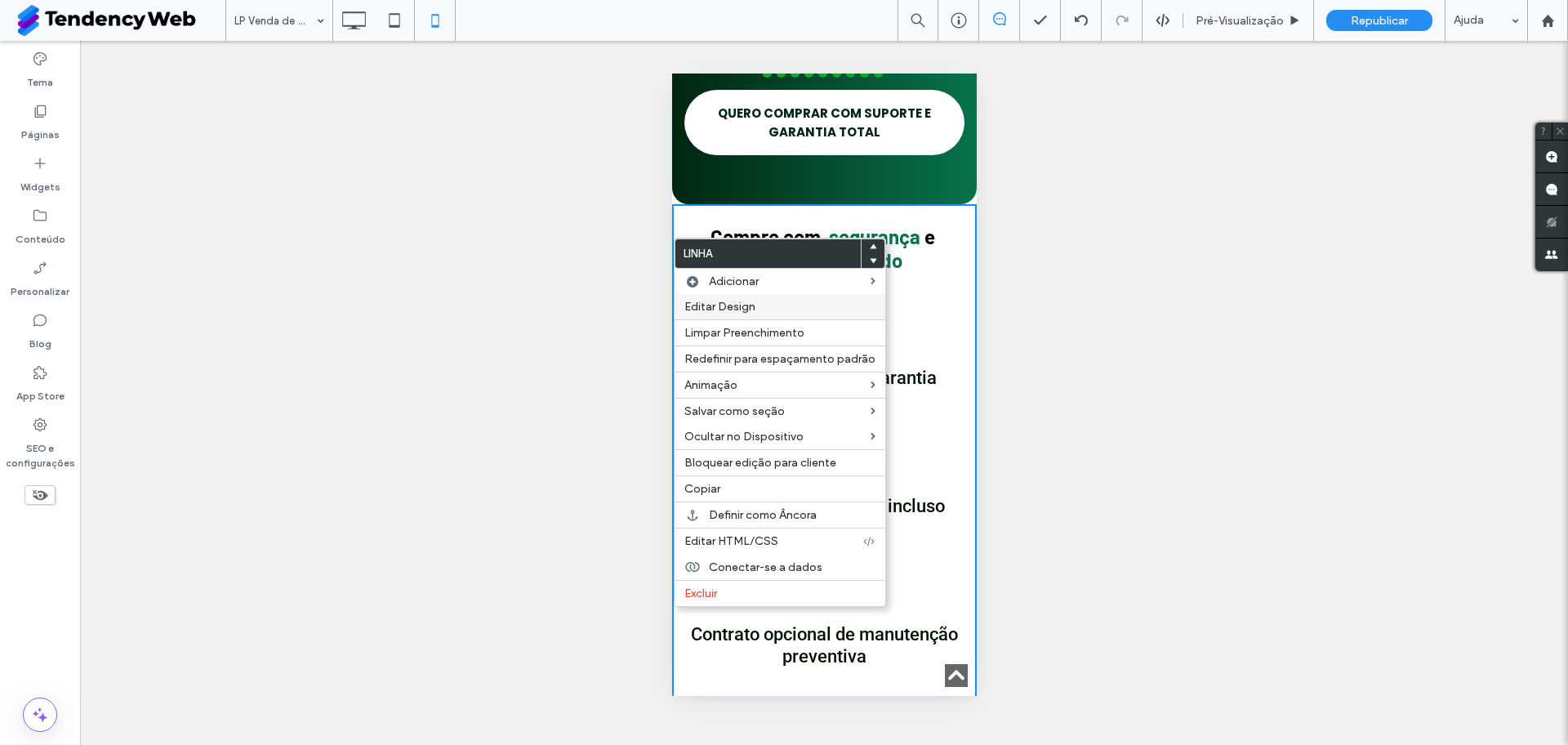 click on "Editar Design" at bounding box center (719, 306) 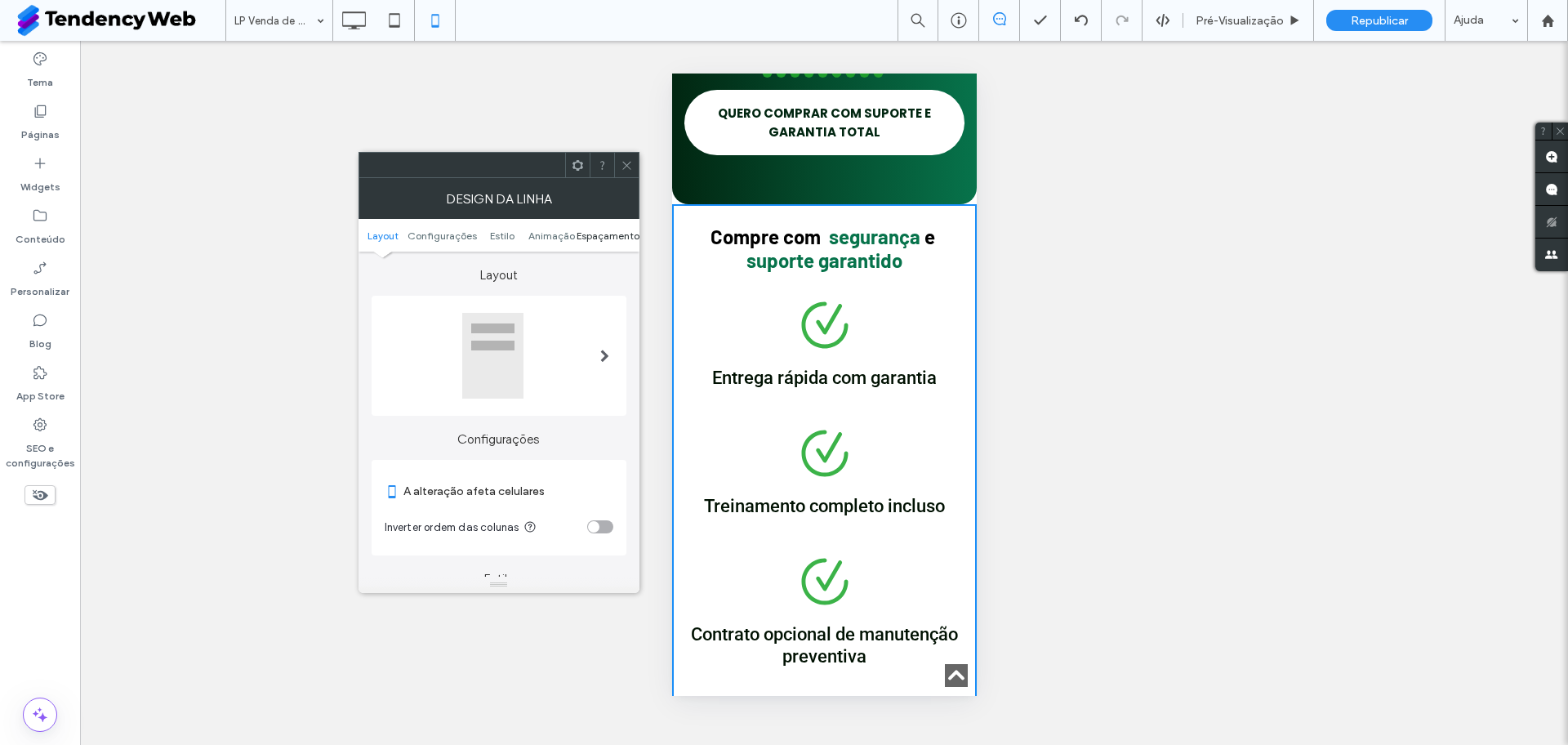 click on "Espaçamento" at bounding box center [608, 235] 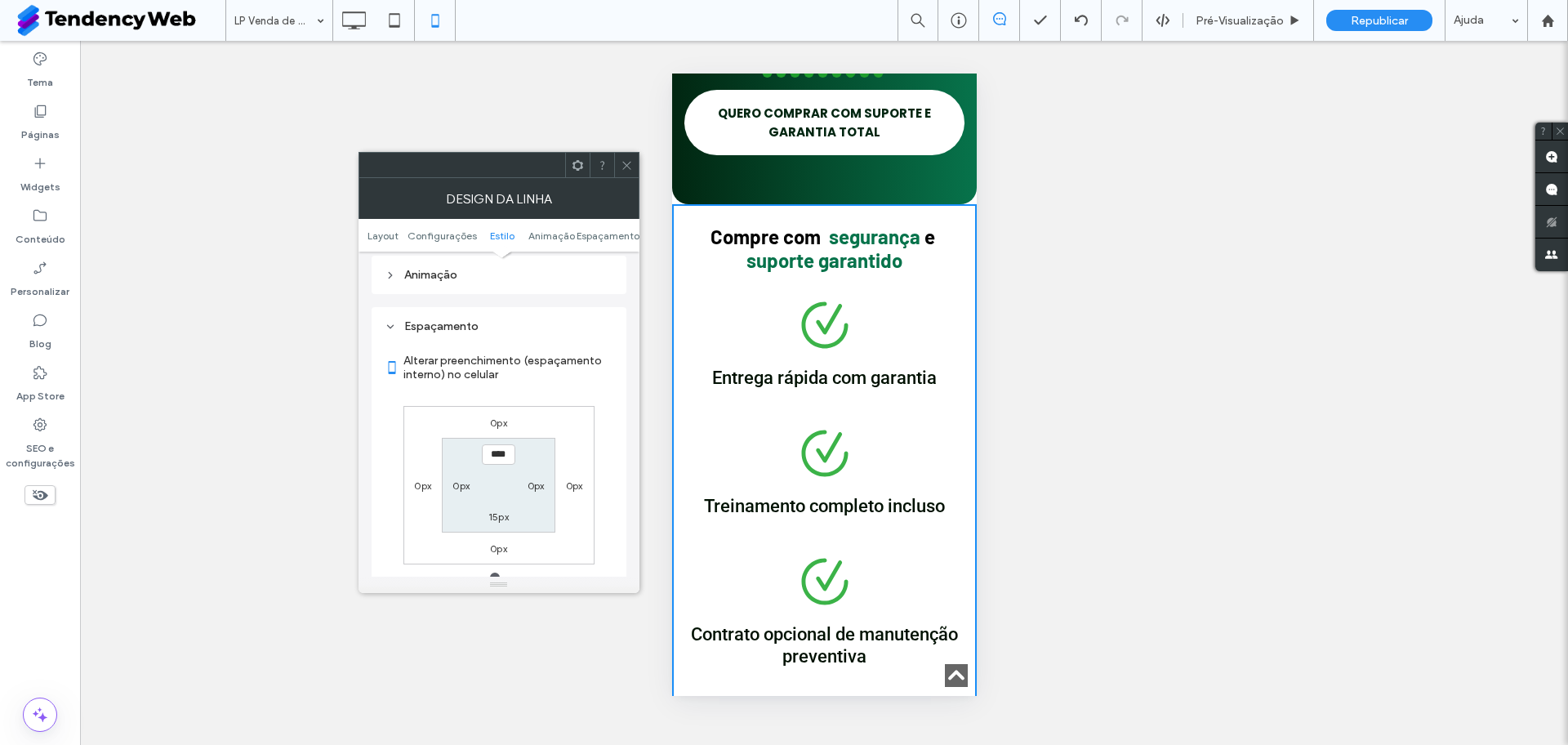 scroll, scrollTop: 626, scrollLeft: 0, axis: vertical 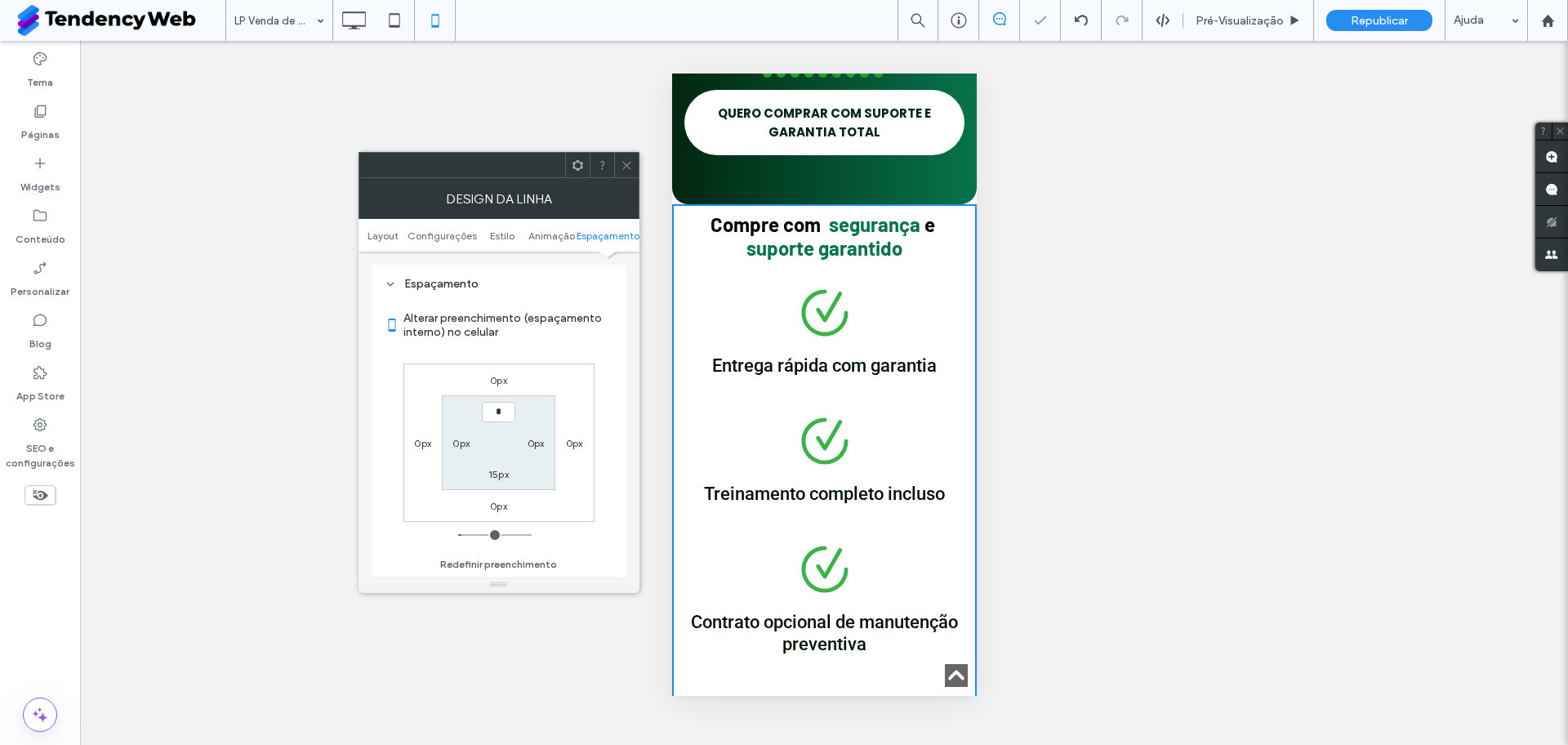 type on "***" 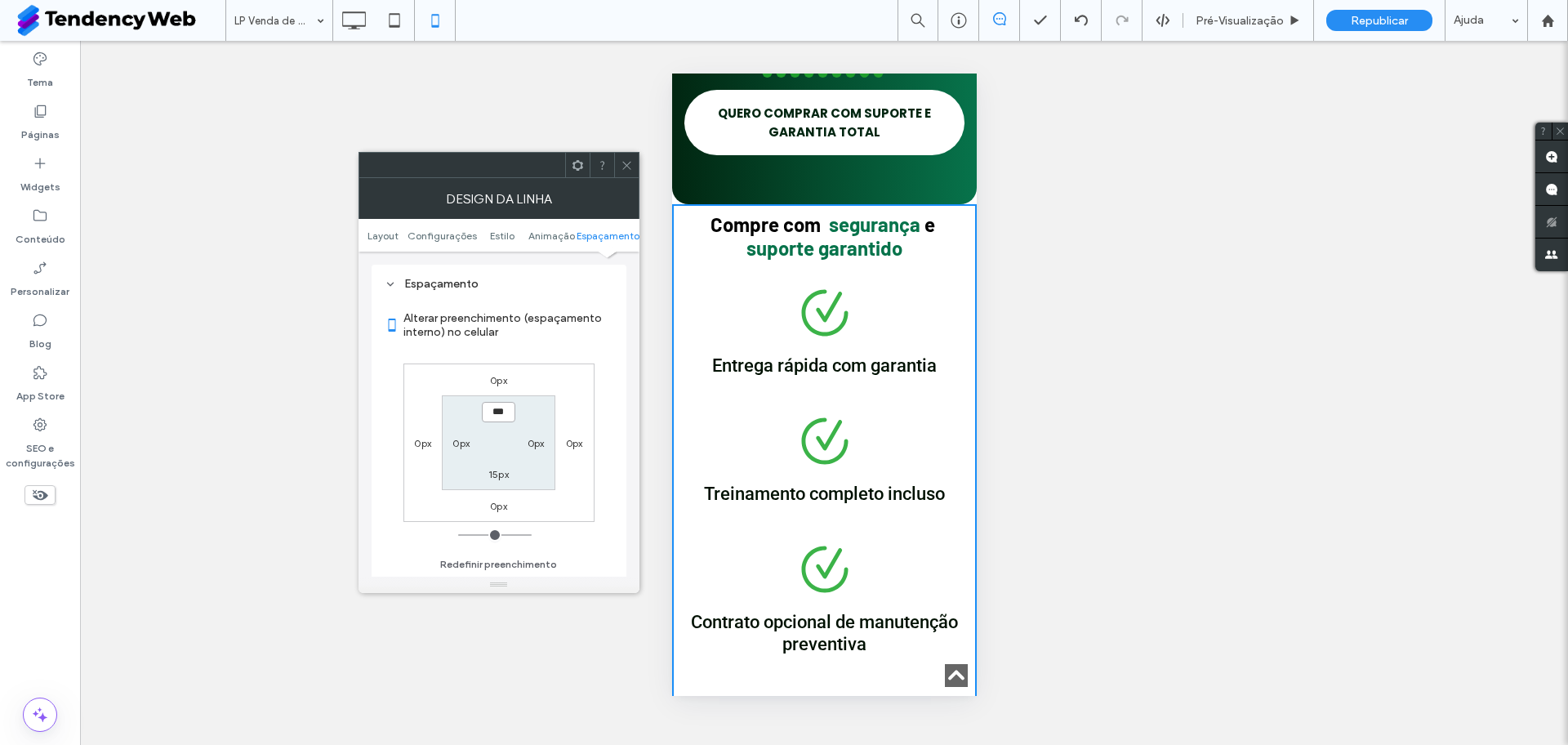 click on "***" at bounding box center (498, 412) 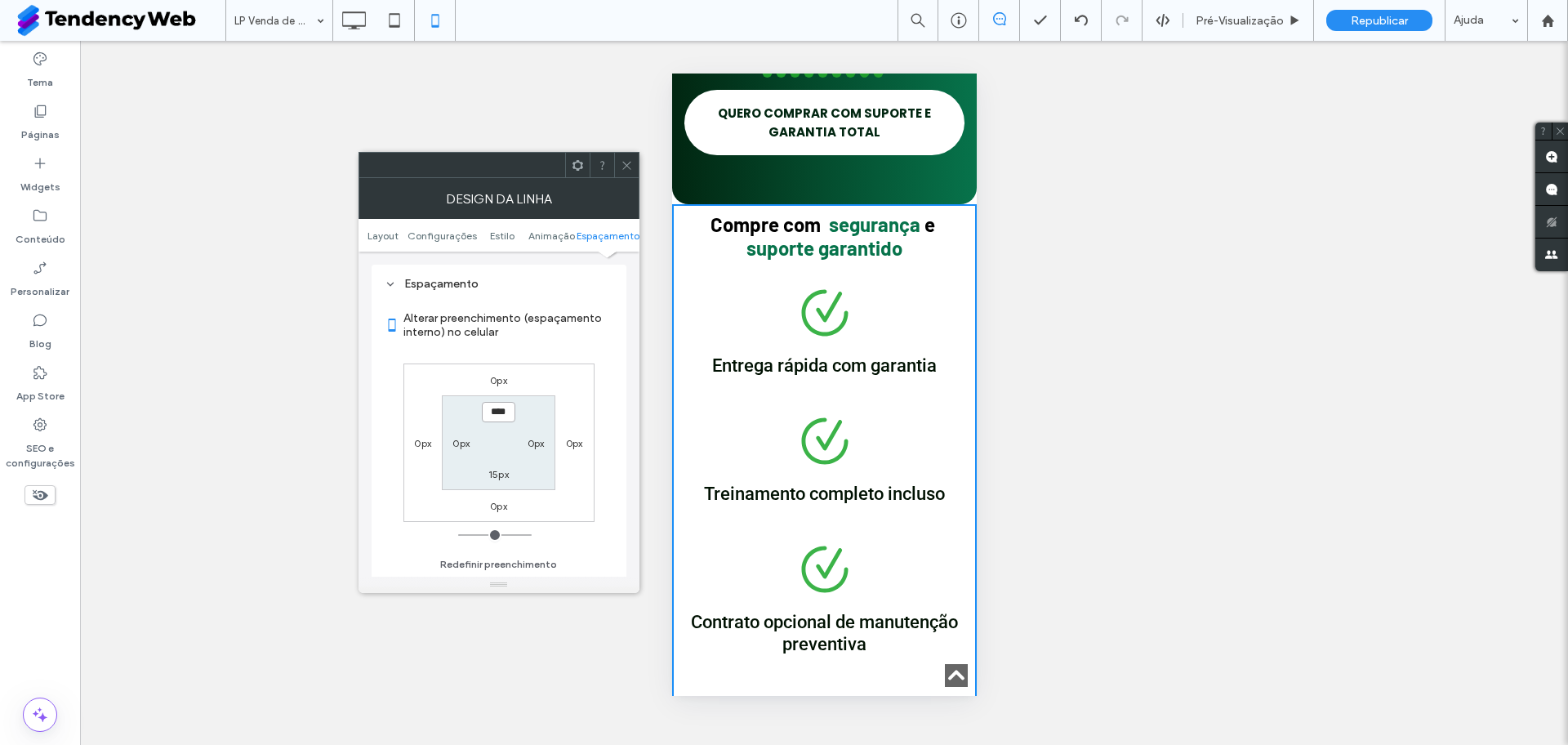 type on "****" 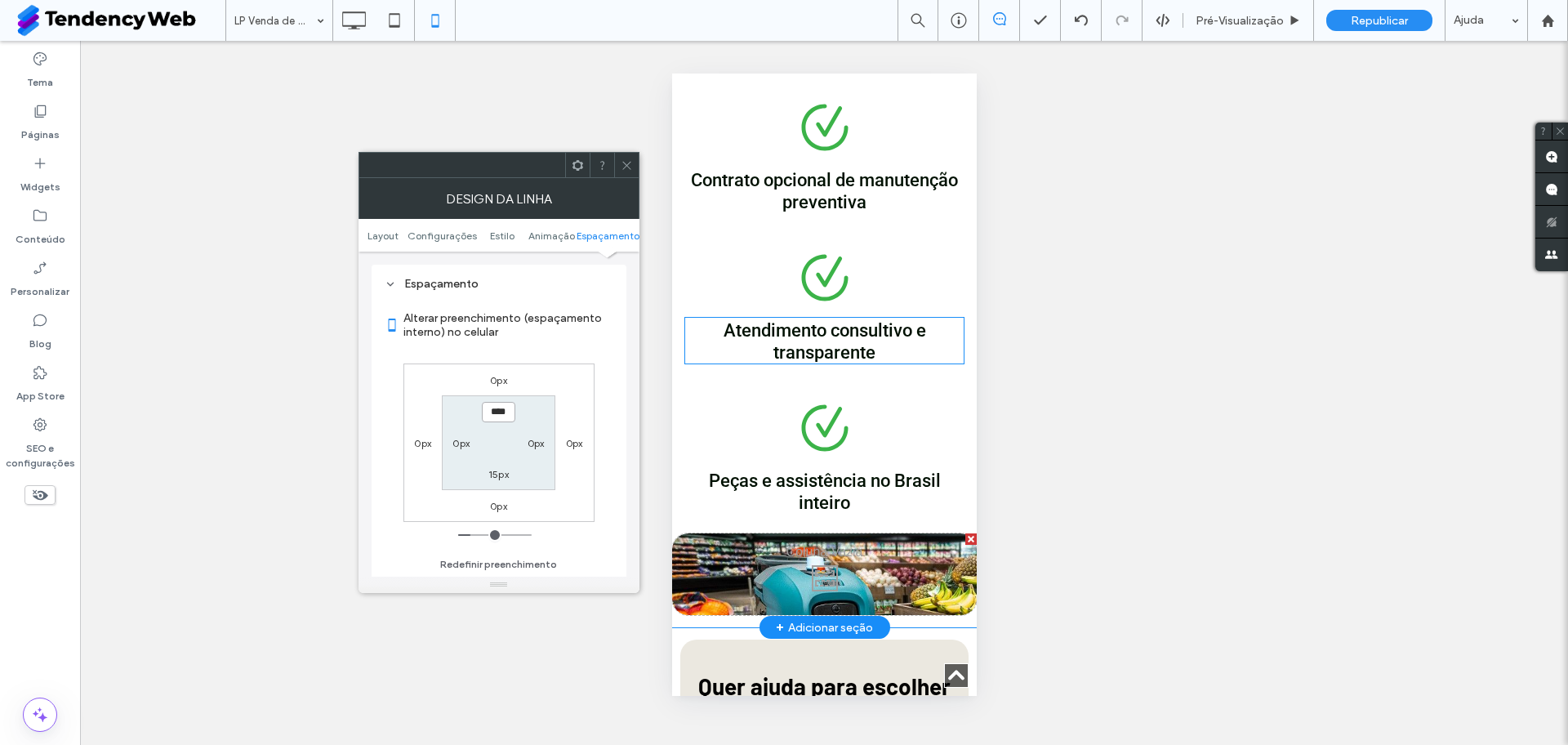 scroll, scrollTop: 2545, scrollLeft: 0, axis: vertical 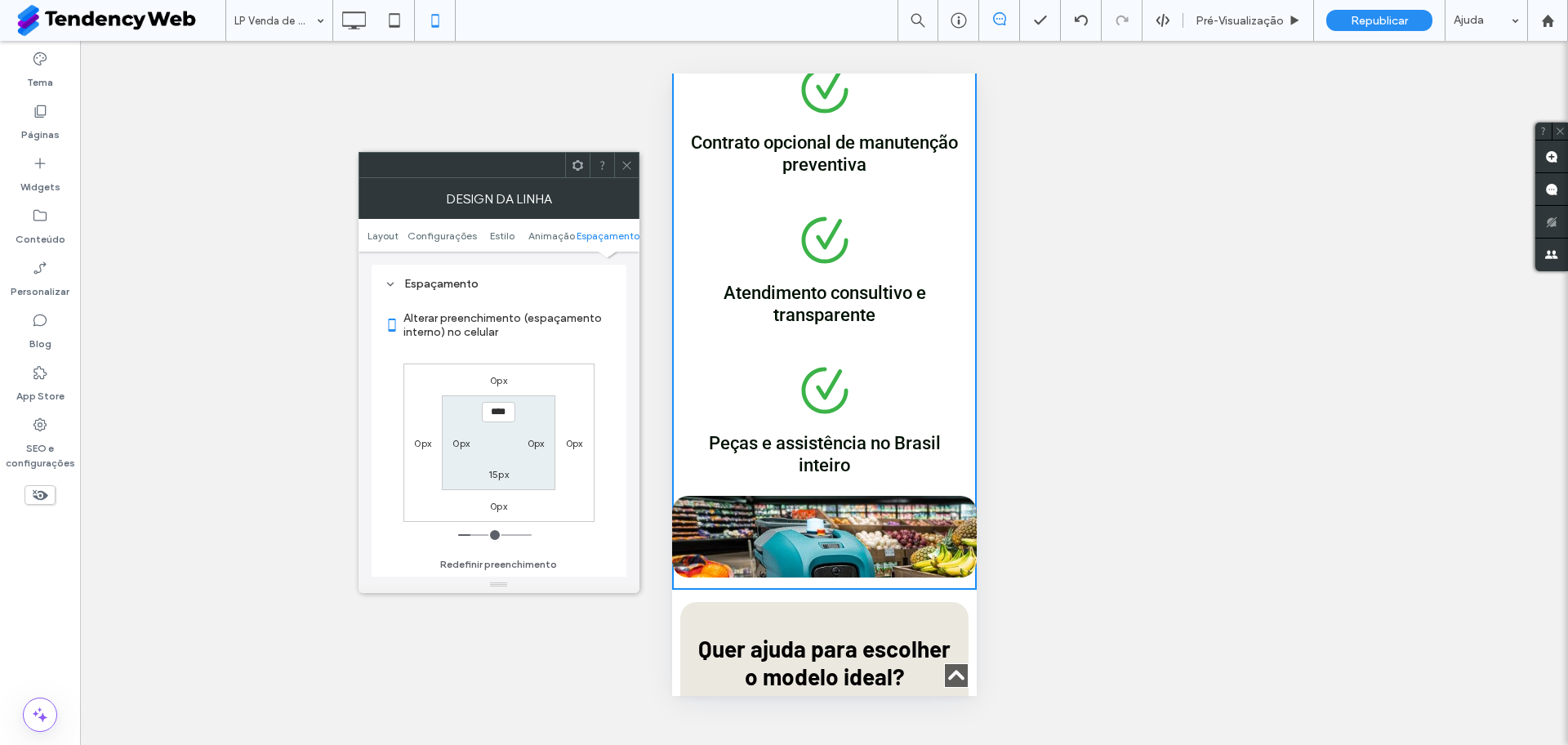 click on "15px" at bounding box center [498, 474] 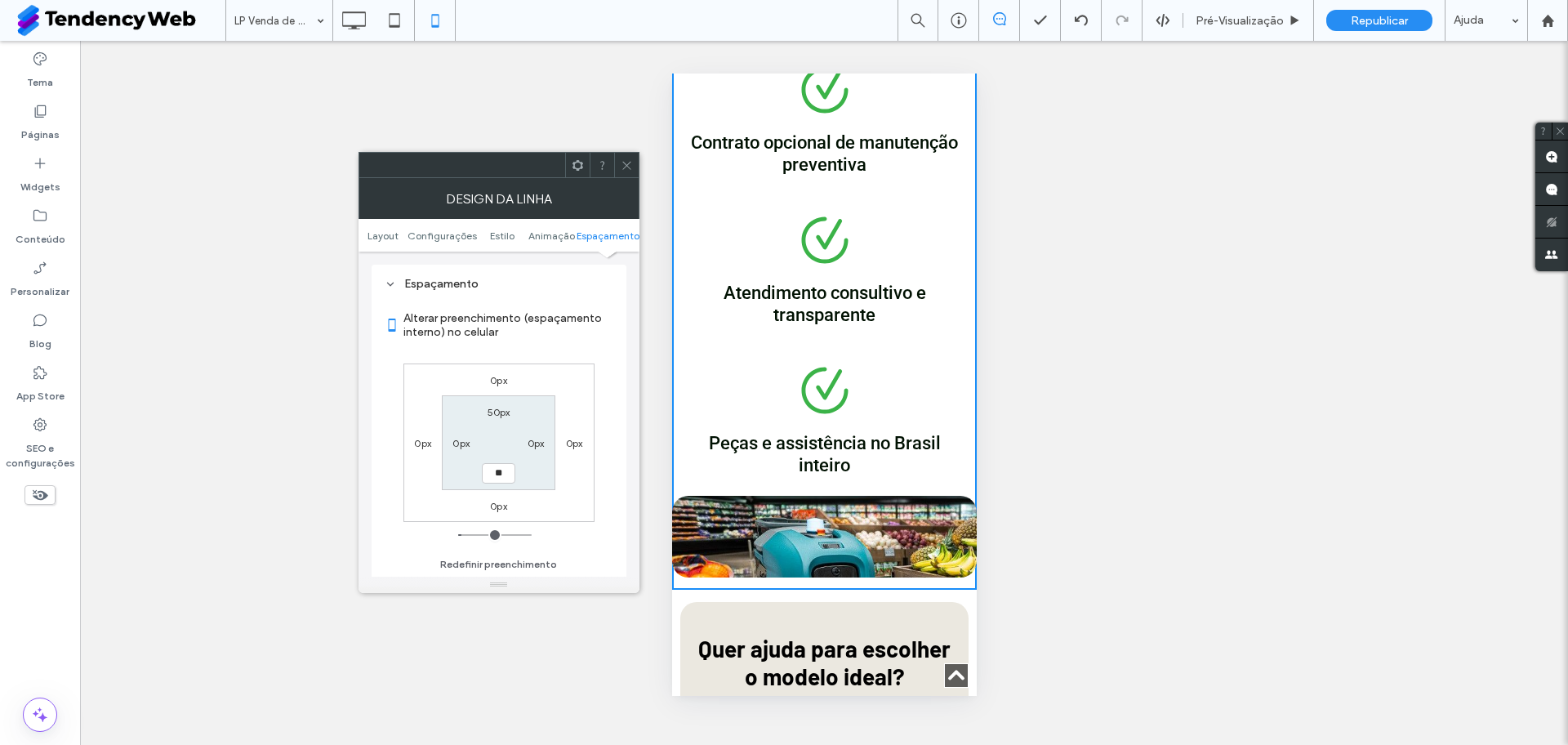 type on "**" 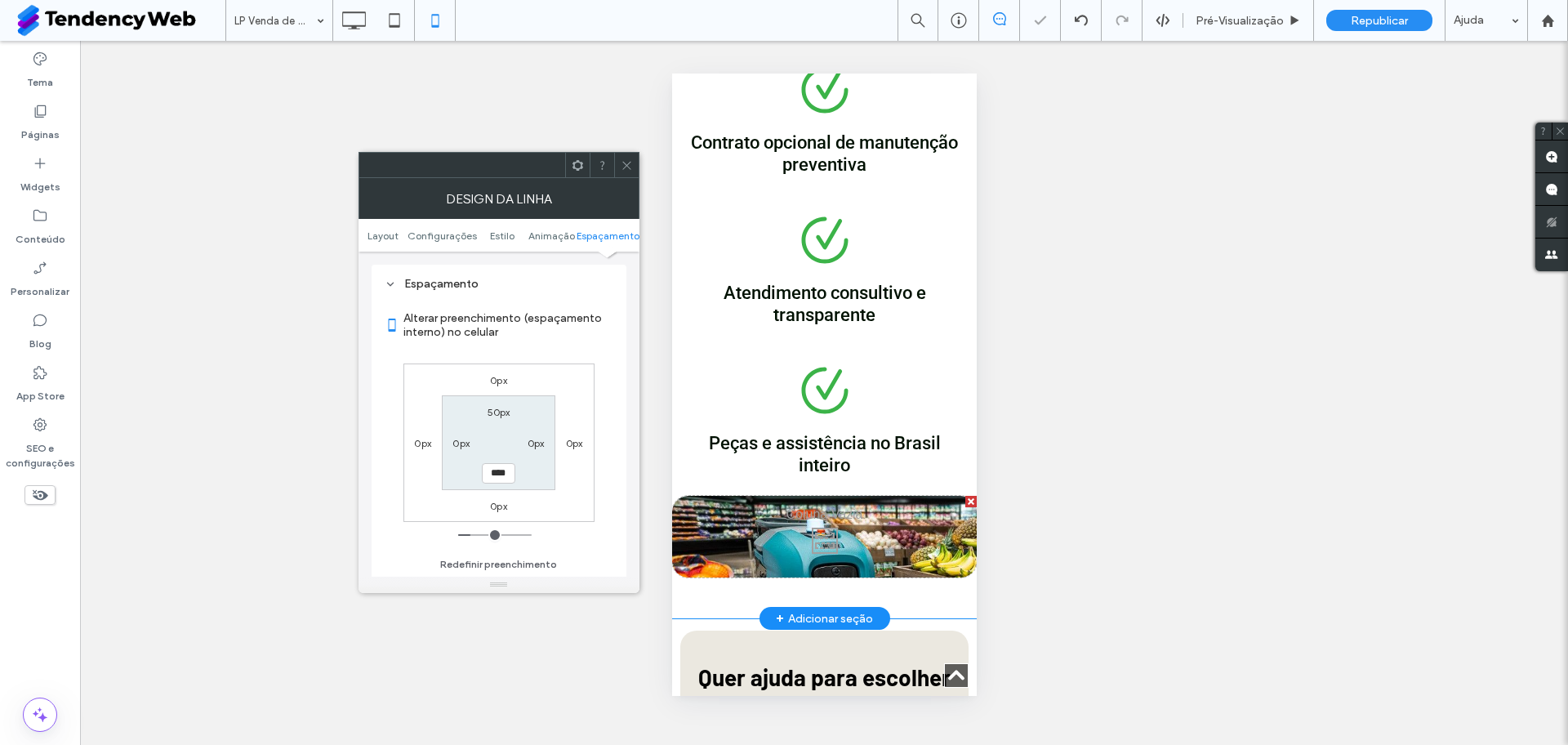 click on "Click To Paste" at bounding box center [823, 537] 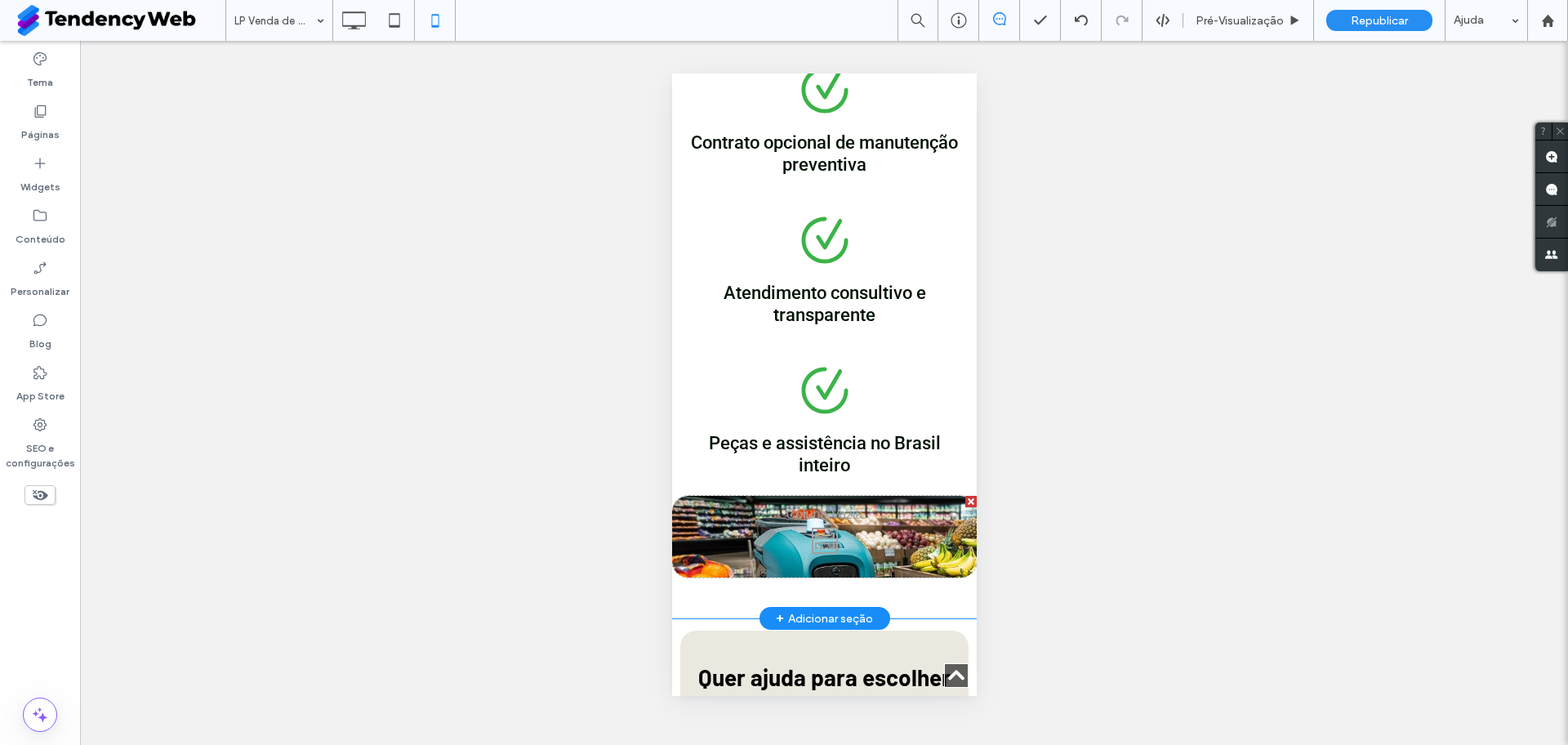 click on "Click To Paste" at bounding box center (823, 537) 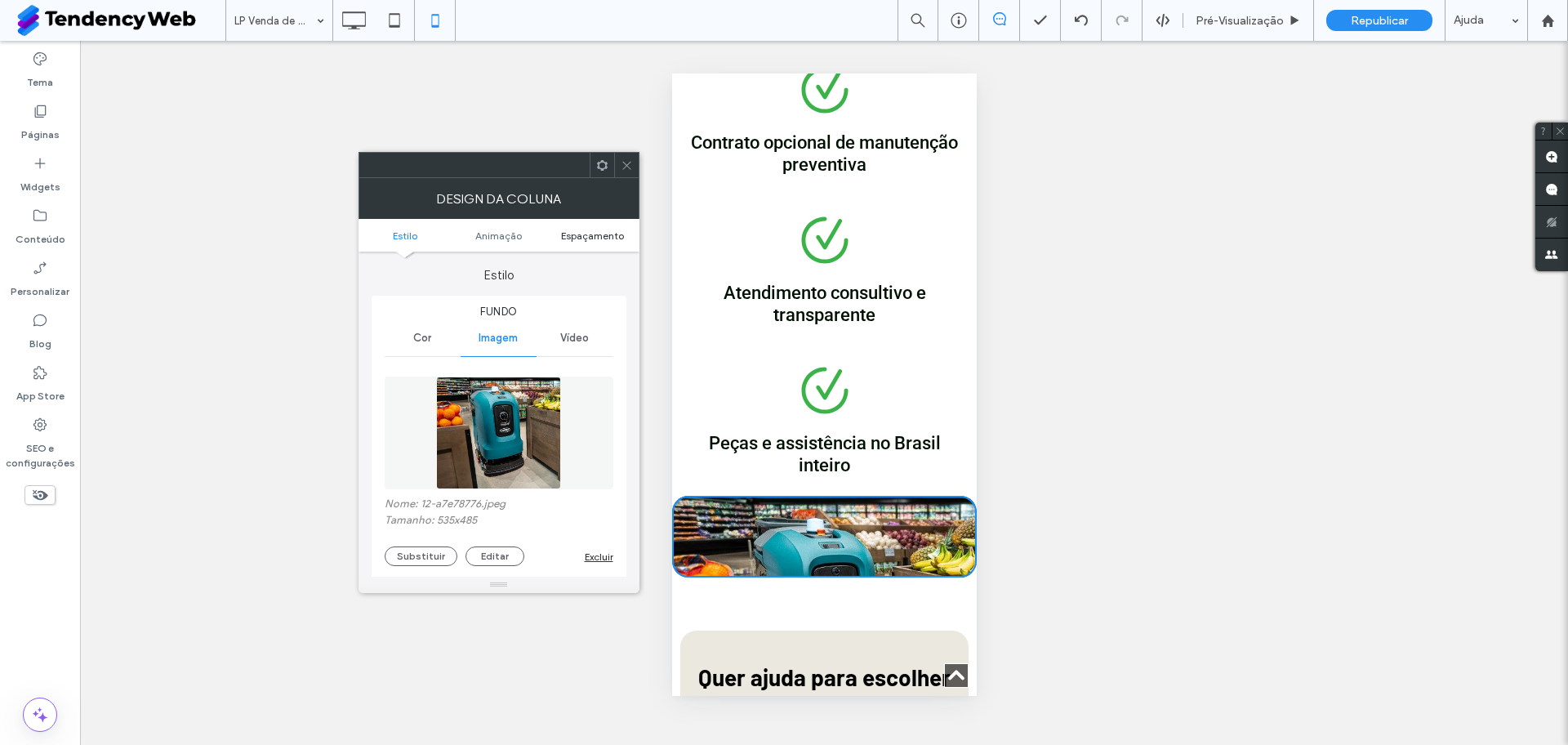 click on "Espaçamento" at bounding box center [592, 235] 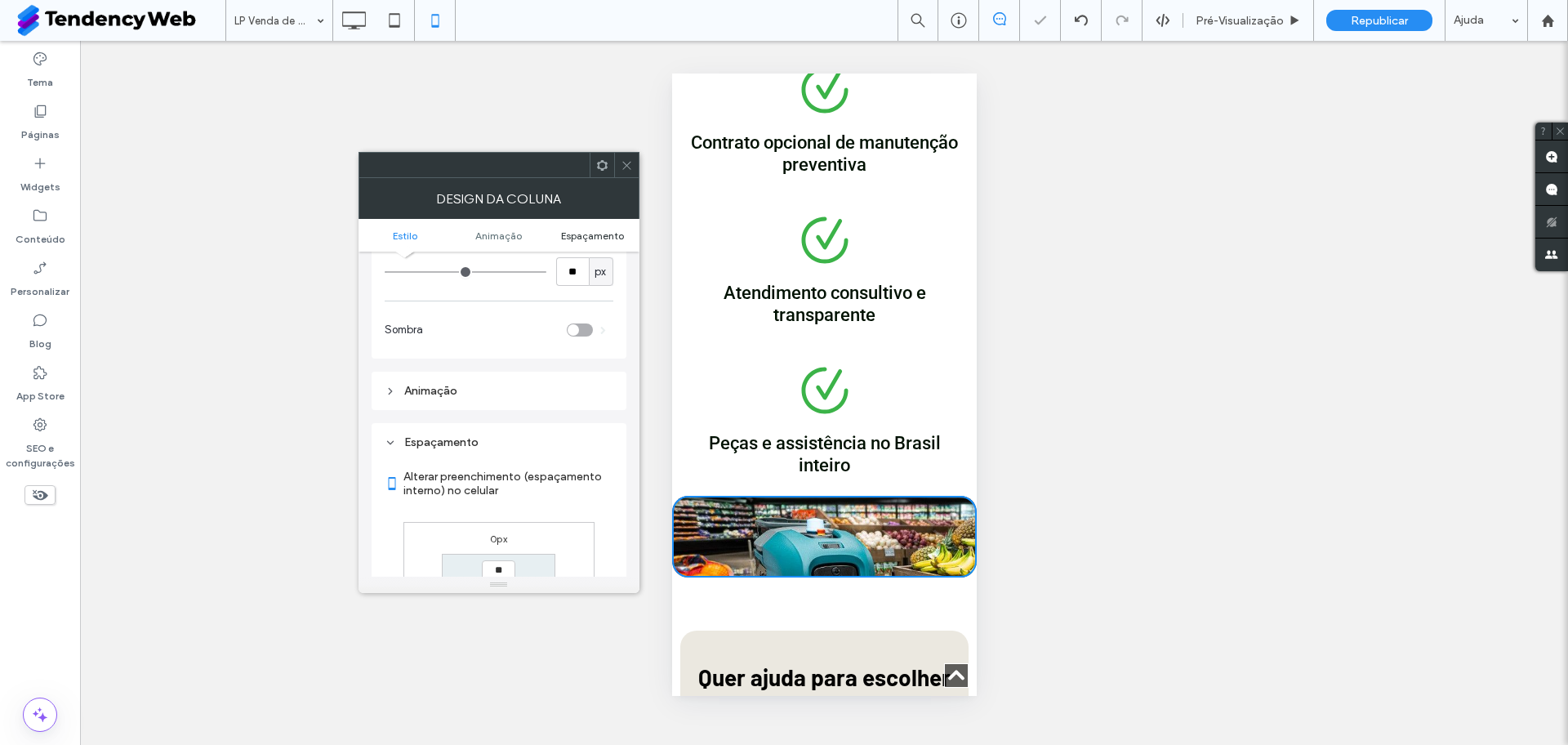 click on "Espaçamento" at bounding box center (592, 235) 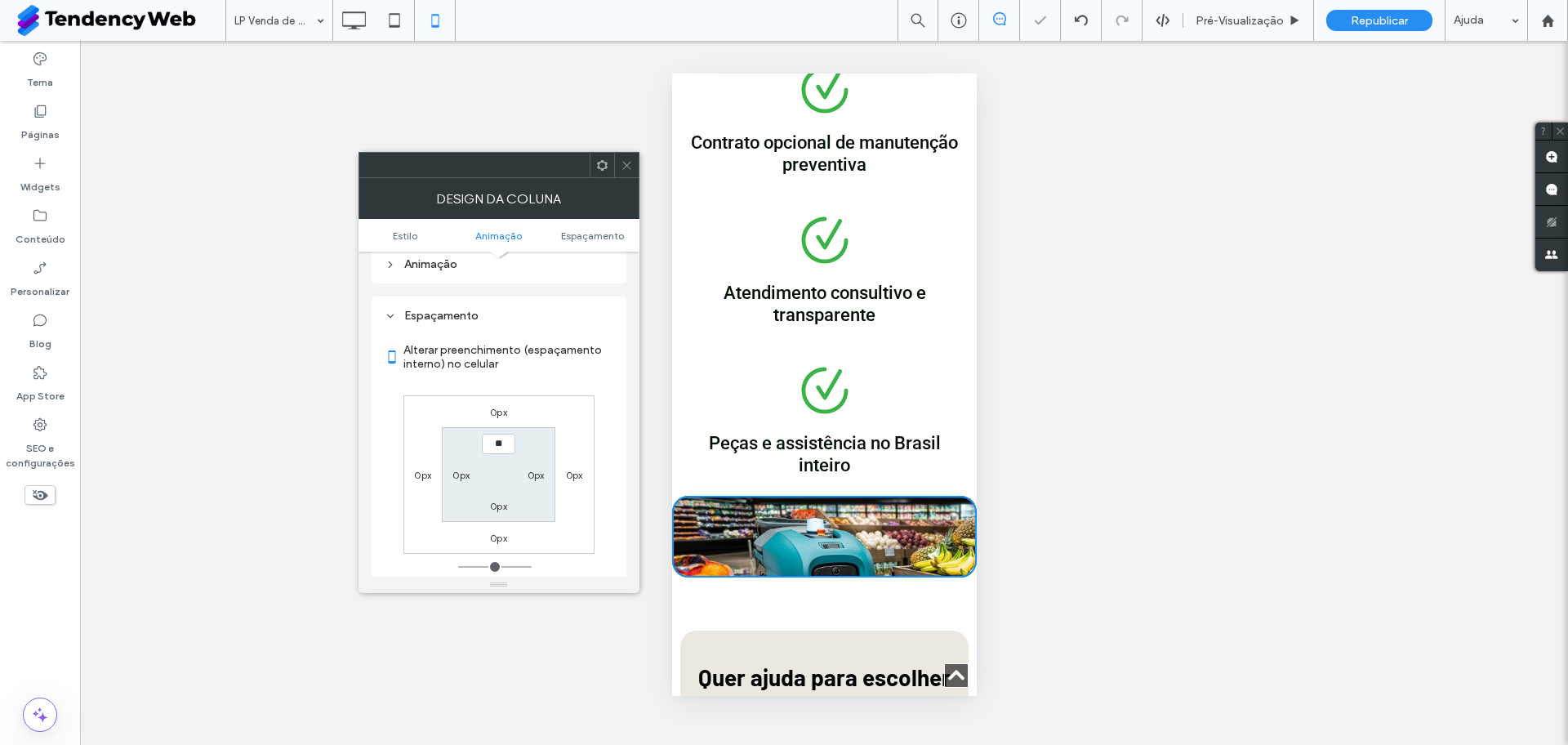 scroll, scrollTop: 854, scrollLeft: 0, axis: vertical 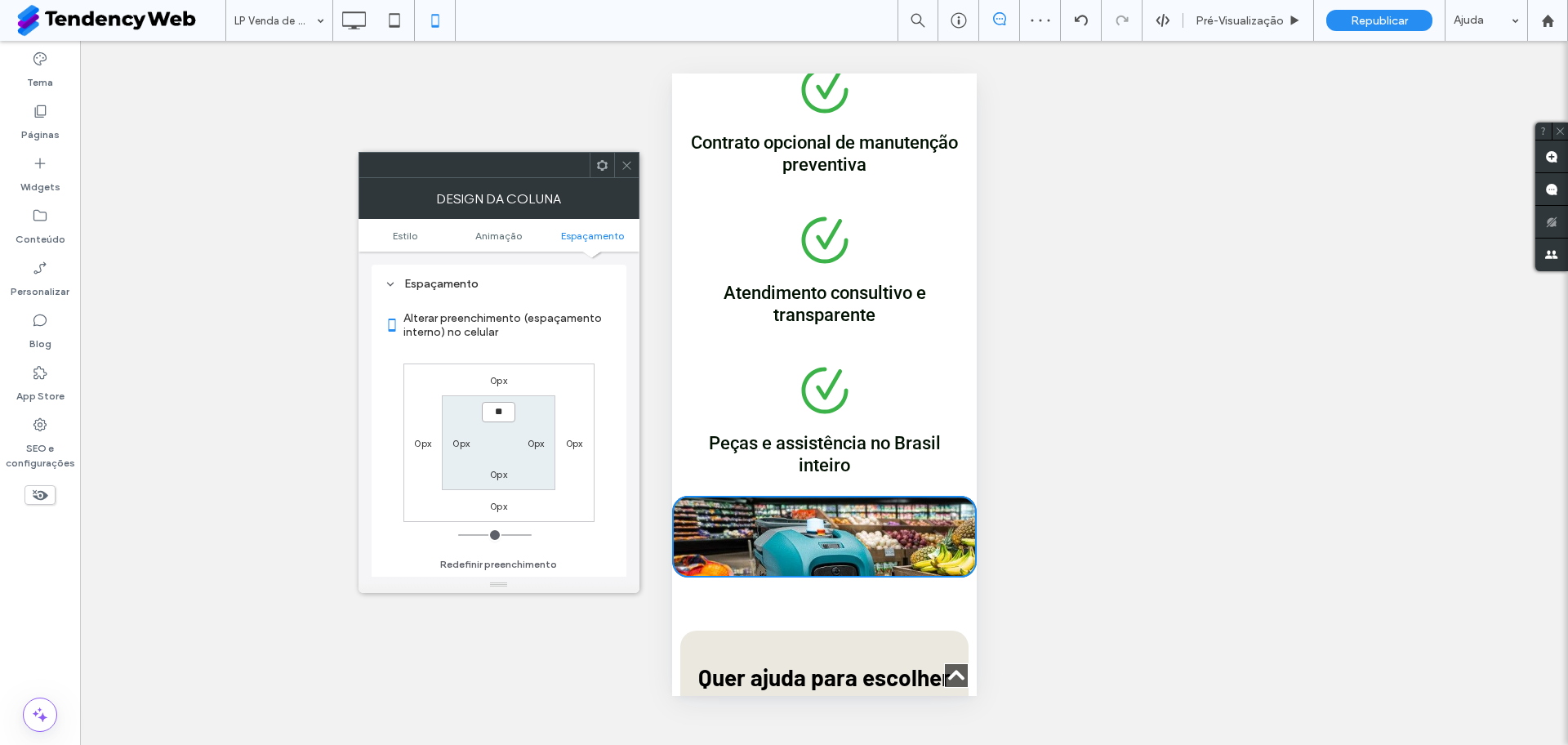 click on "*" at bounding box center [498, 412] 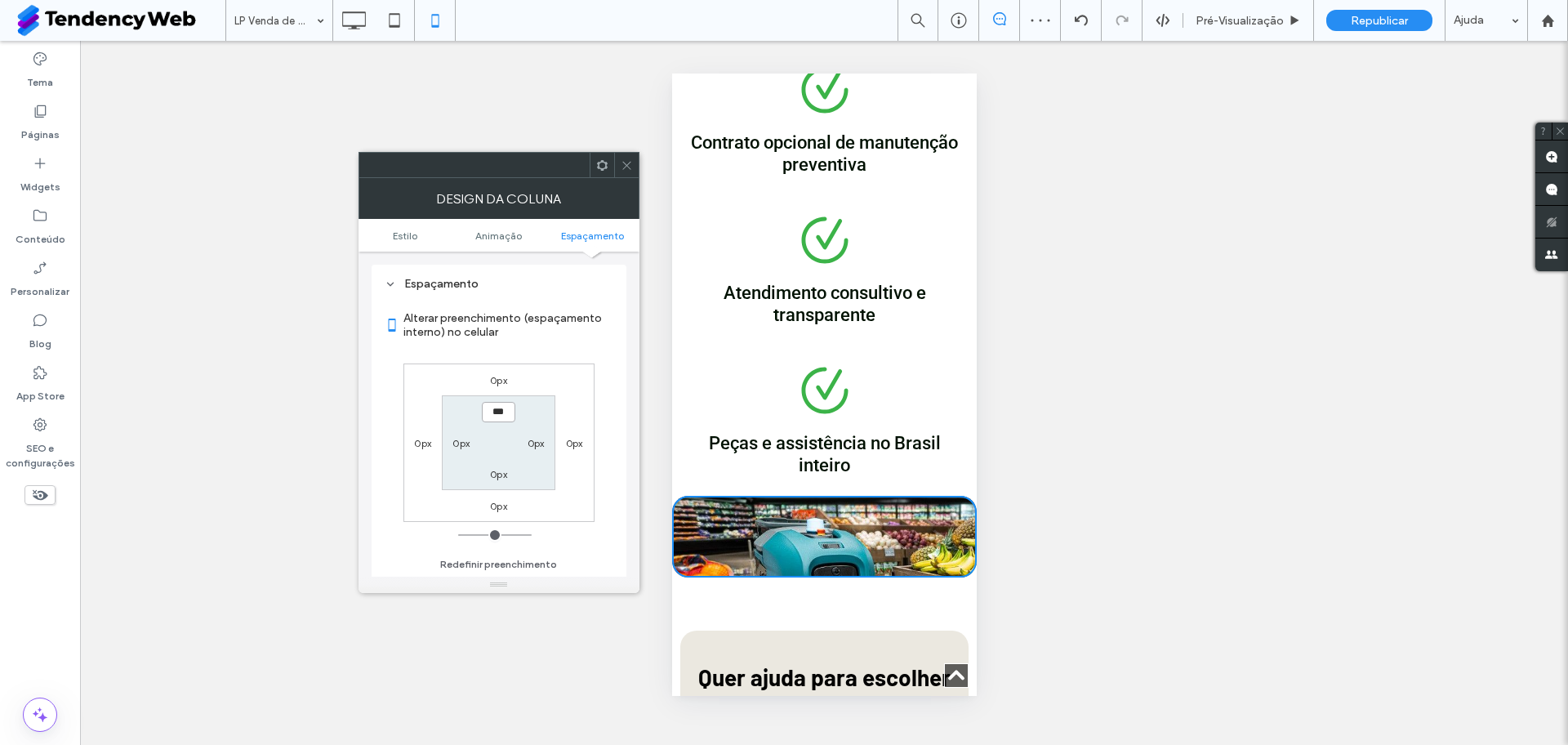 type on "*****" 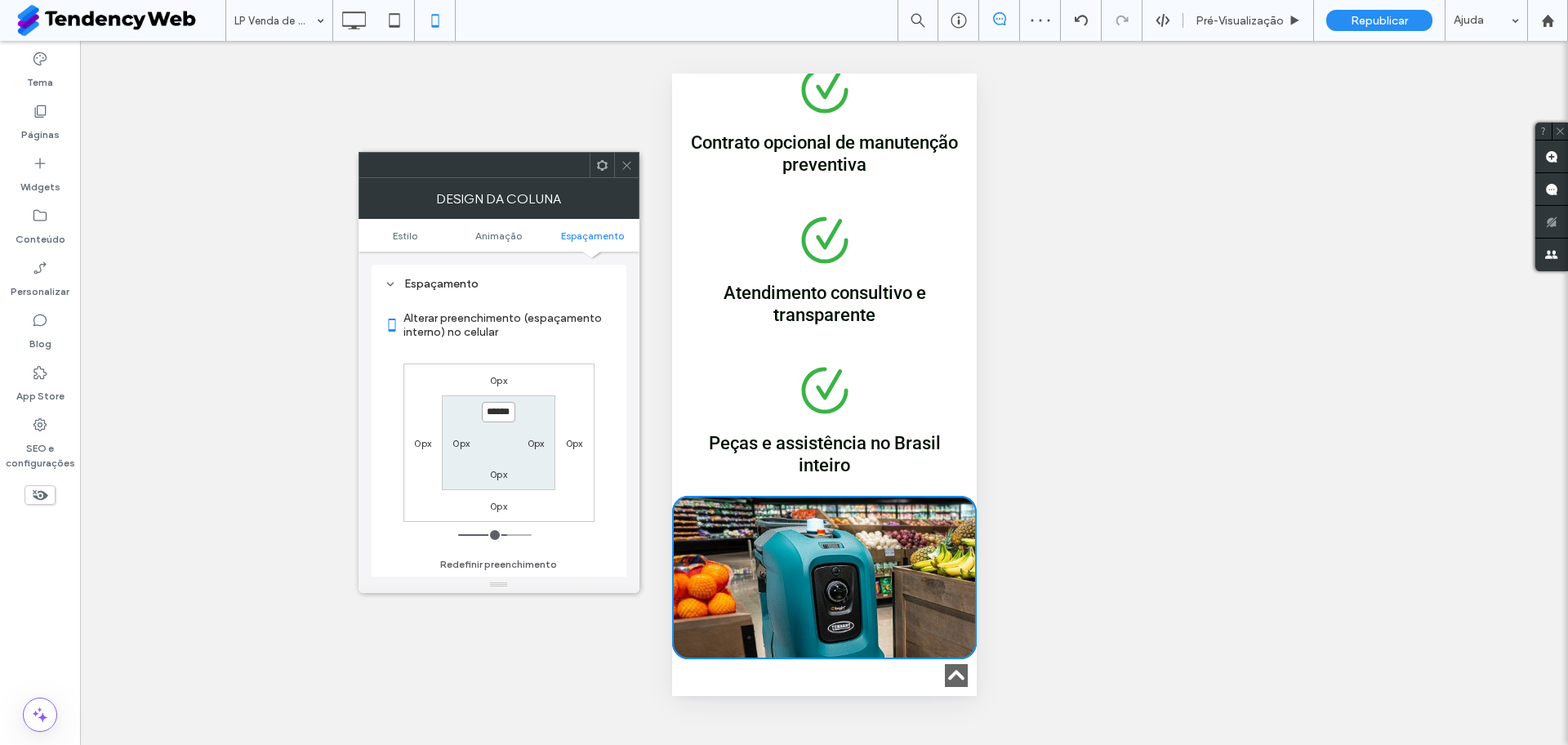 scroll, scrollTop: 0, scrollLeft: 0, axis: both 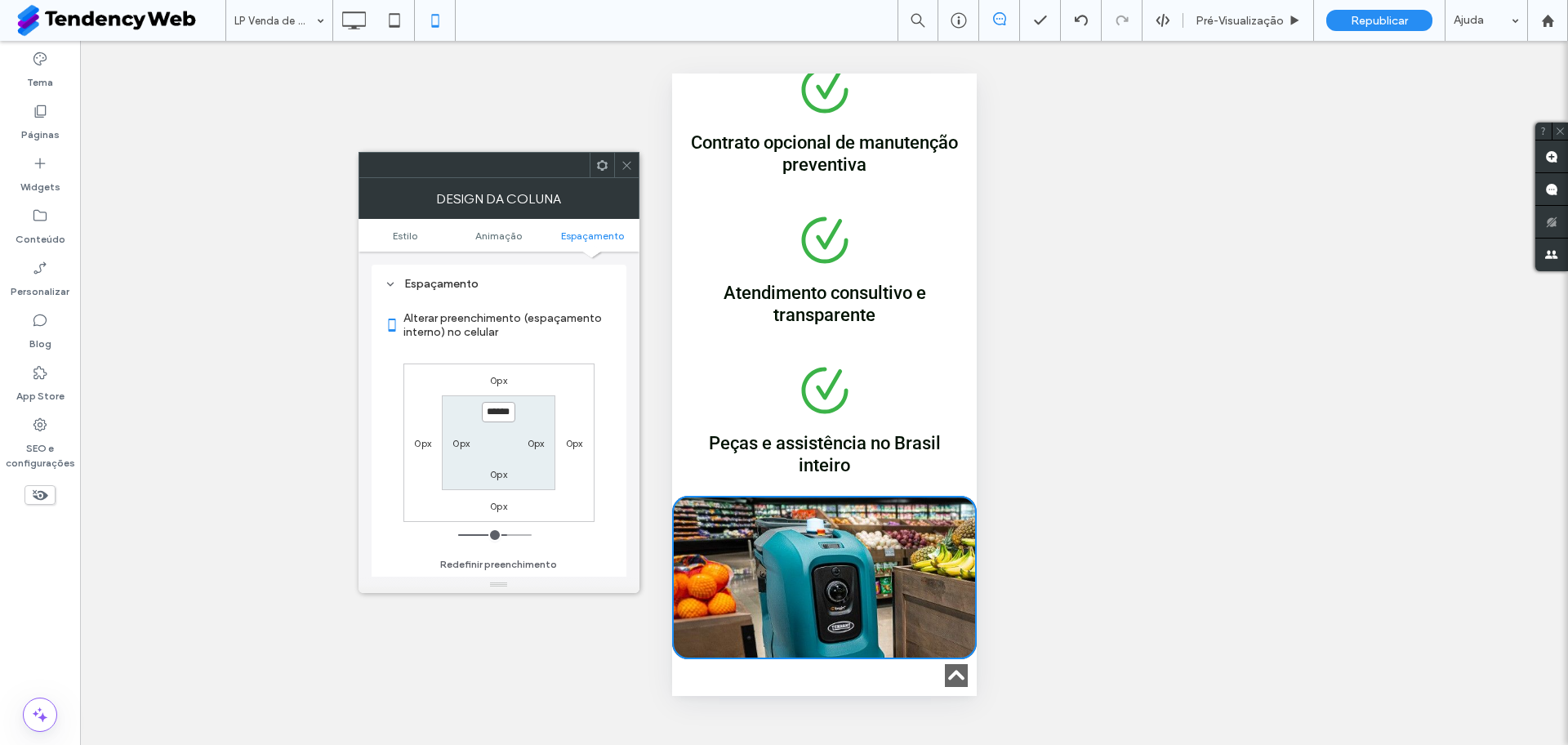type on "*****" 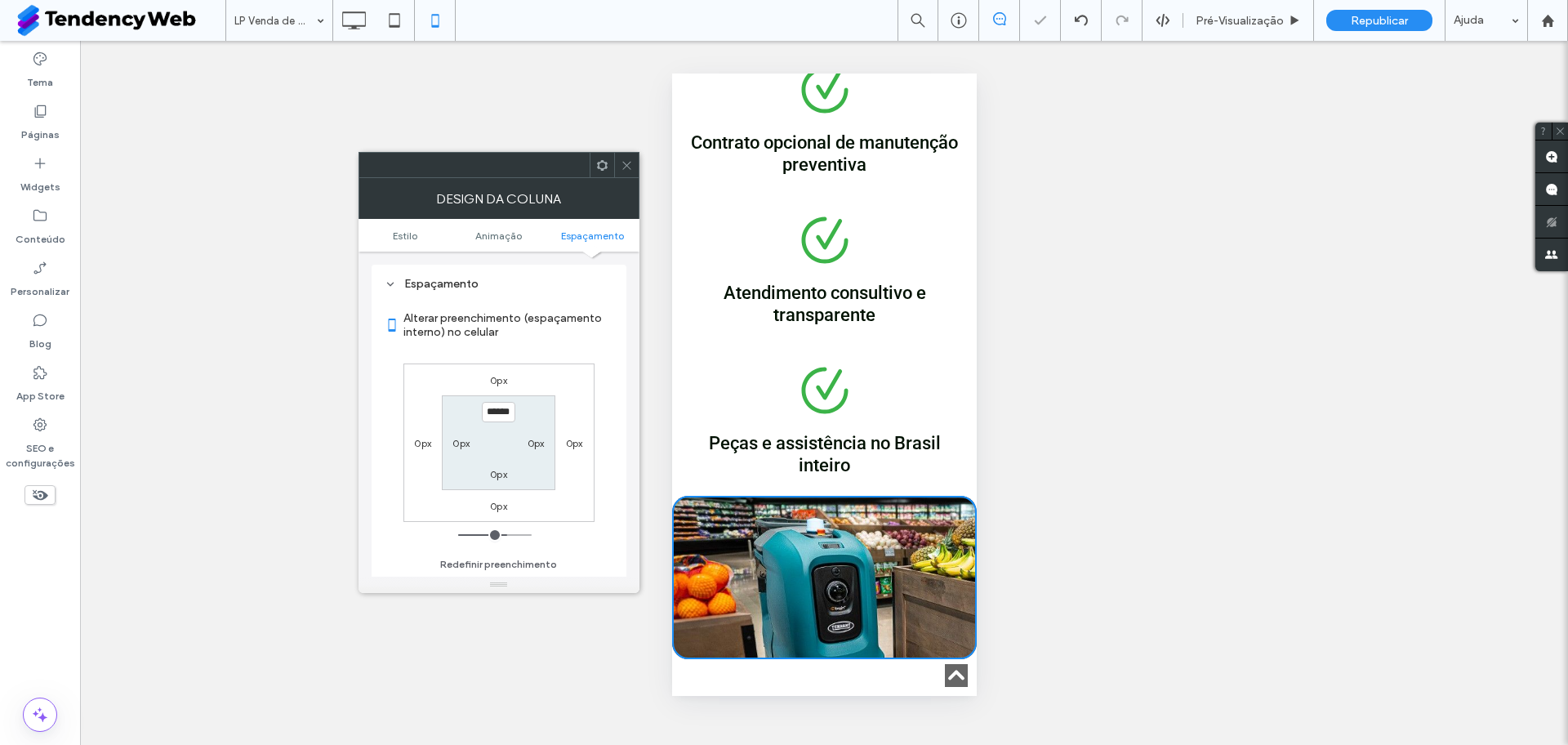 click on "0px" at bounding box center (498, 474) 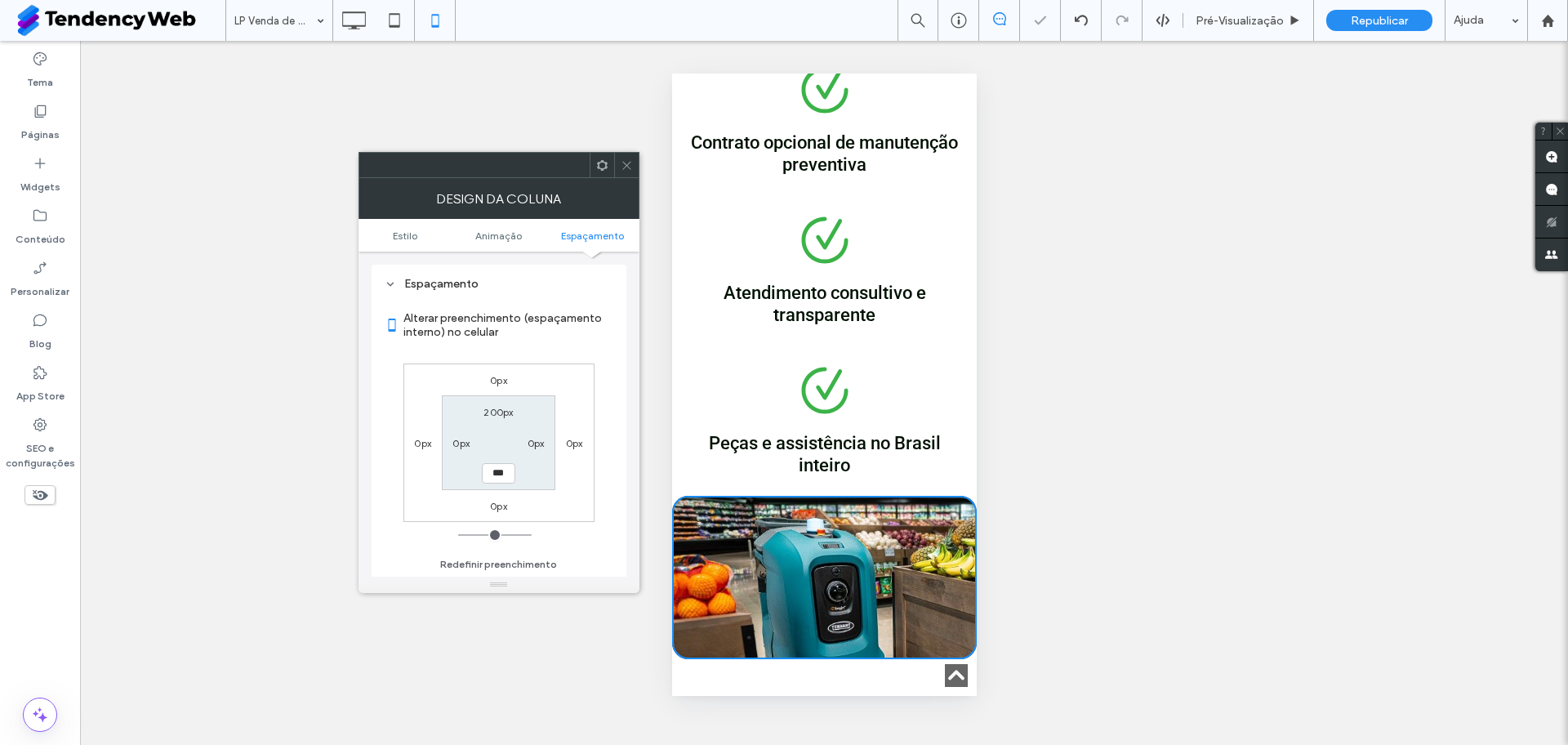 type on "***" 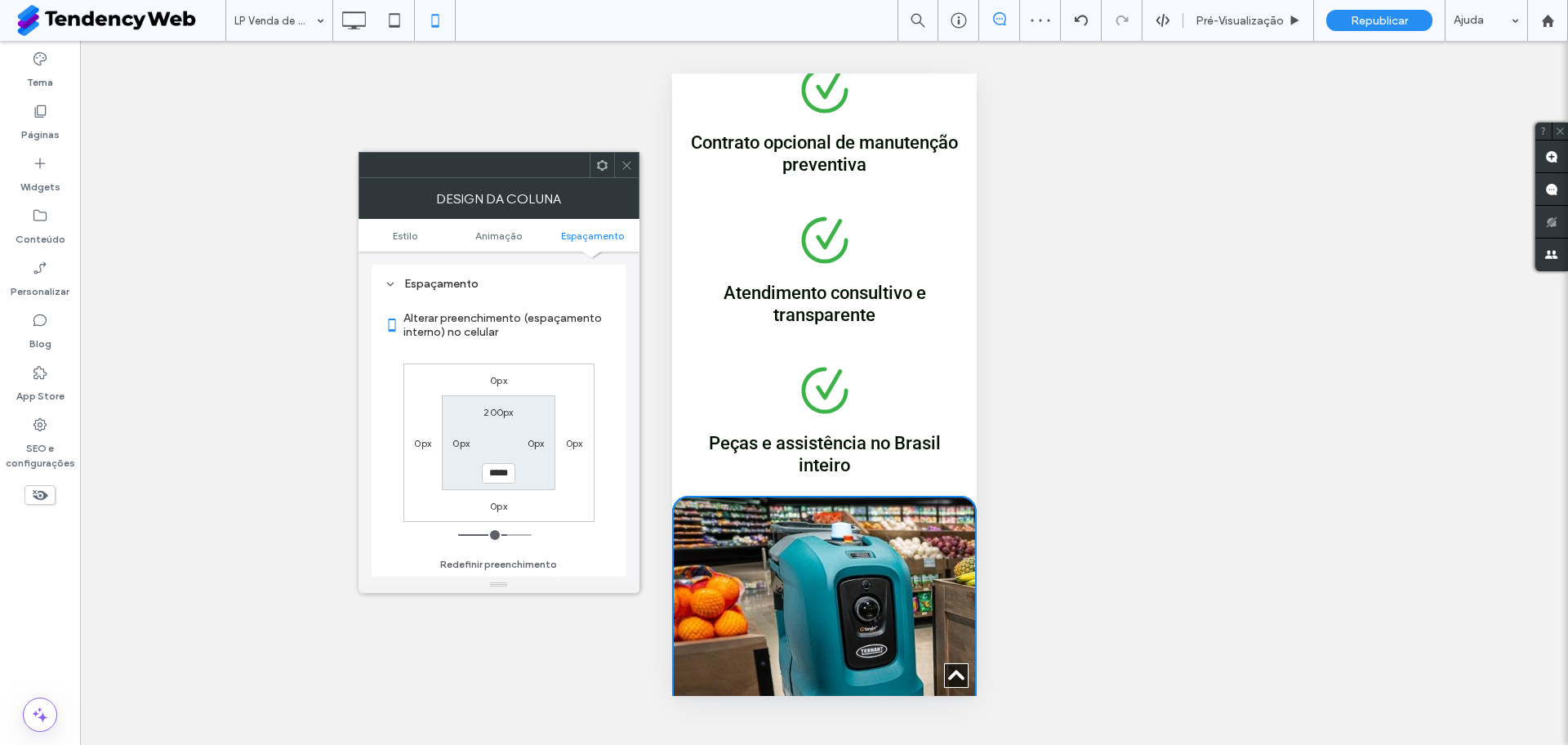 click on "0px" at bounding box center [422, 443] 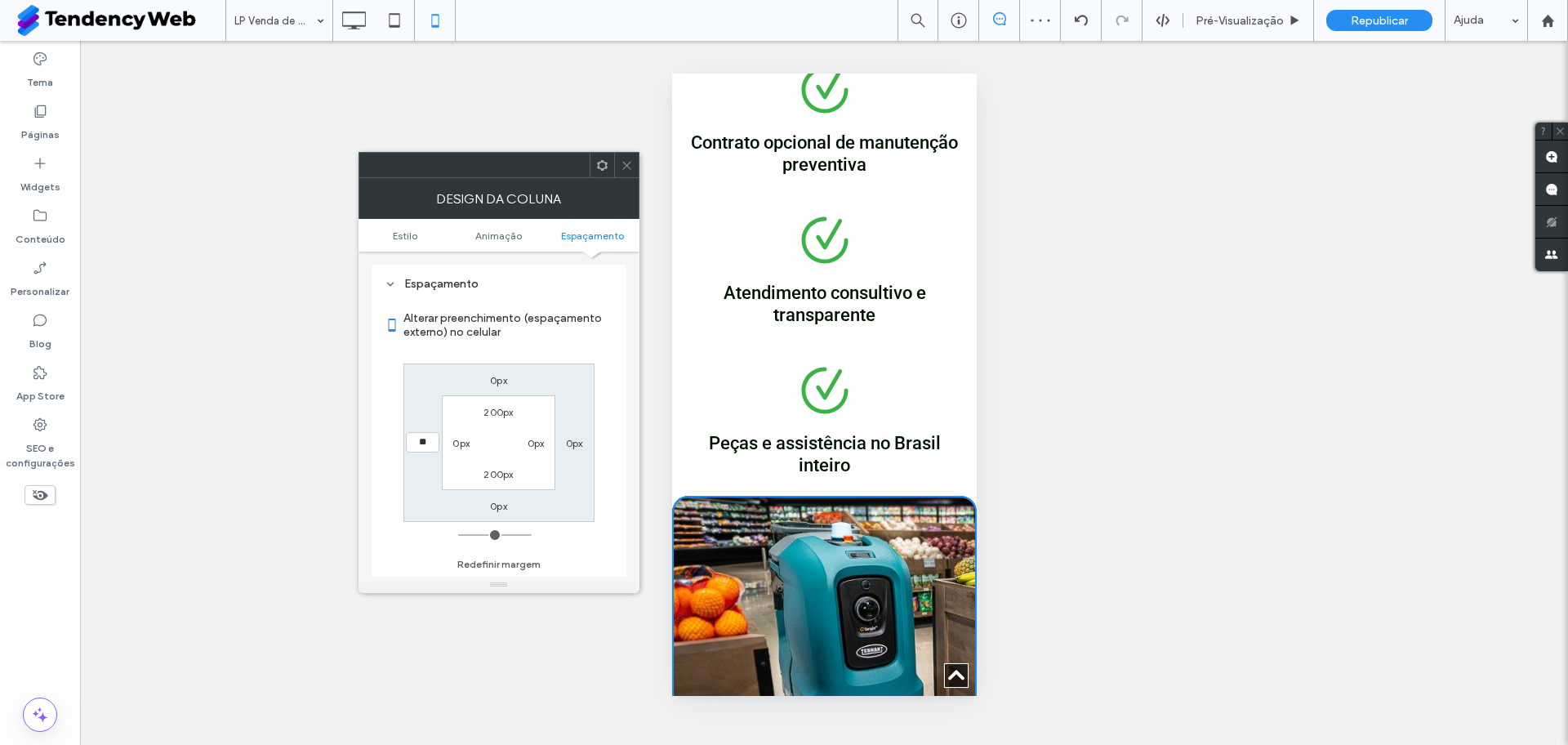type on "**" 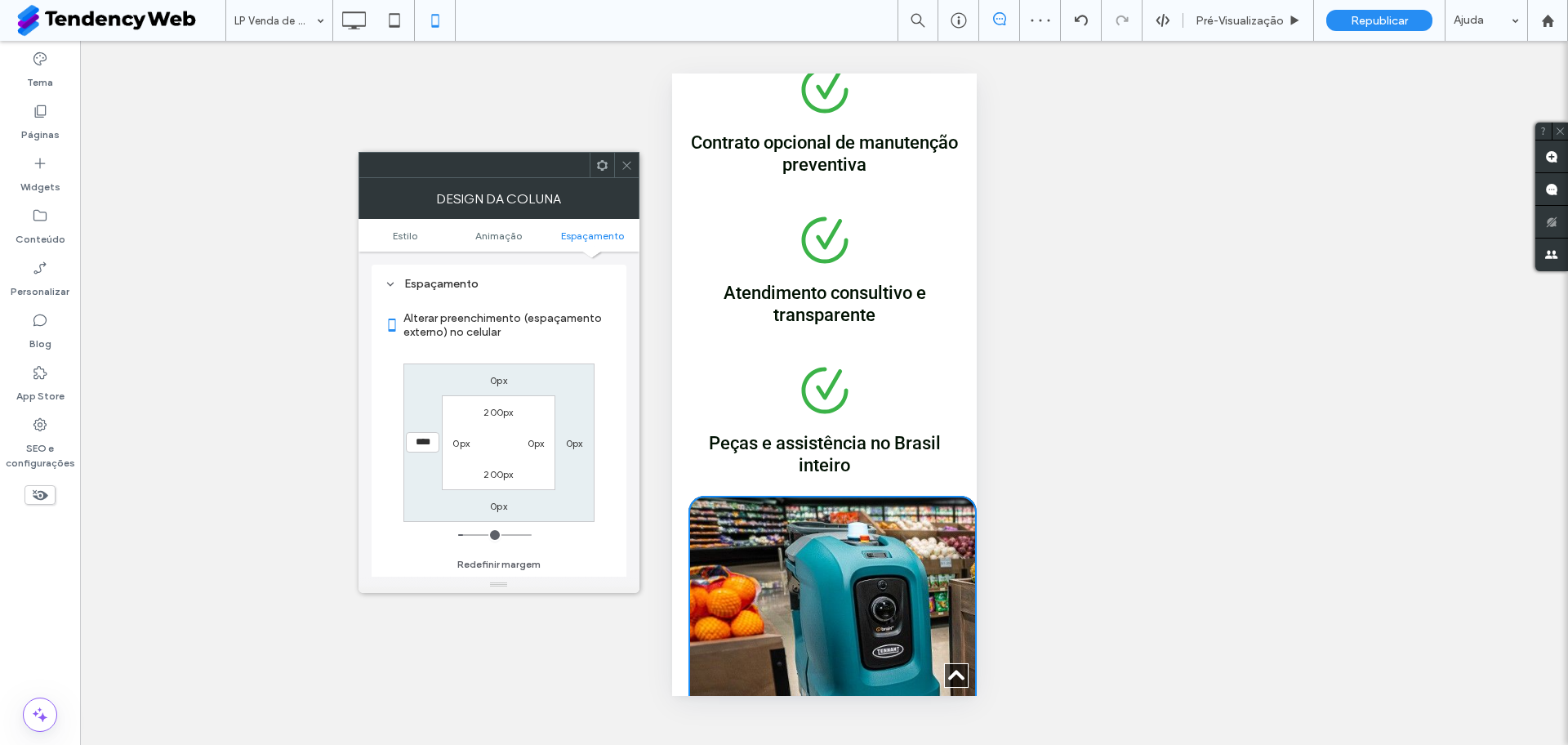 click on "0px" at bounding box center [574, 443] 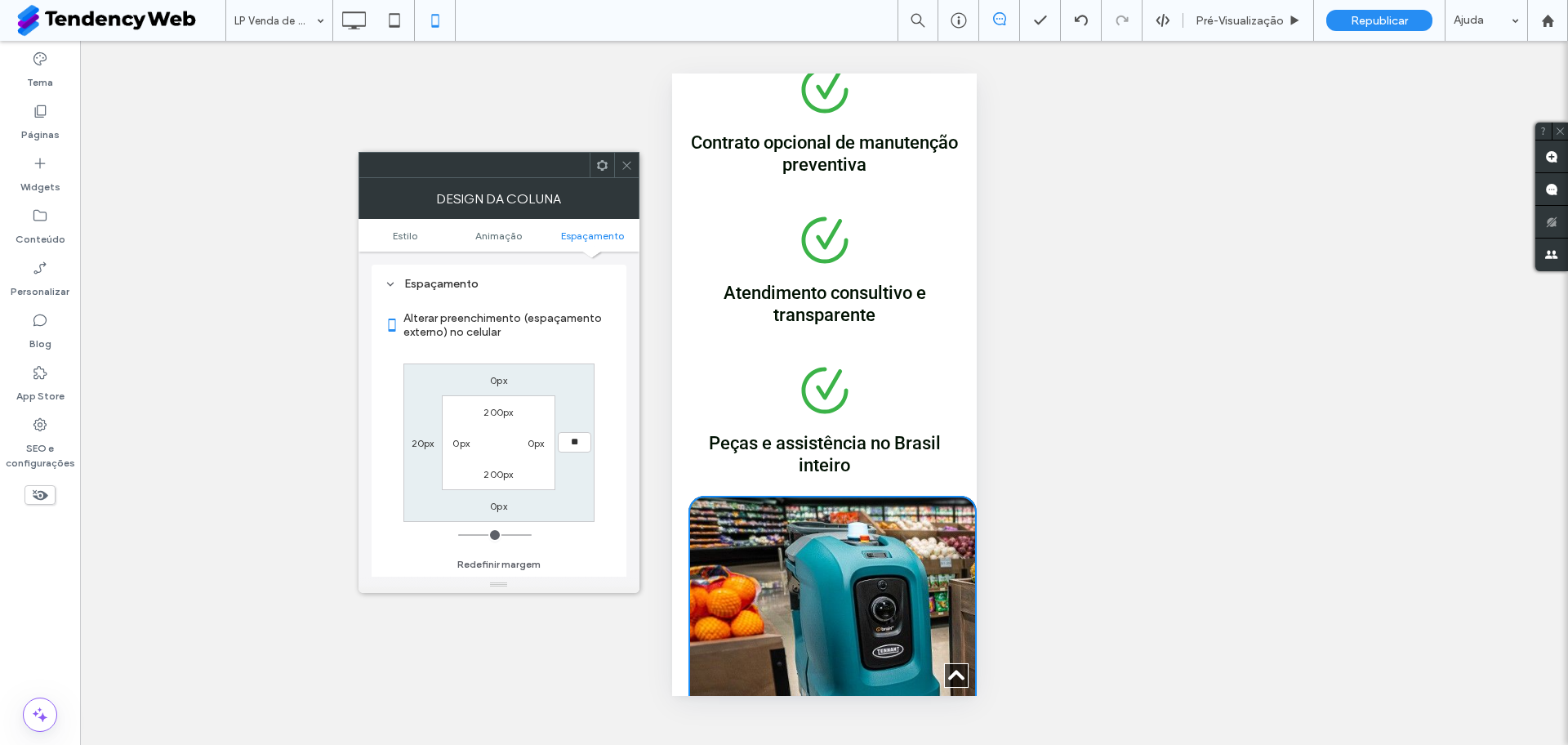type on "**" 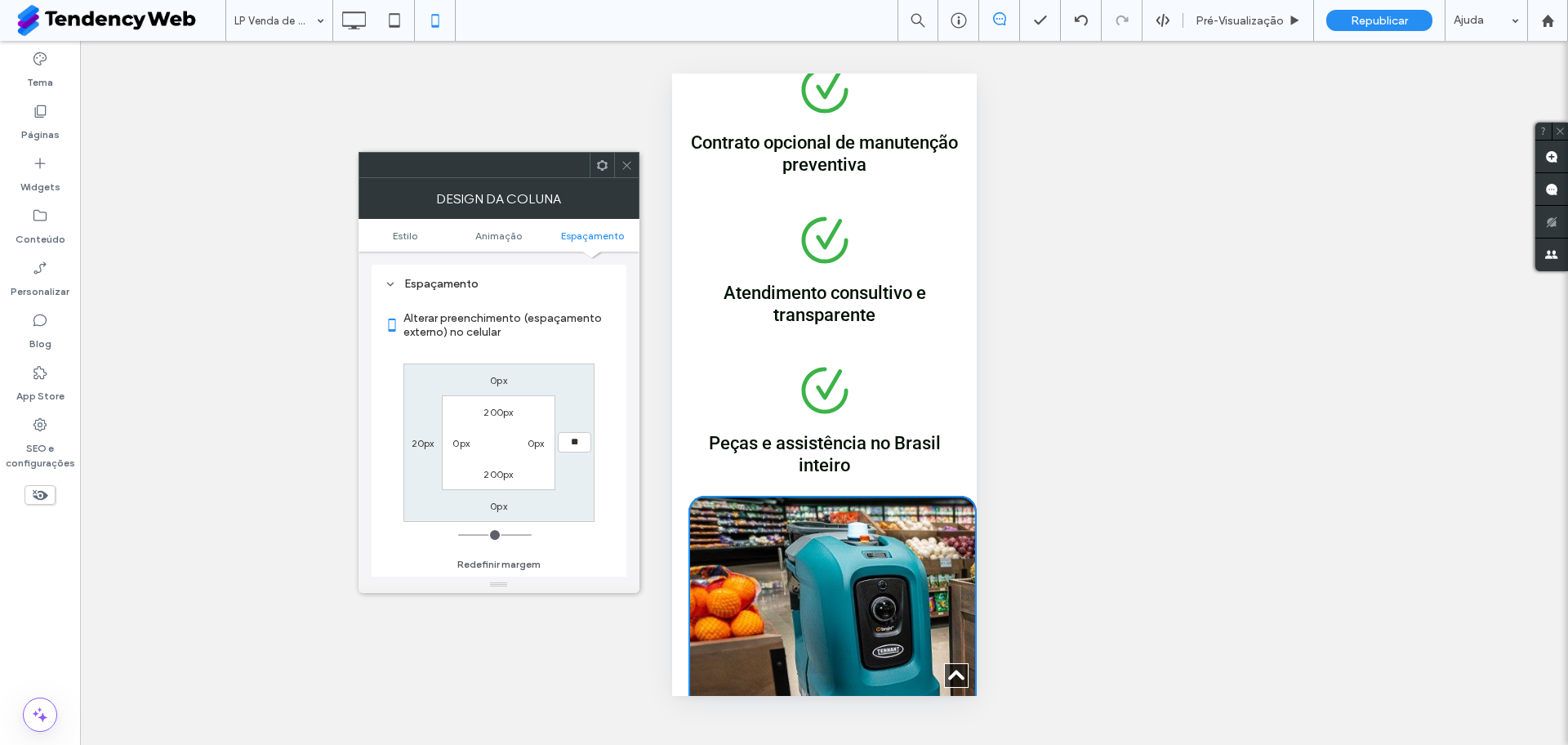 type on "**" 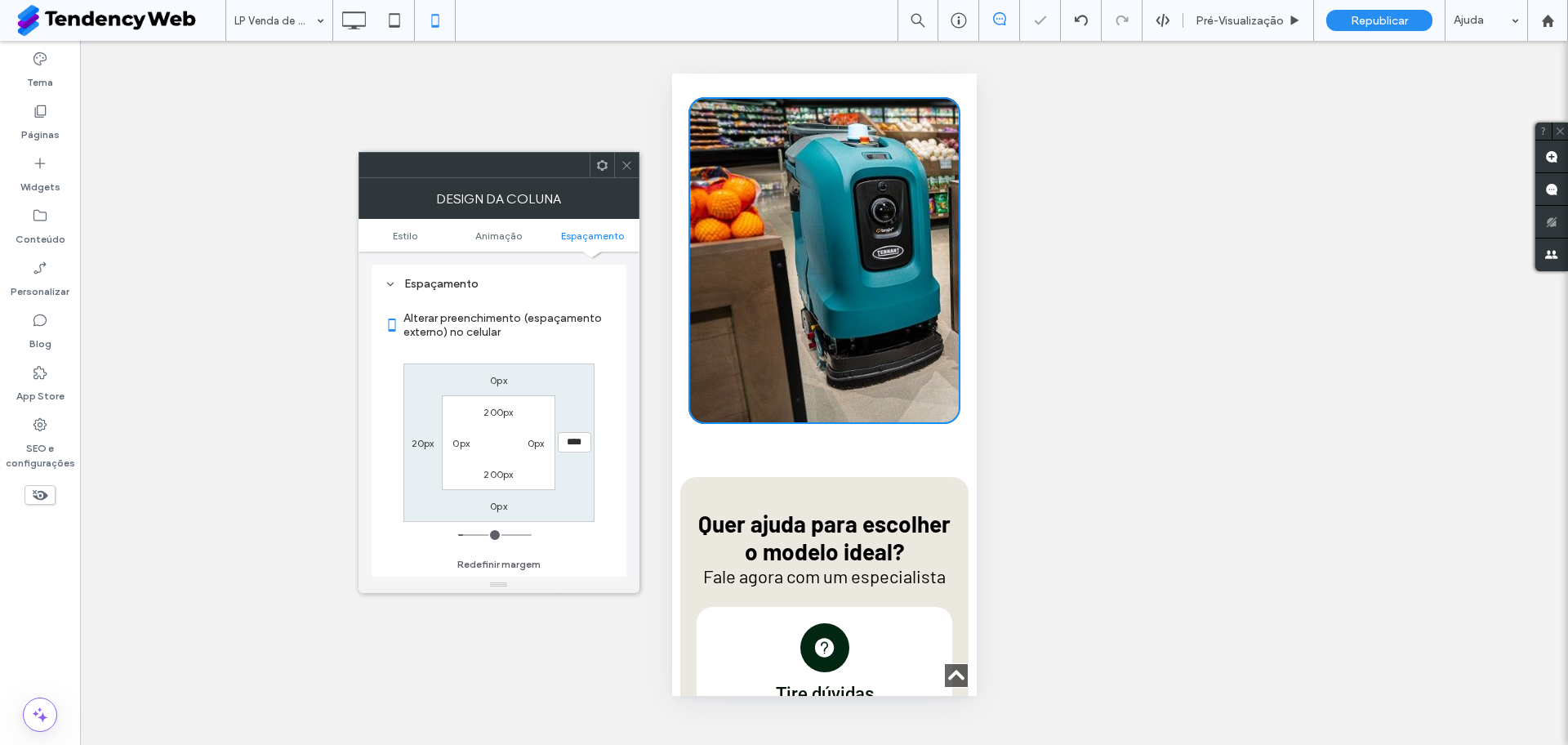 scroll, scrollTop: 2945, scrollLeft: 0, axis: vertical 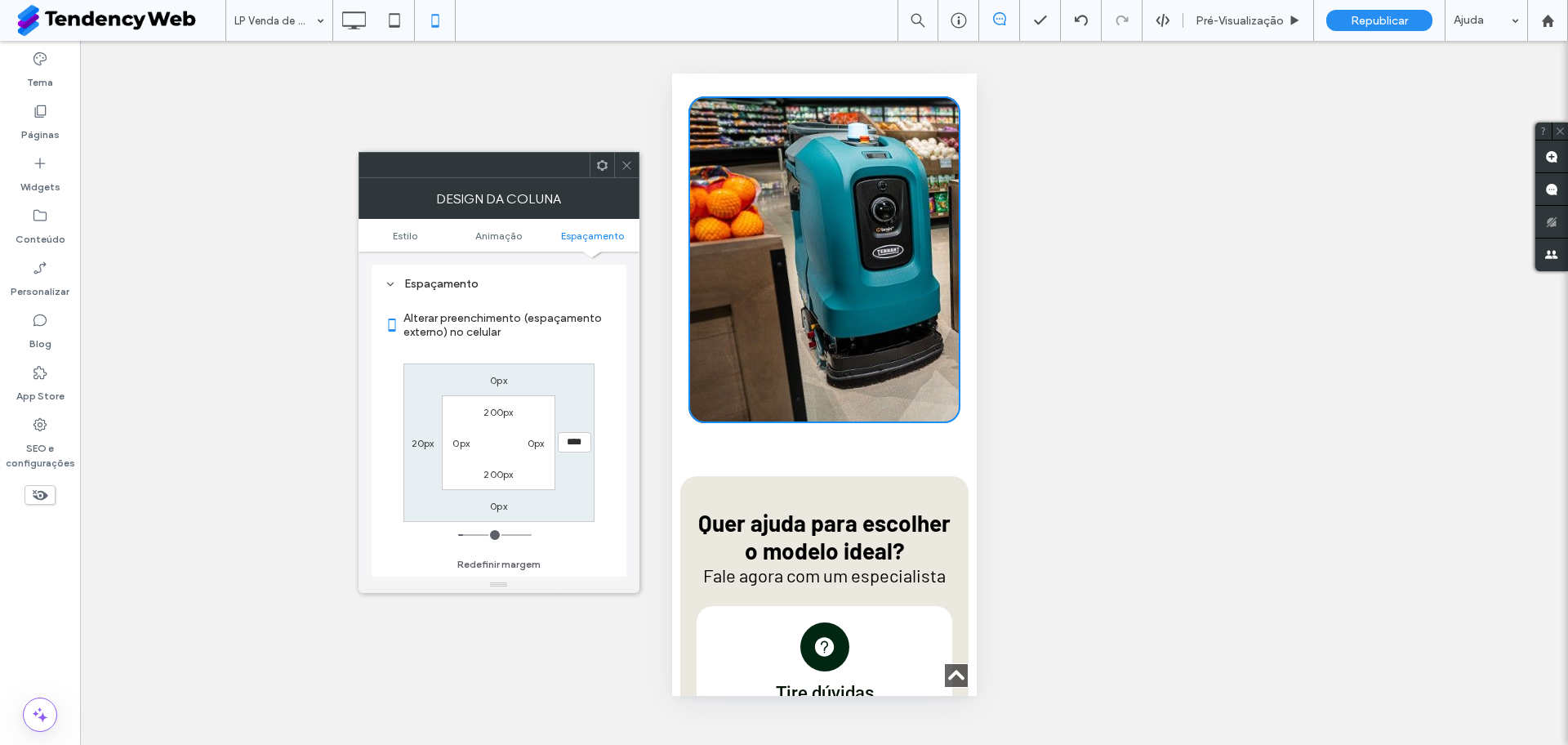 click on "200px 0px 200px 0px" at bounding box center [498, 442] 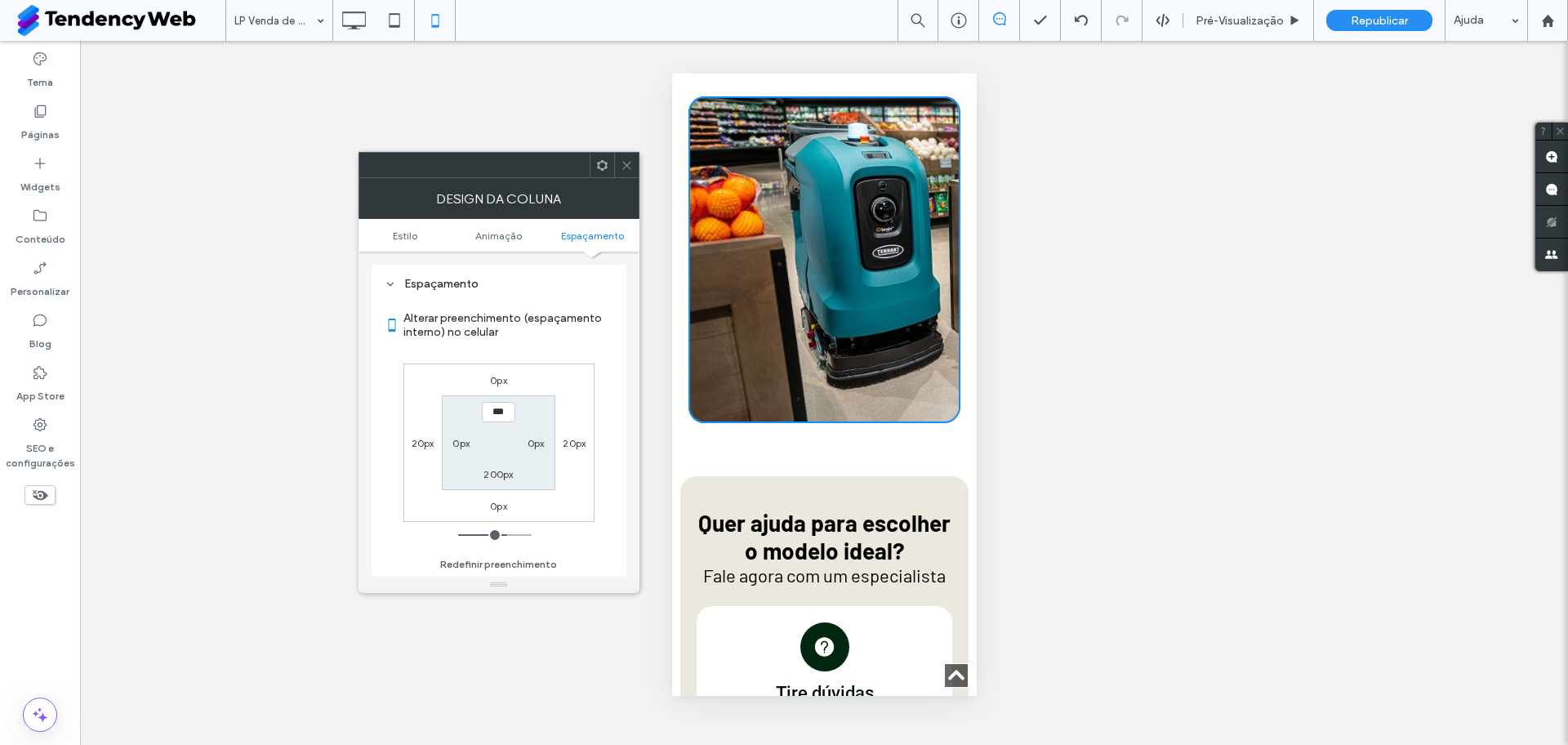 type on "***" 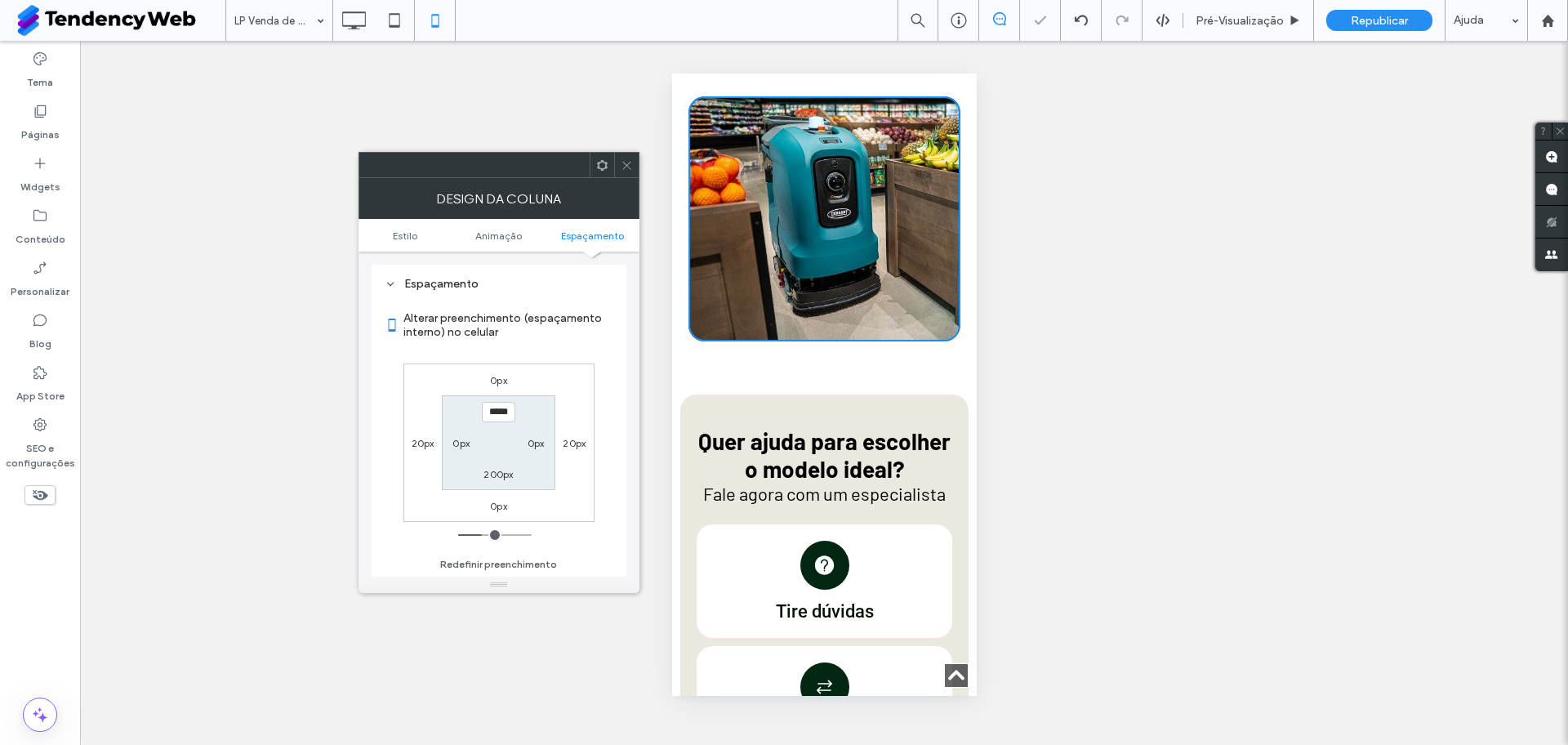 click on "200px" at bounding box center (498, 474) 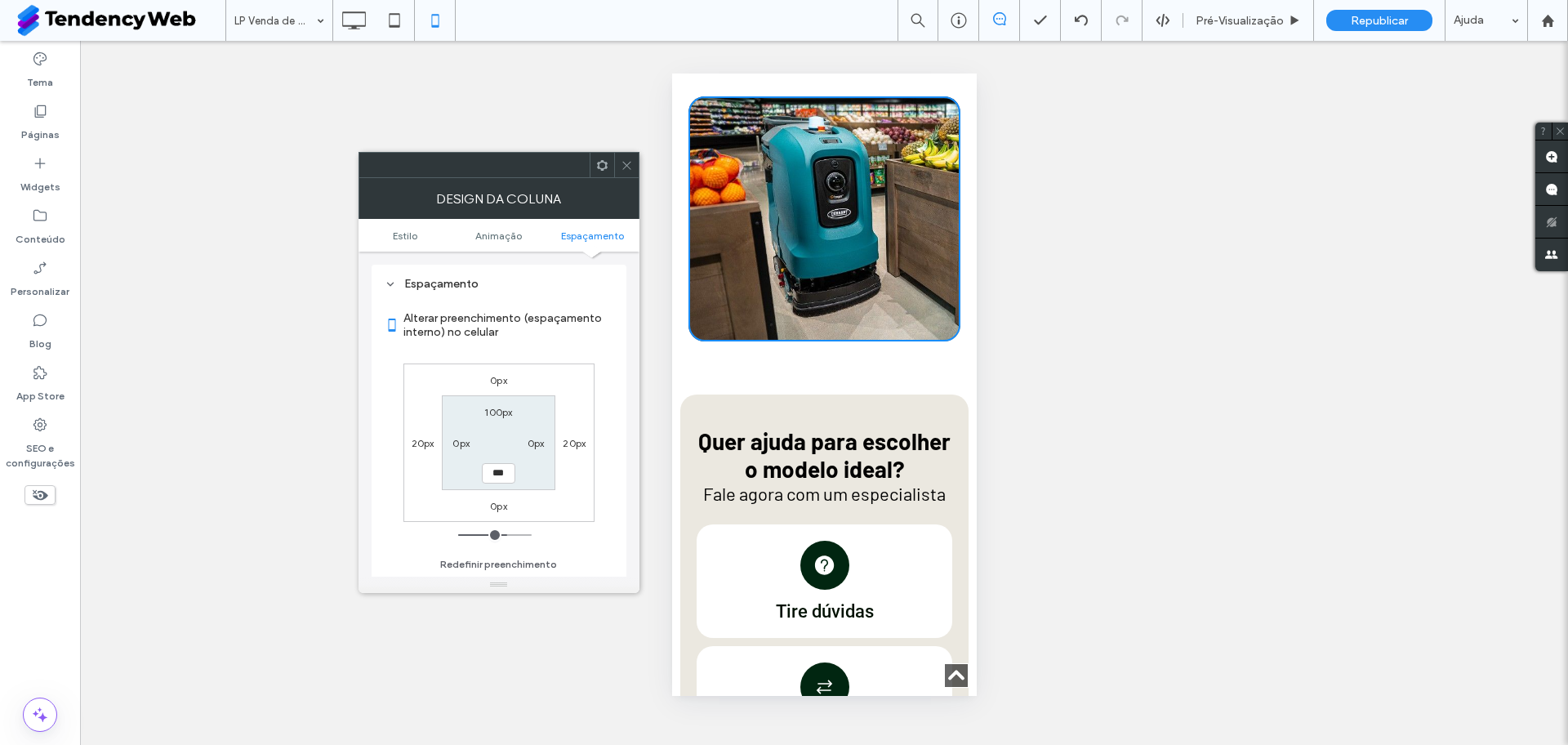 type on "***" 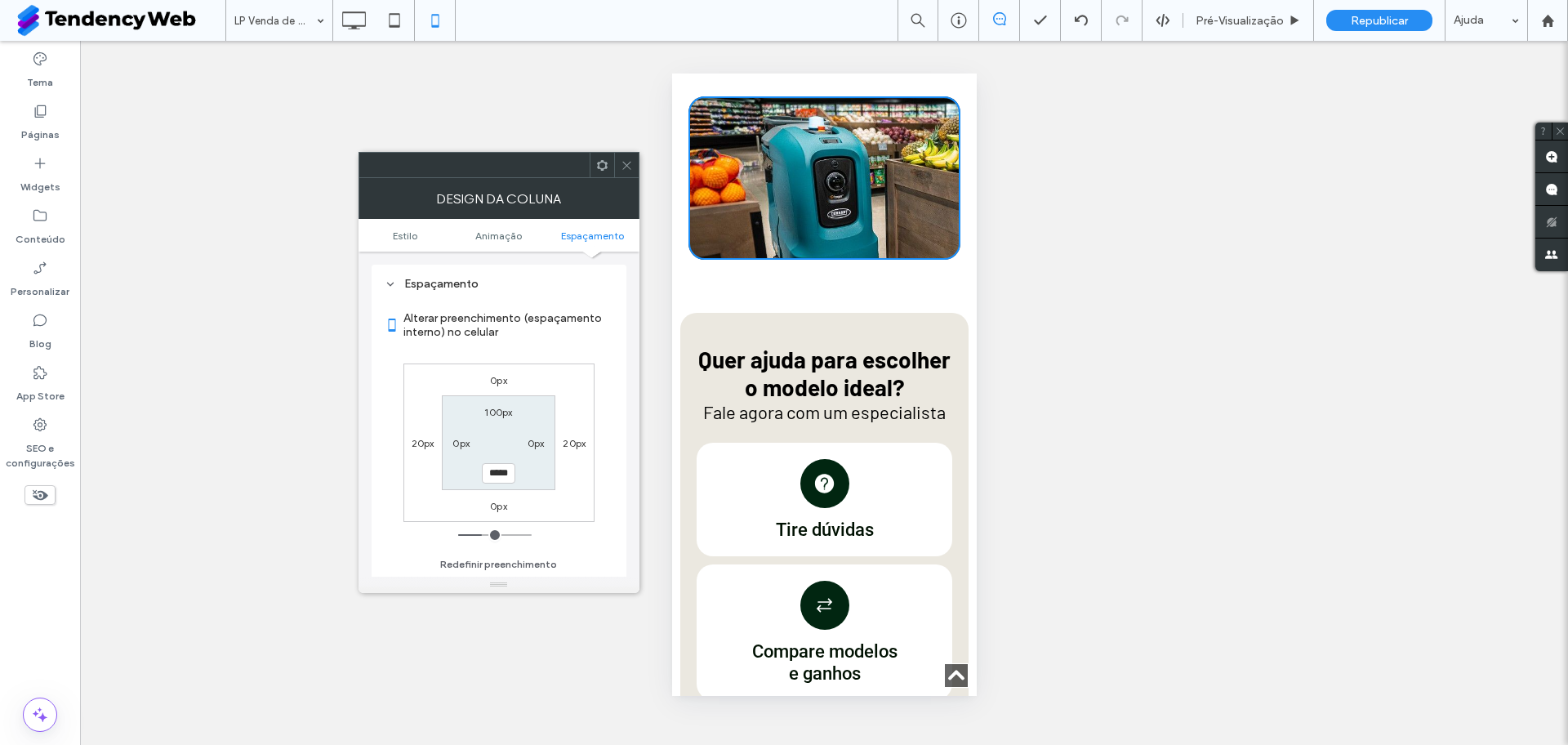 click on "Quer ajuda para escolher o modelo ideal?" at bounding box center [823, 373] 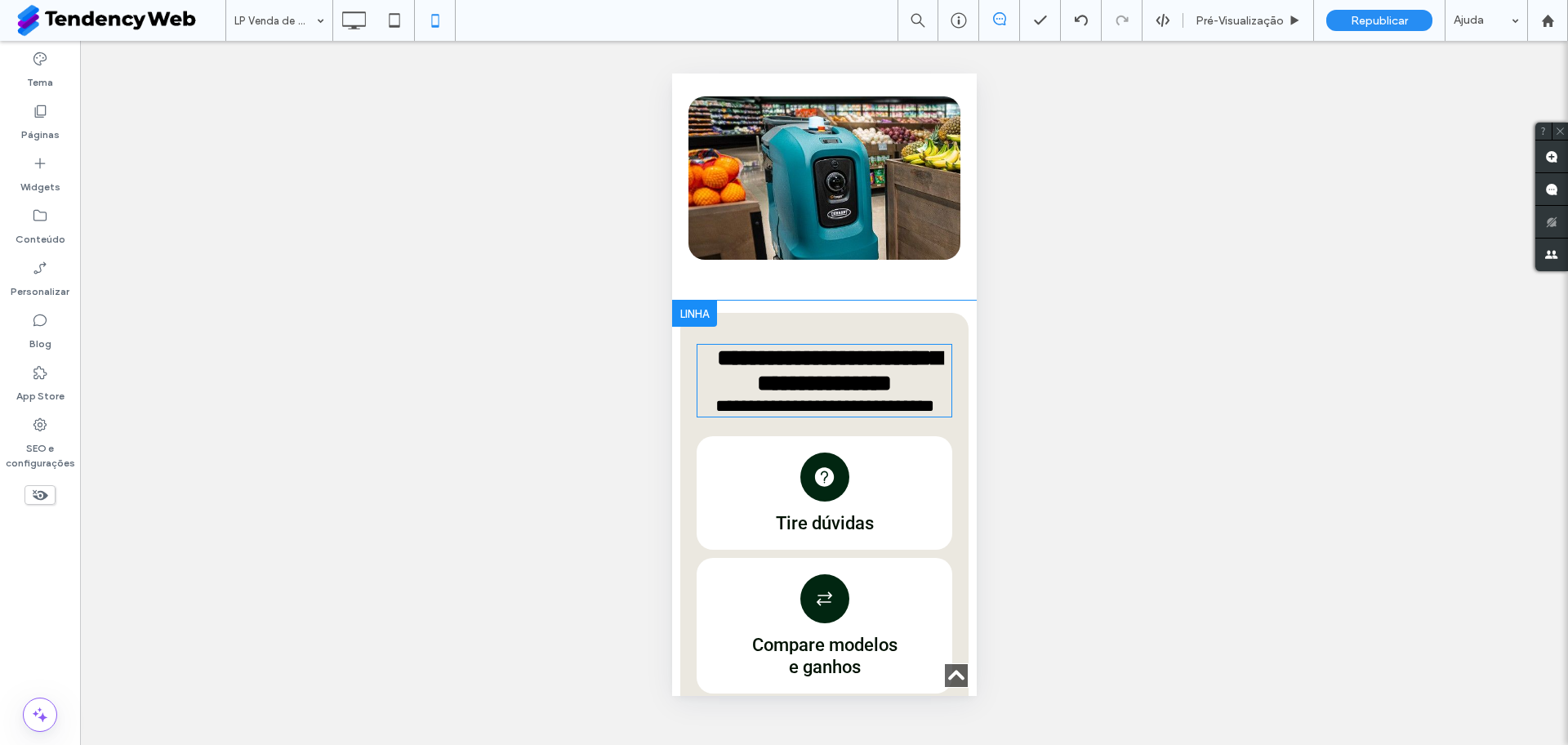 type on "******" 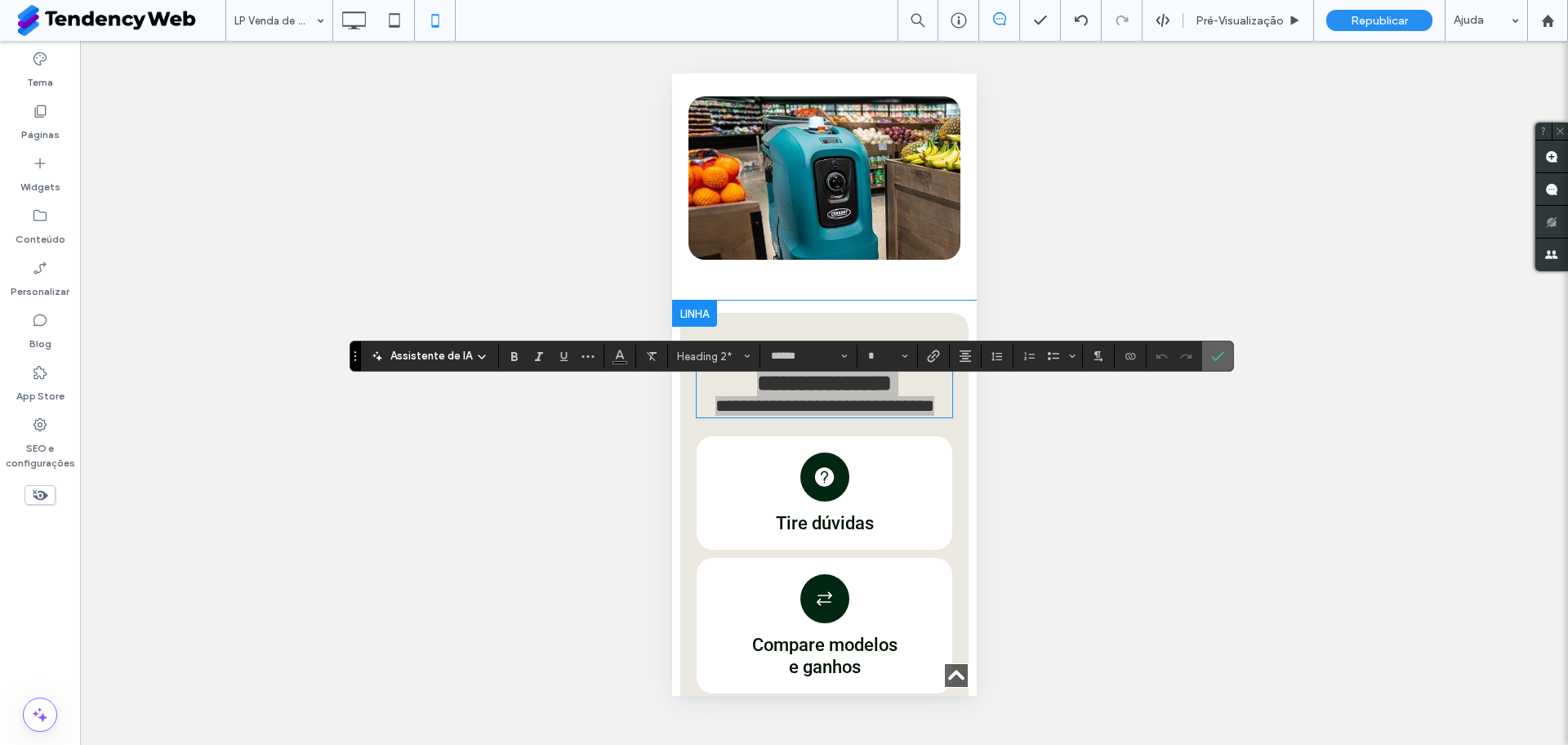 click at bounding box center (1218, 356) 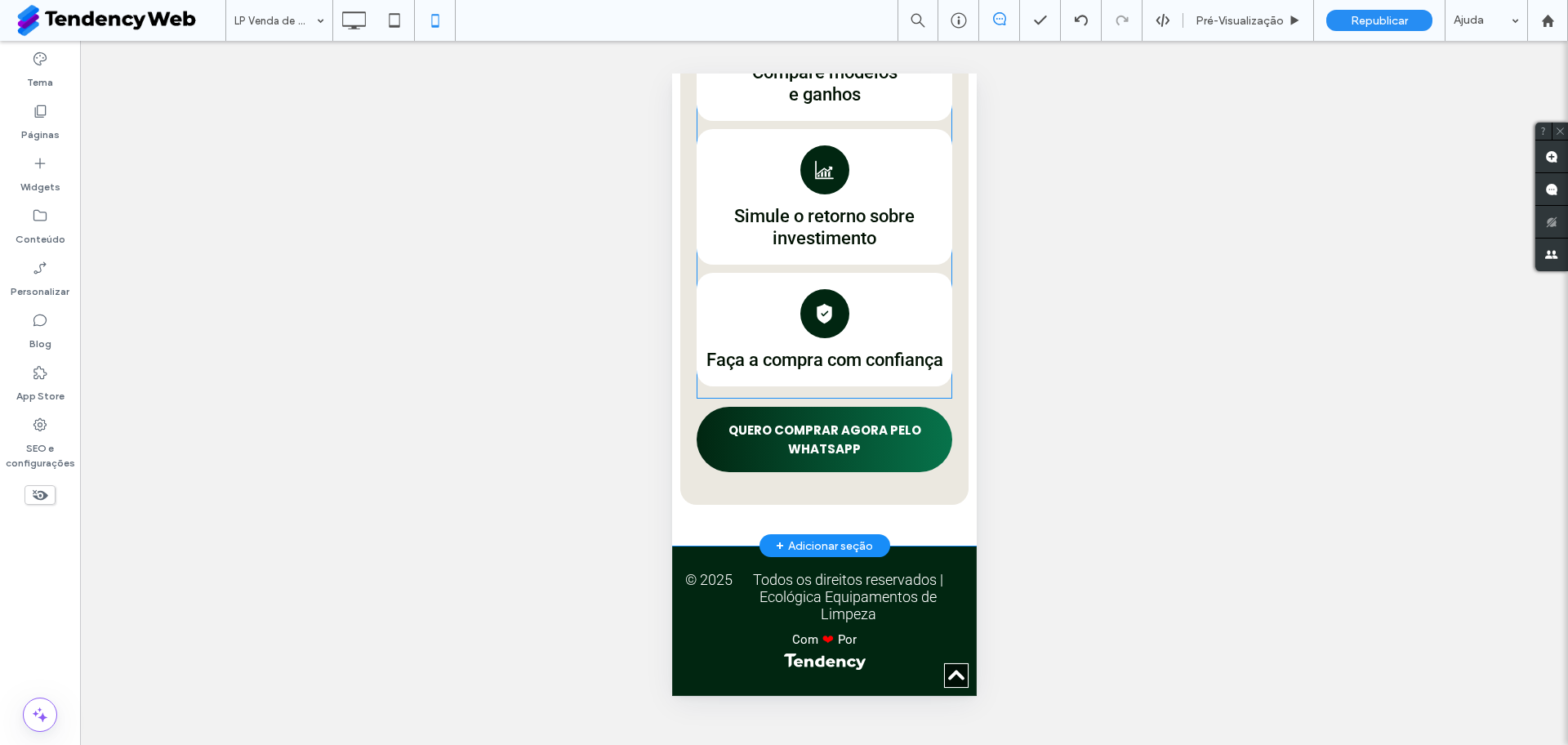 scroll, scrollTop: 3627, scrollLeft: 0, axis: vertical 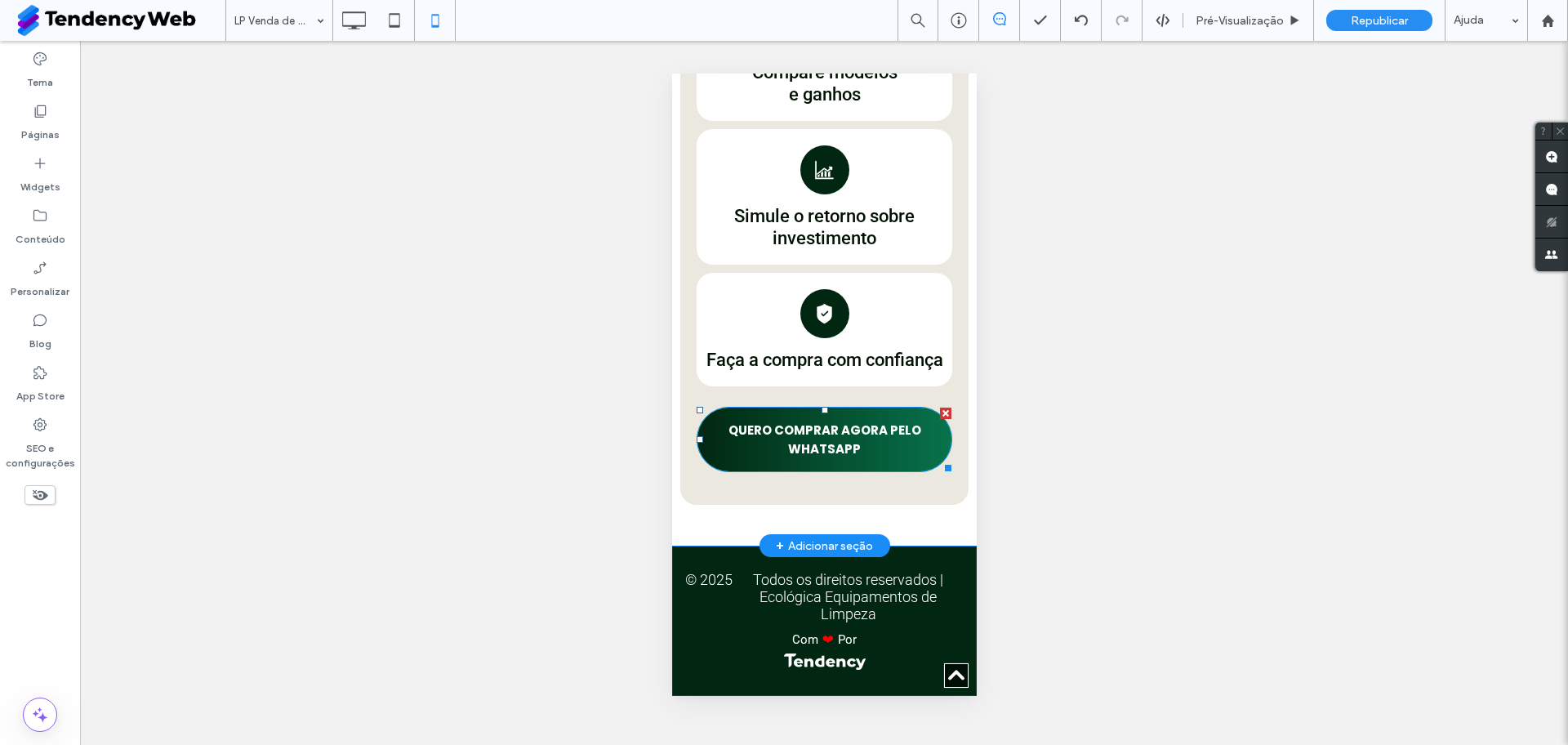 click on "QUERO COMPRAR AGORA PELO WHATSAPP" at bounding box center [823, 439] 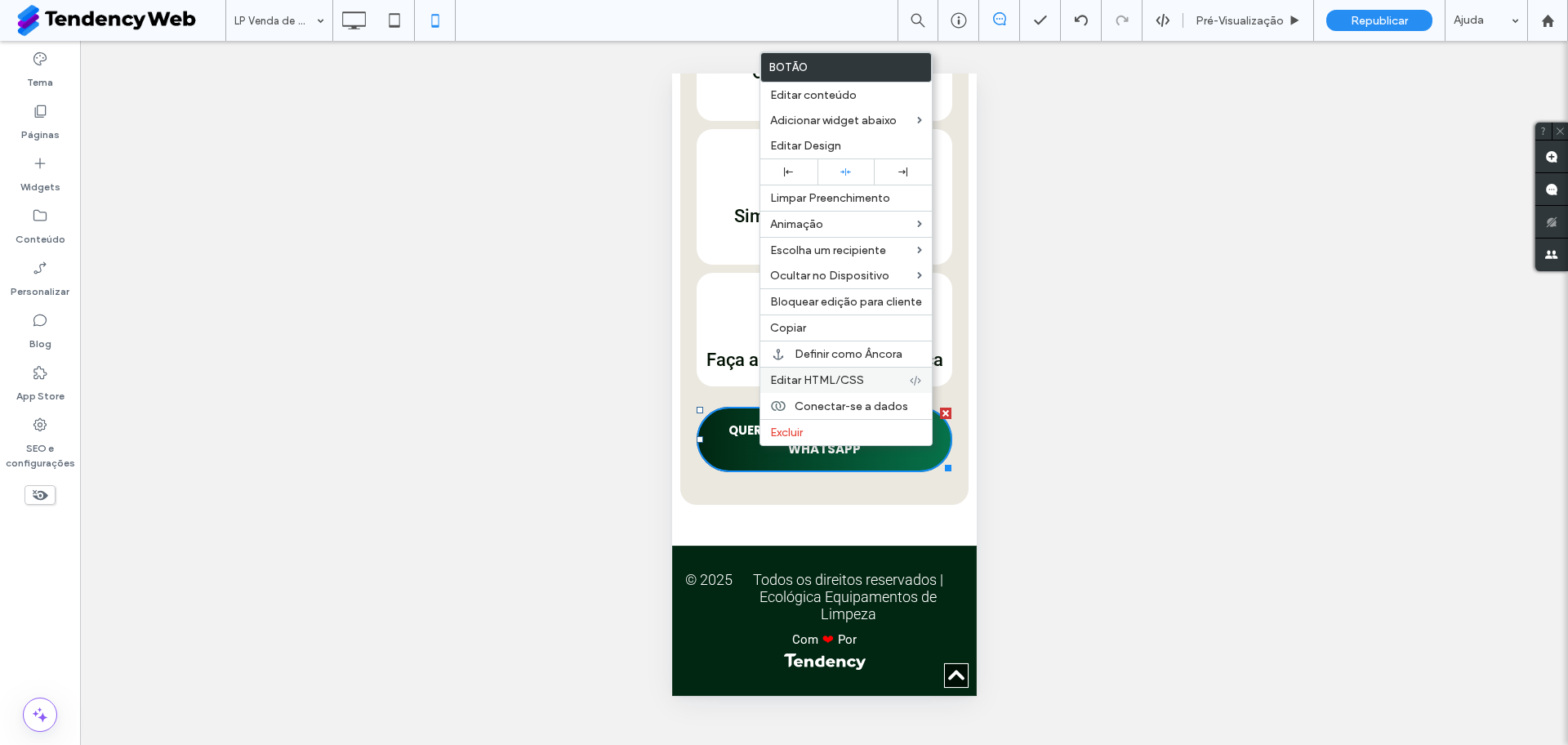 click on "Editar HTML/CSS" at bounding box center [817, 380] 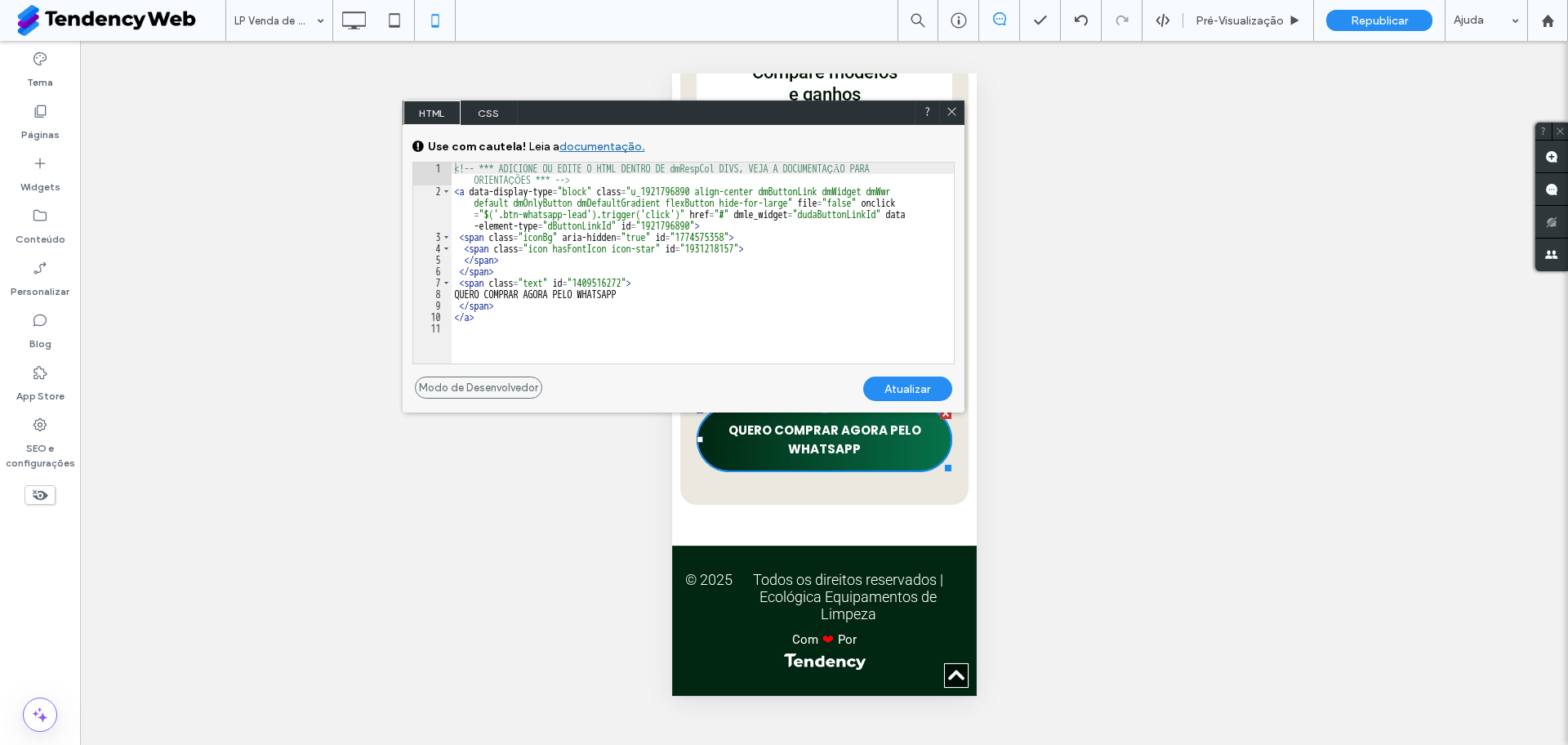 click at bounding box center (951, 113) 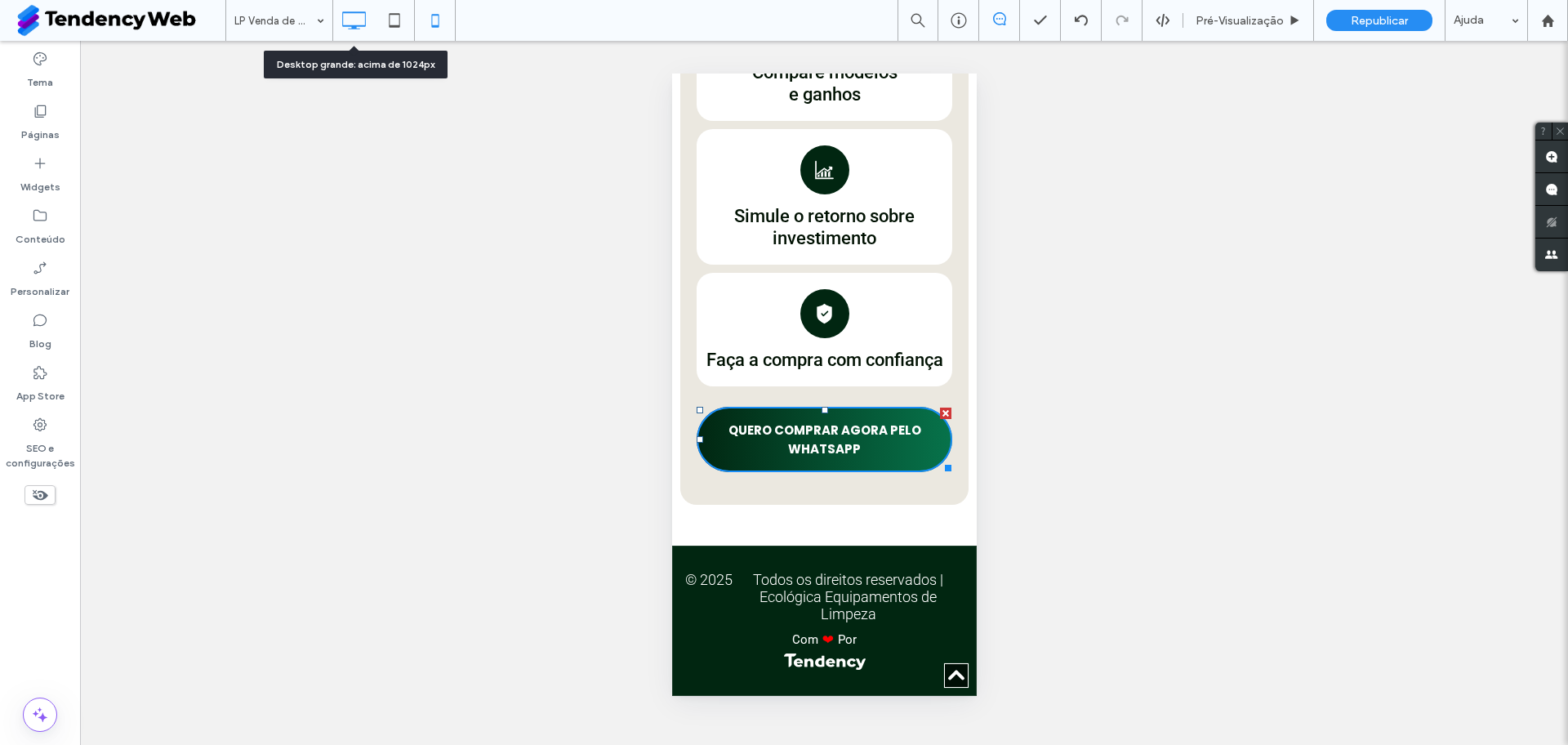 click at bounding box center [354, 20] 